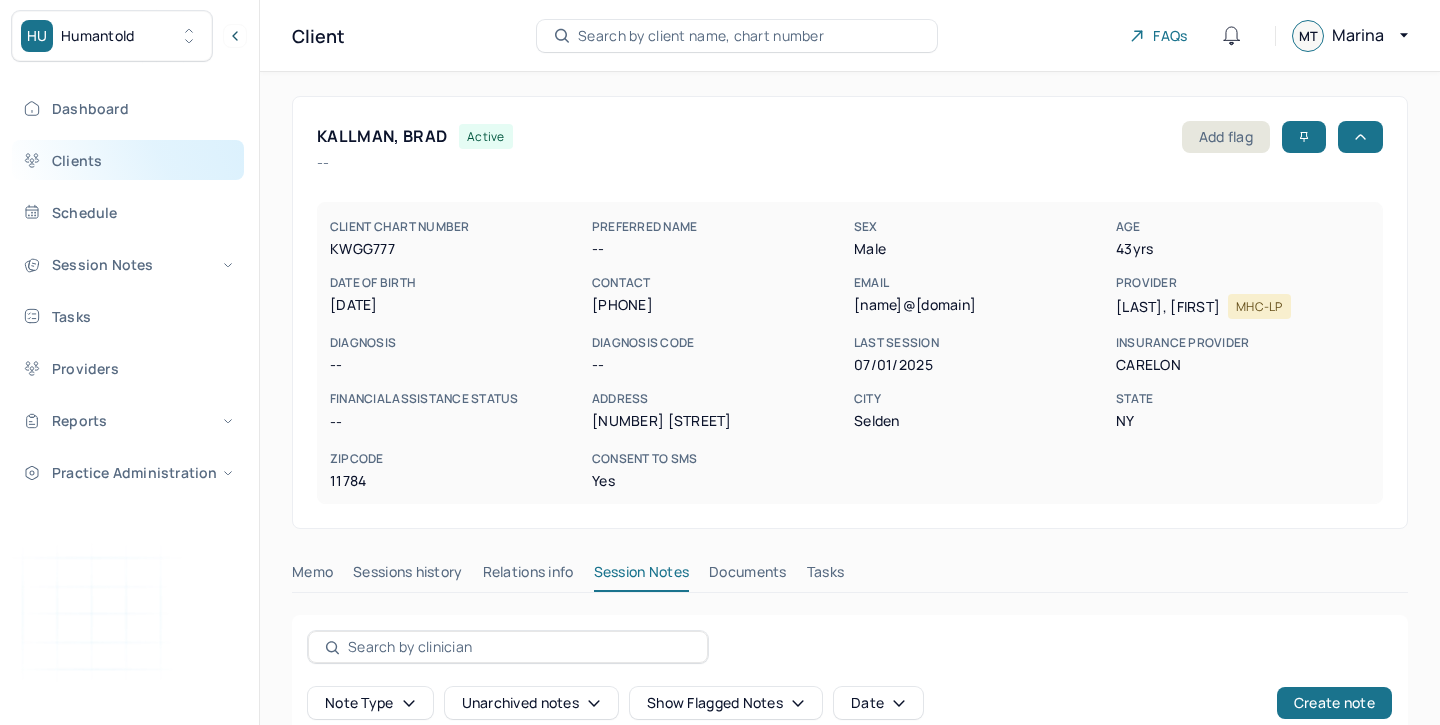 scroll, scrollTop: 0, scrollLeft: 0, axis: both 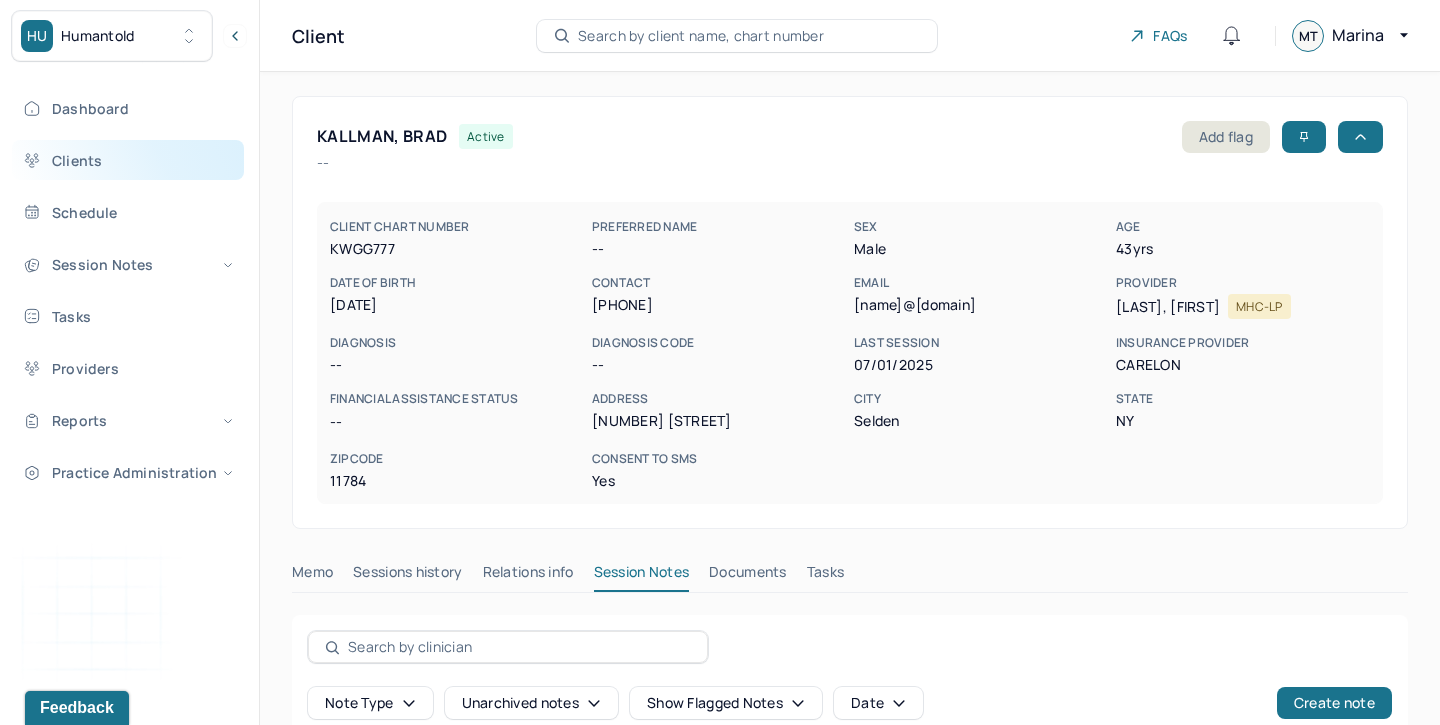 click on "Clients" at bounding box center [128, 160] 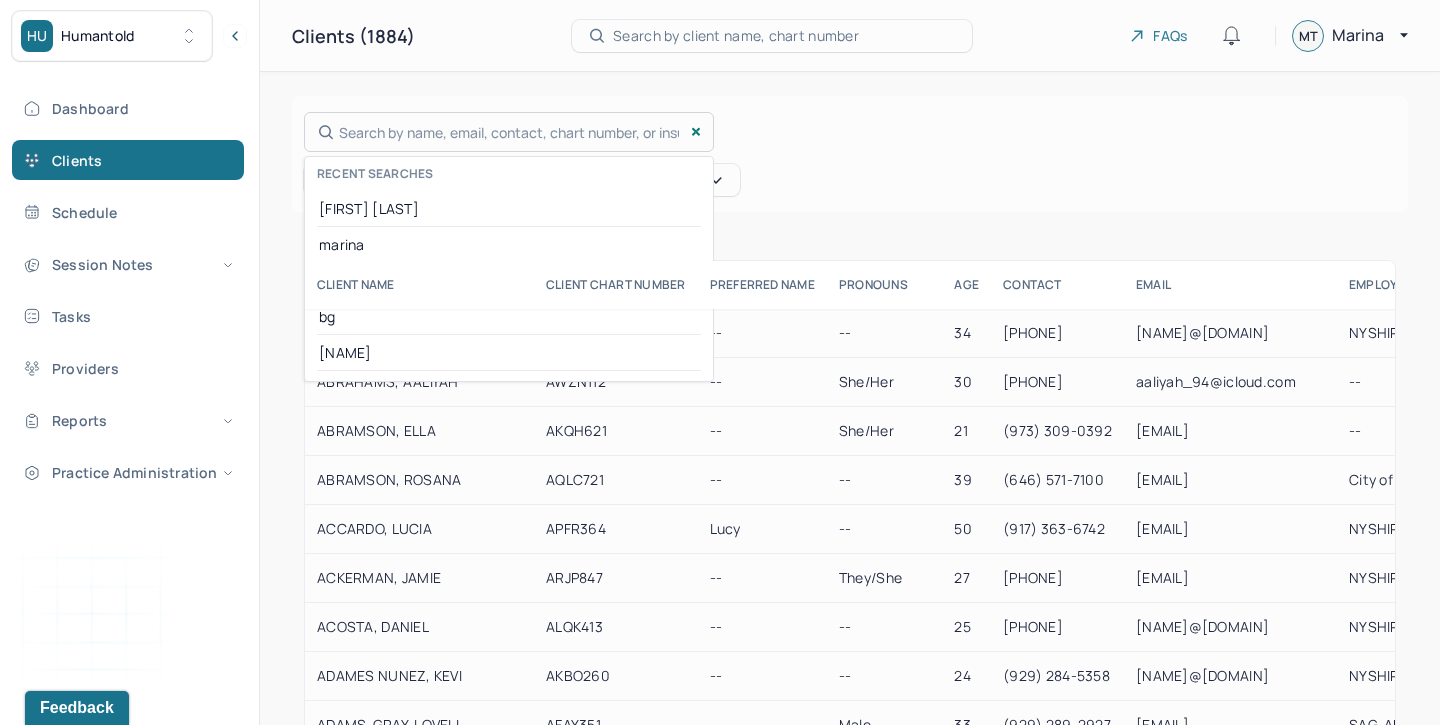 click on "Search by name, email, contact, chart number, or insurance id... Recent searches [FIRST] [LAST] [FIRST] [LAST] [FIRST] [LAST]" at bounding box center [509, 132] 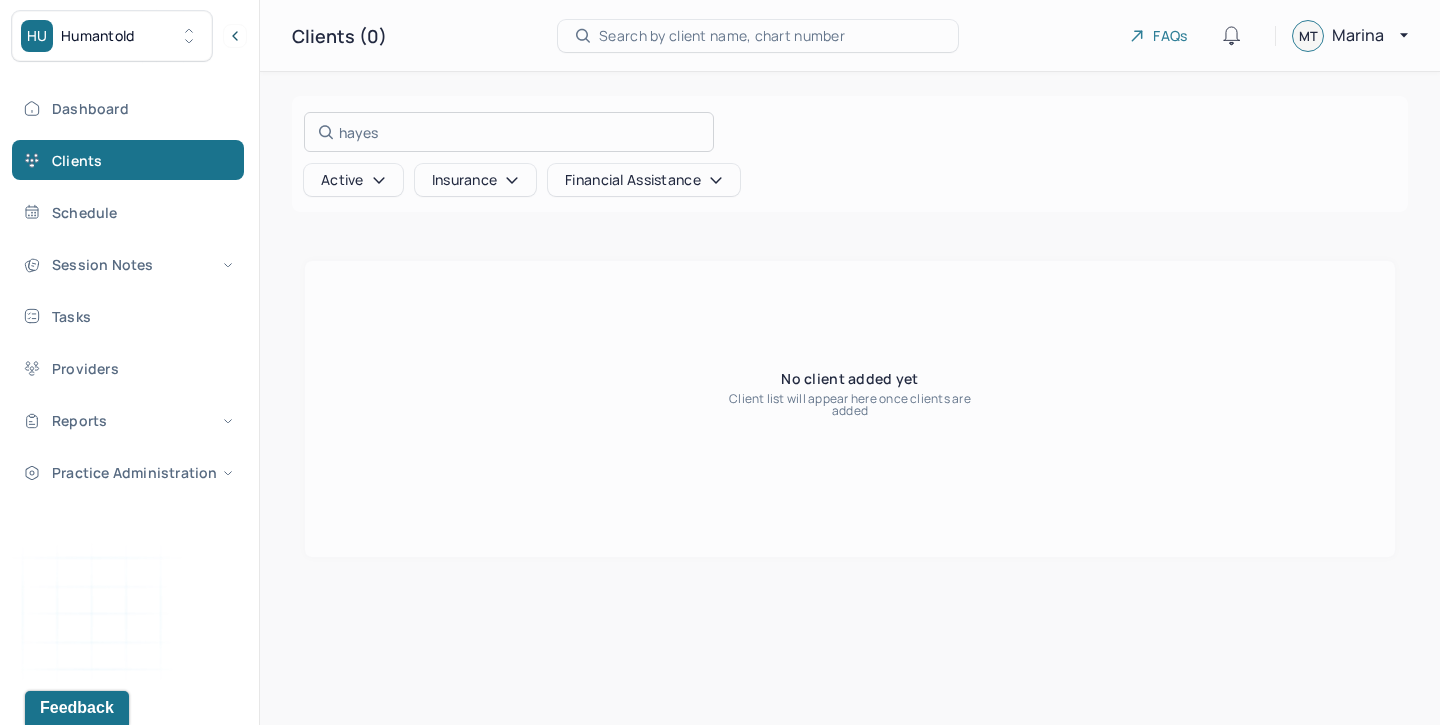 type on "hayes" 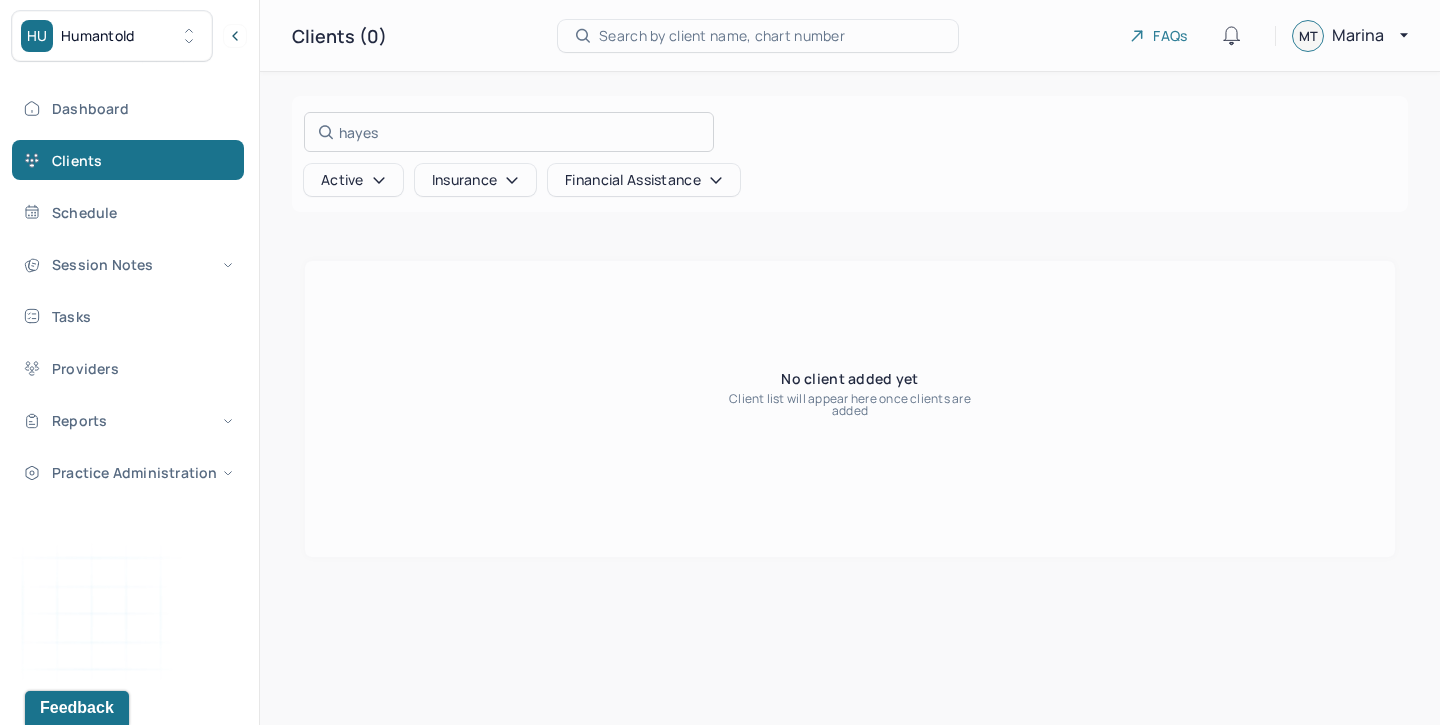 click at bounding box center [720, 362] 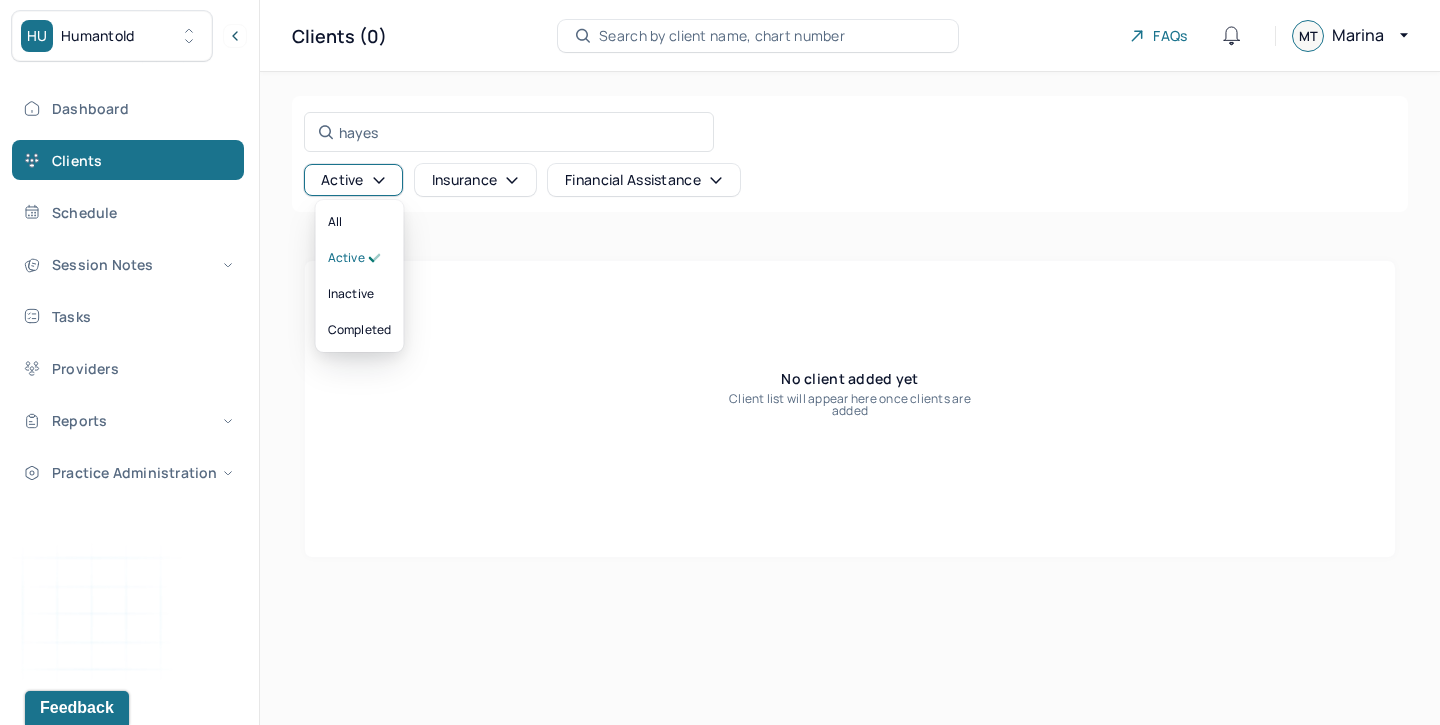 click on "Active" at bounding box center (353, 180) 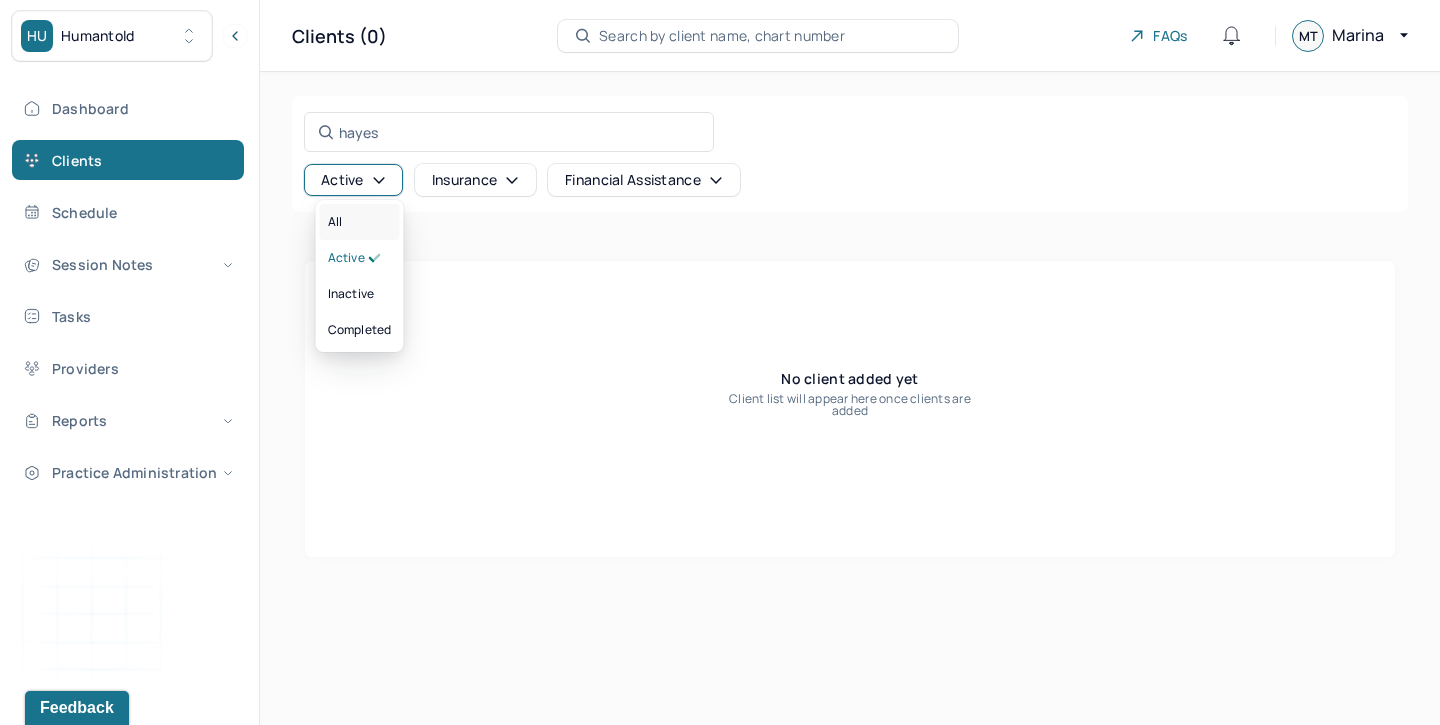 click on "All" at bounding box center [360, 222] 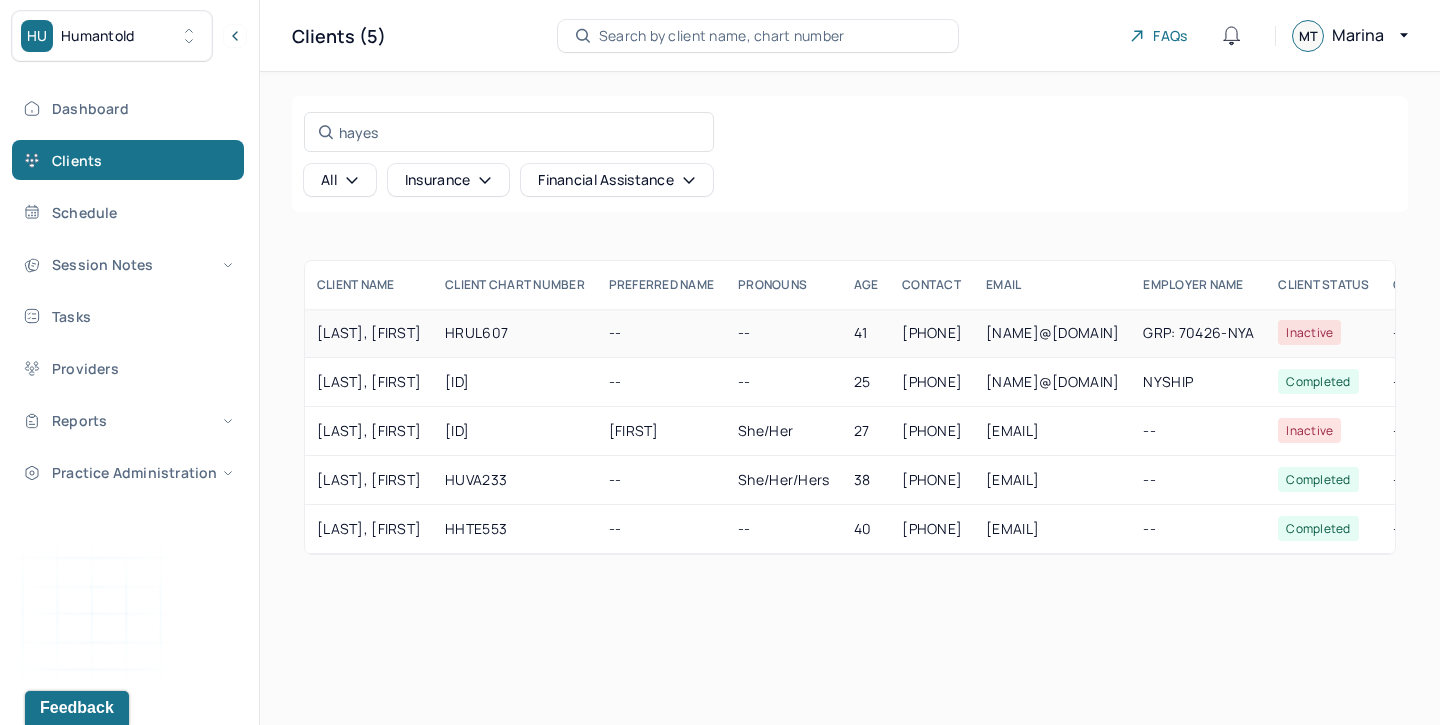 click on "HAYES, ANDREA" at bounding box center [369, 333] 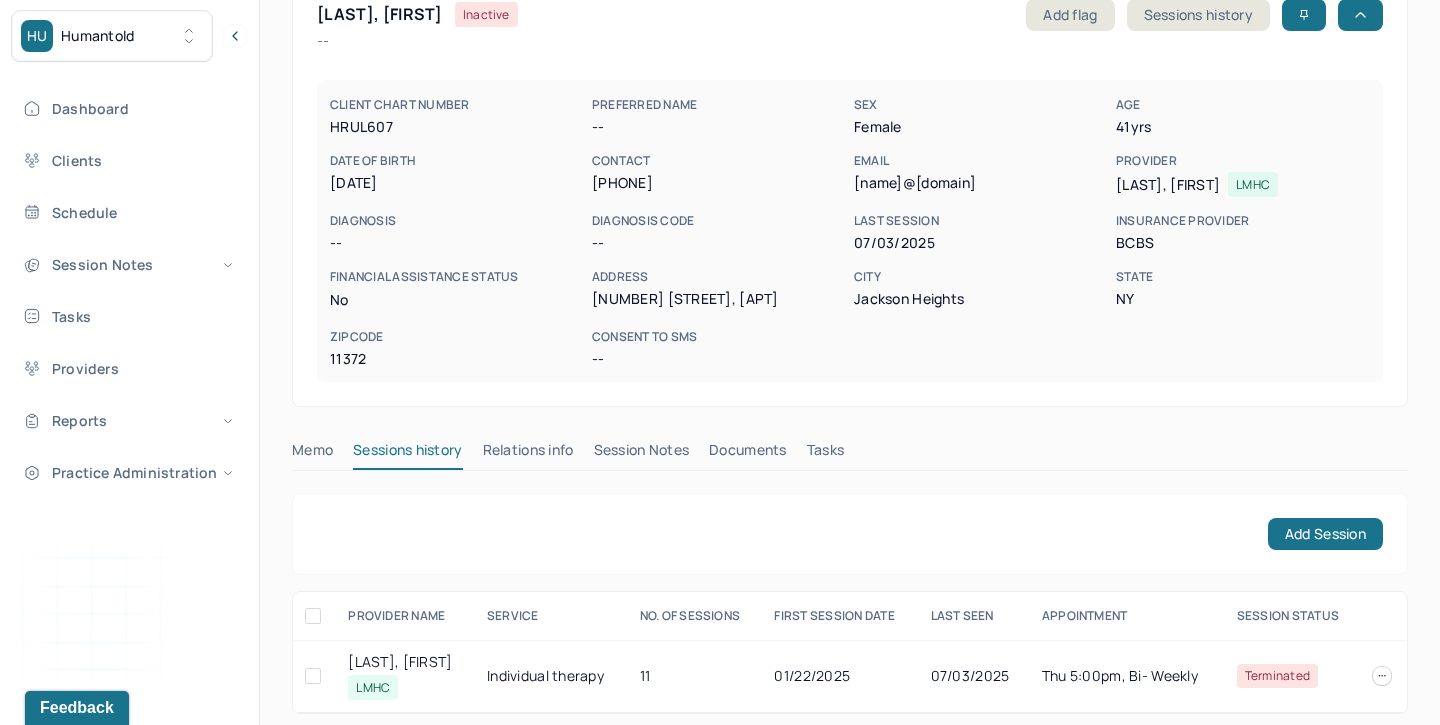 scroll, scrollTop: 135, scrollLeft: 0, axis: vertical 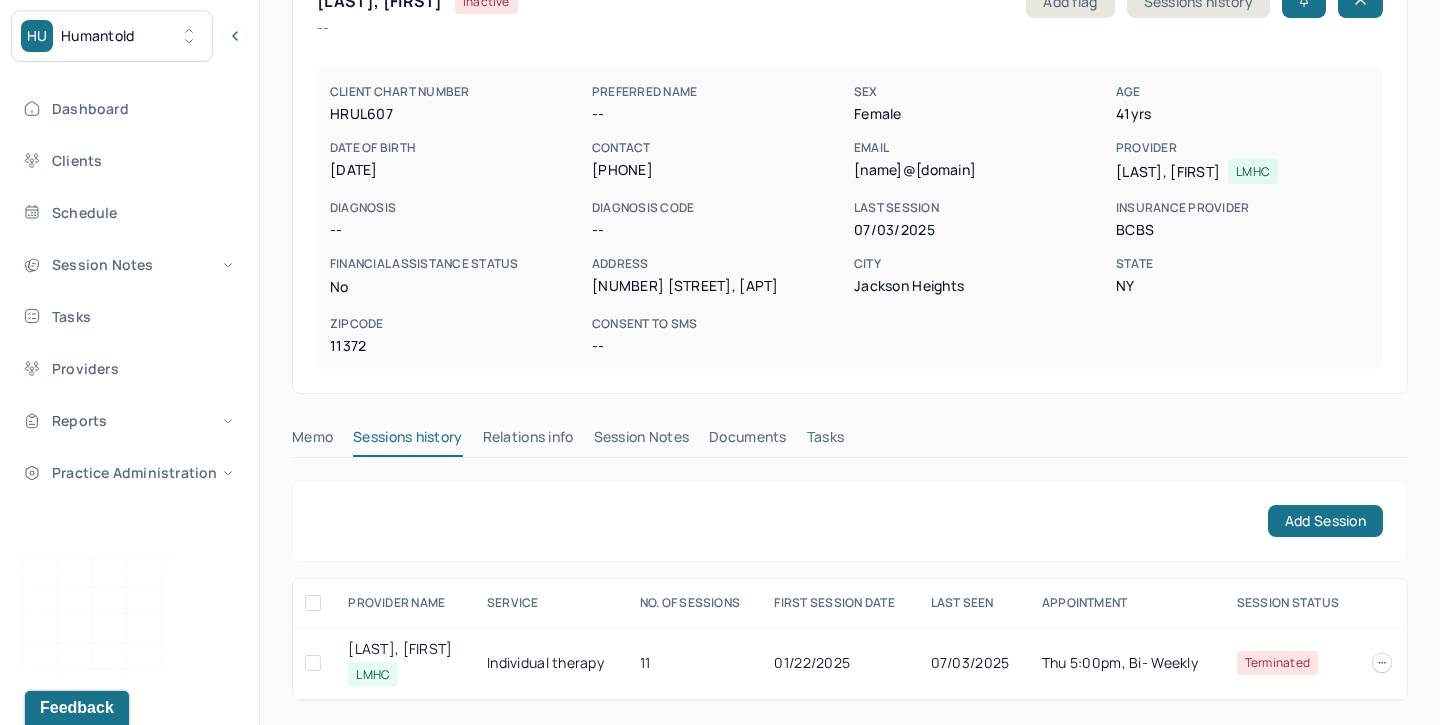 click on "Session Notes" at bounding box center (642, 441) 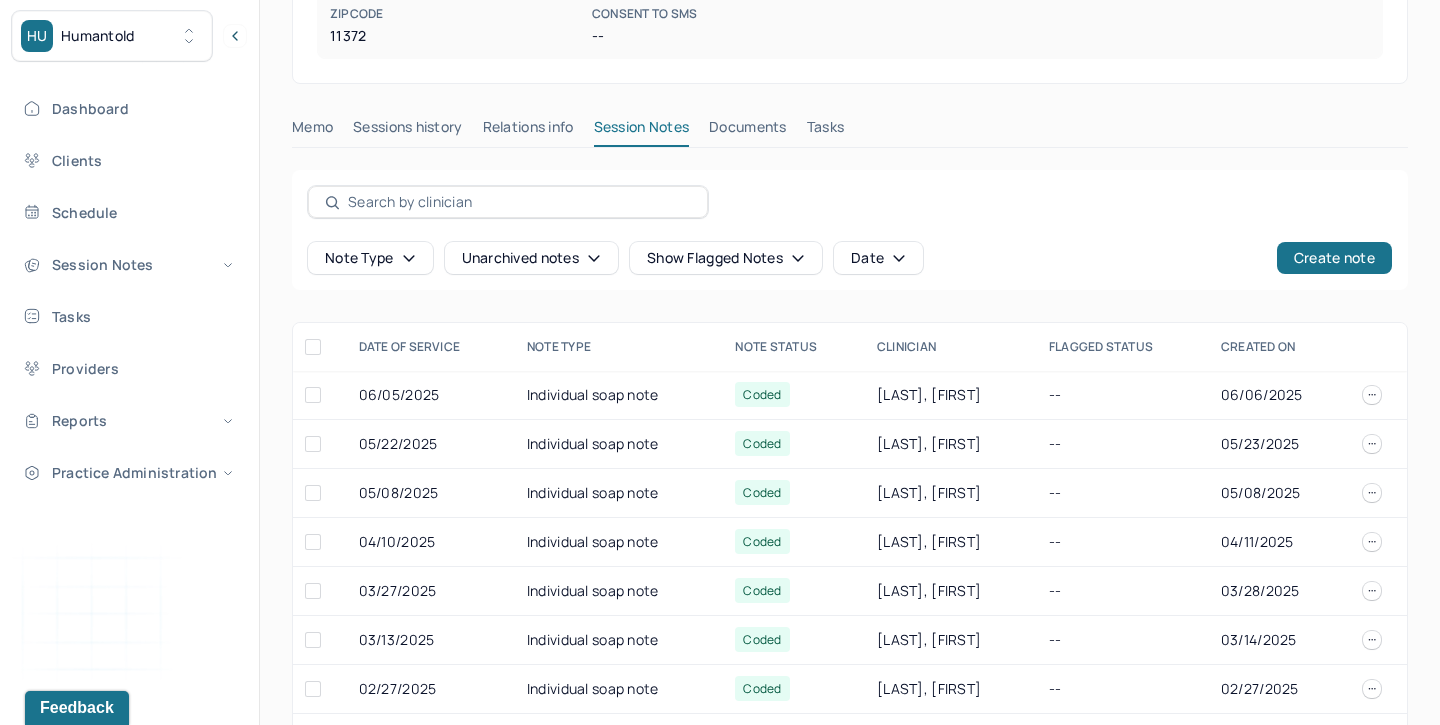 scroll, scrollTop: 439, scrollLeft: 0, axis: vertical 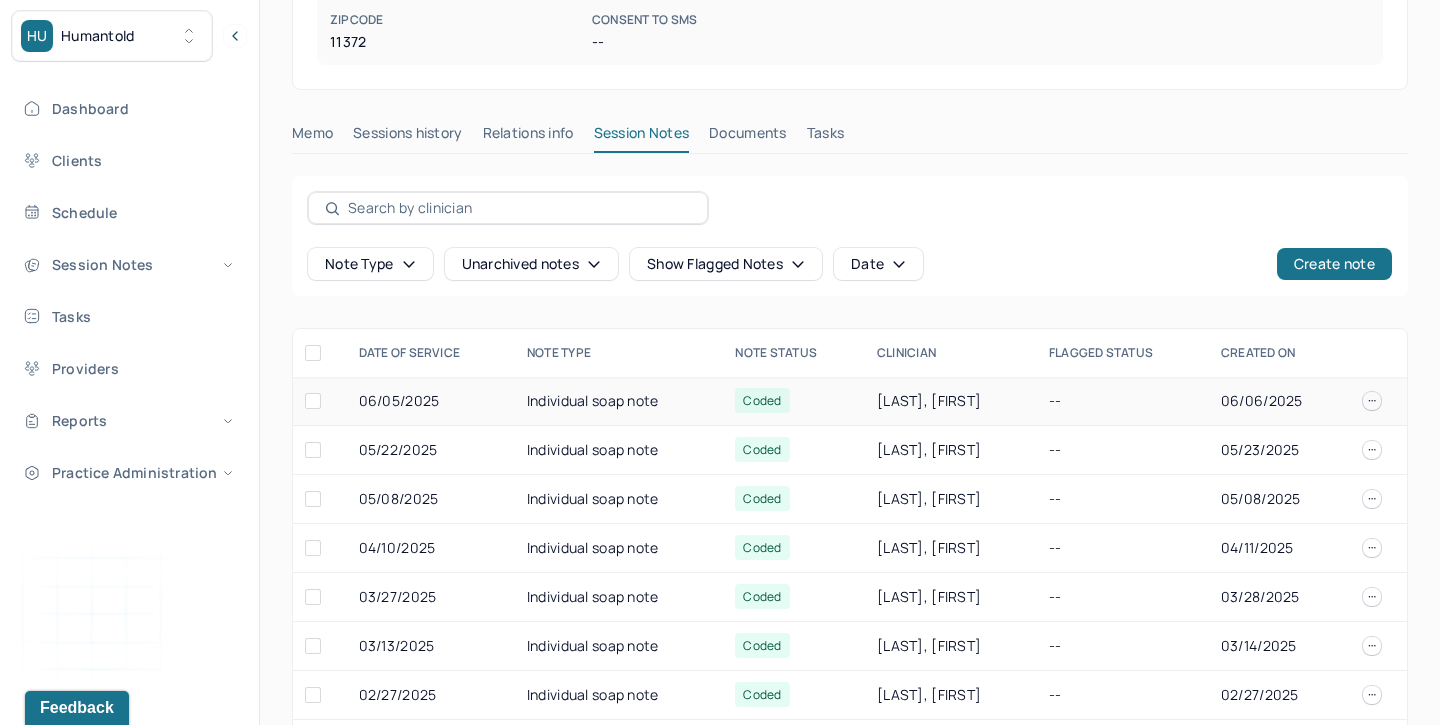 click on "06/05/2025" at bounding box center (431, 401) 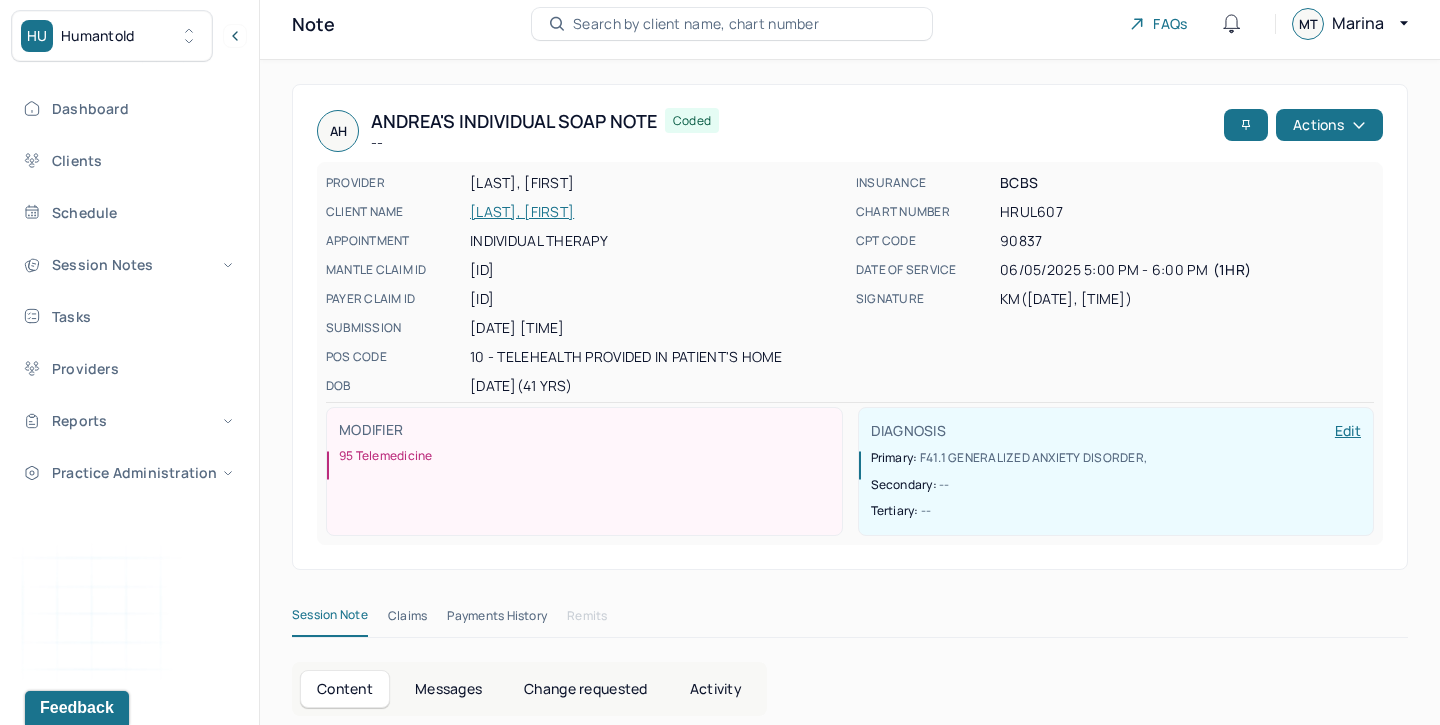 scroll, scrollTop: 0, scrollLeft: 0, axis: both 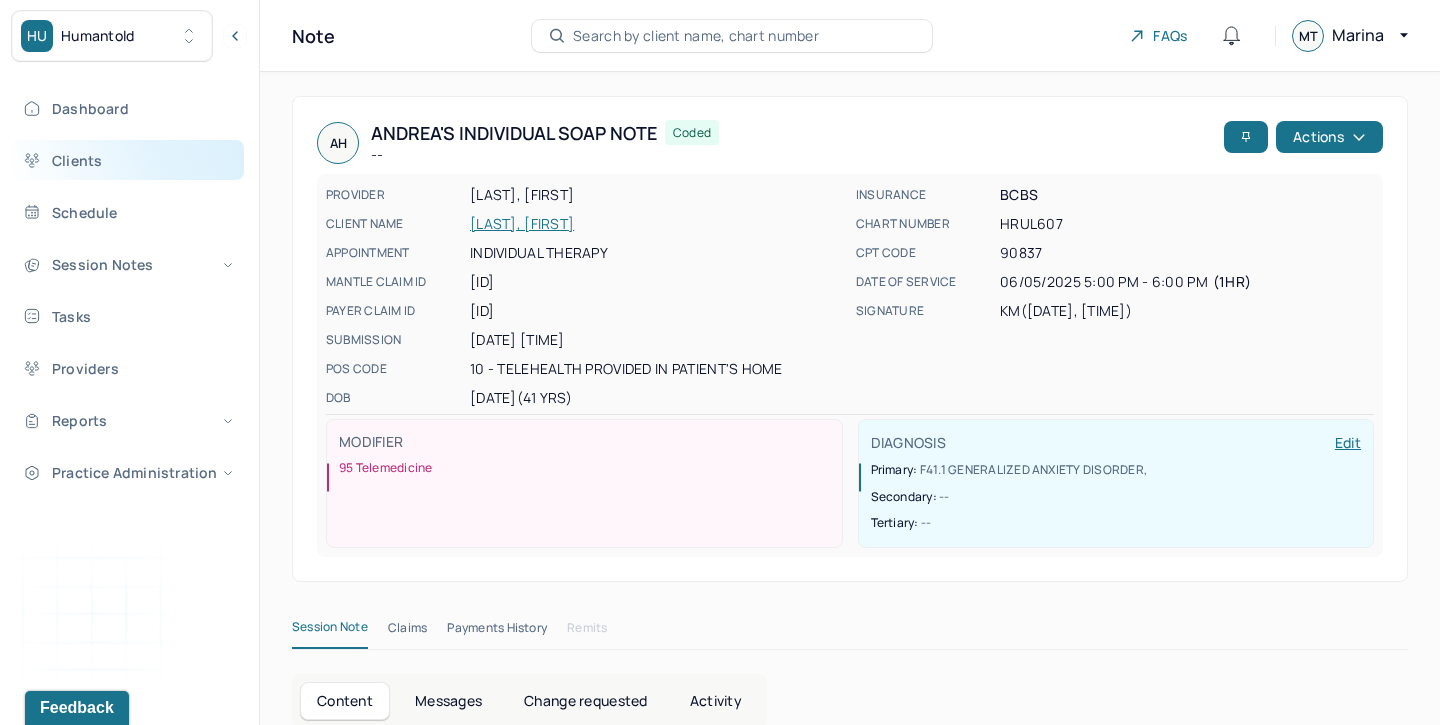 drag, startPoint x: 98, startPoint y: 162, endPoint x: 150, endPoint y: 151, distance: 53.15073 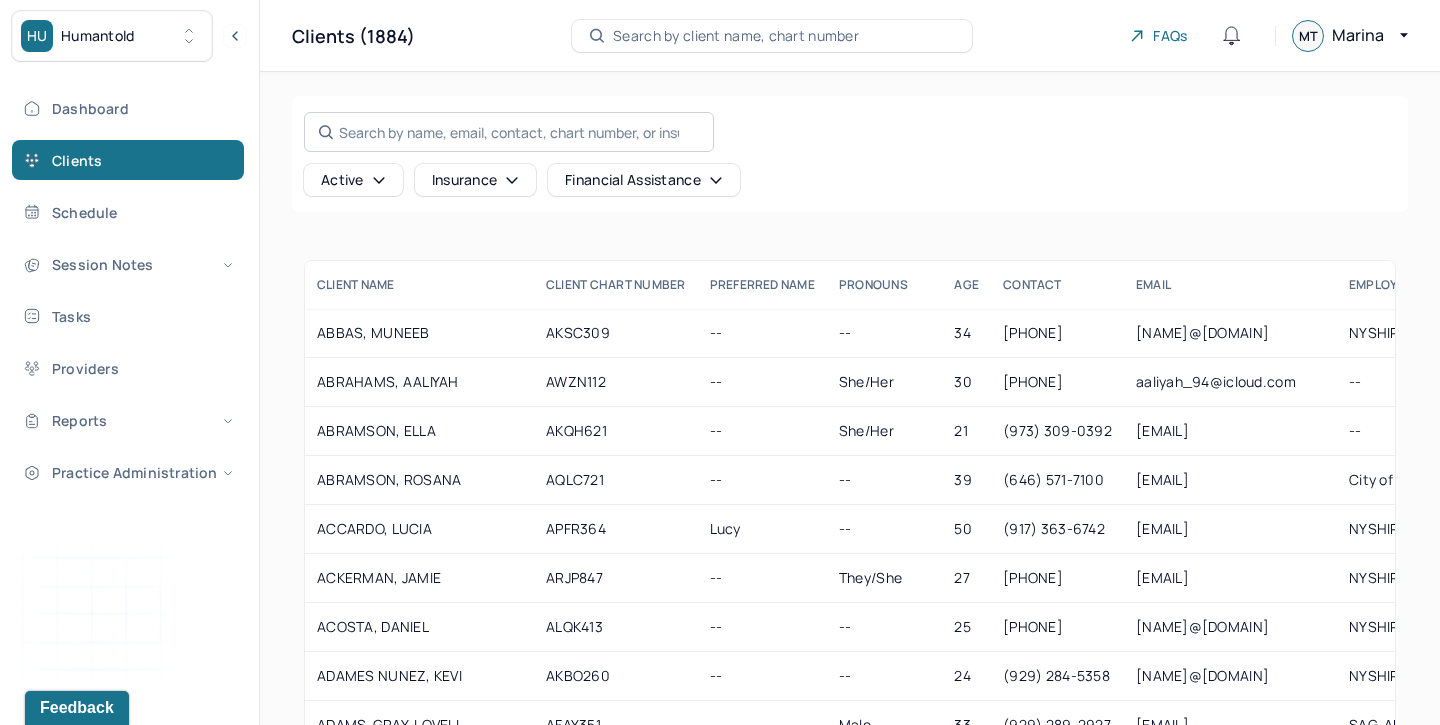 click on "Search by name, email, contact, chart number, or insurance id..." at bounding box center [509, 132] 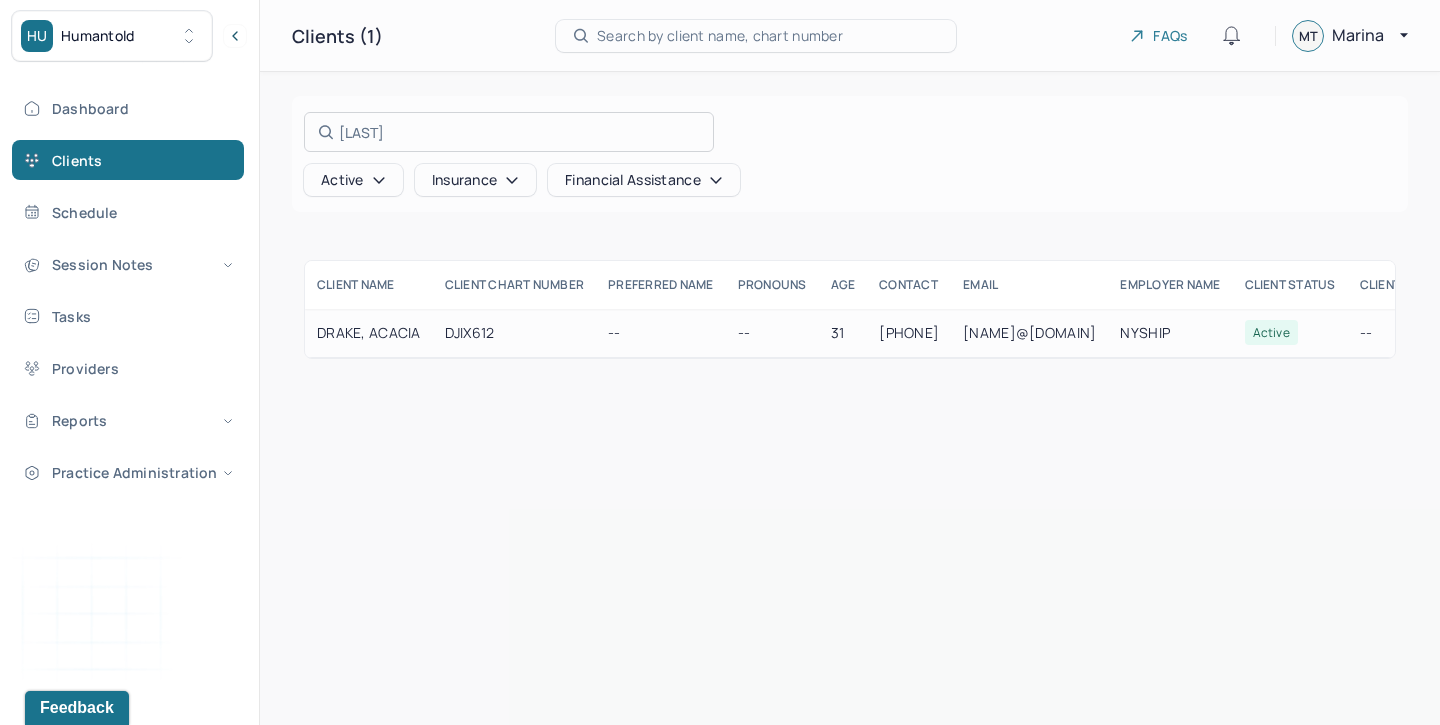 type on "drake" 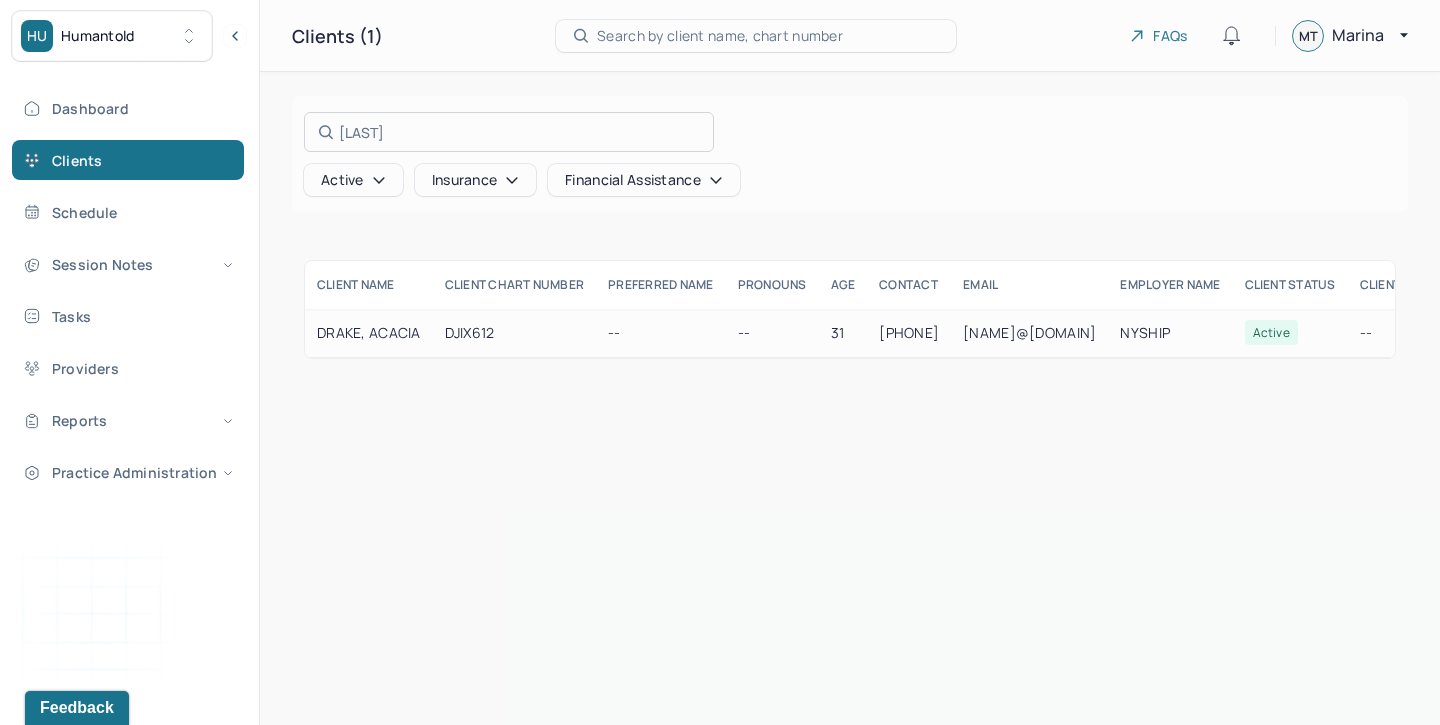 click at bounding box center (720, 362) 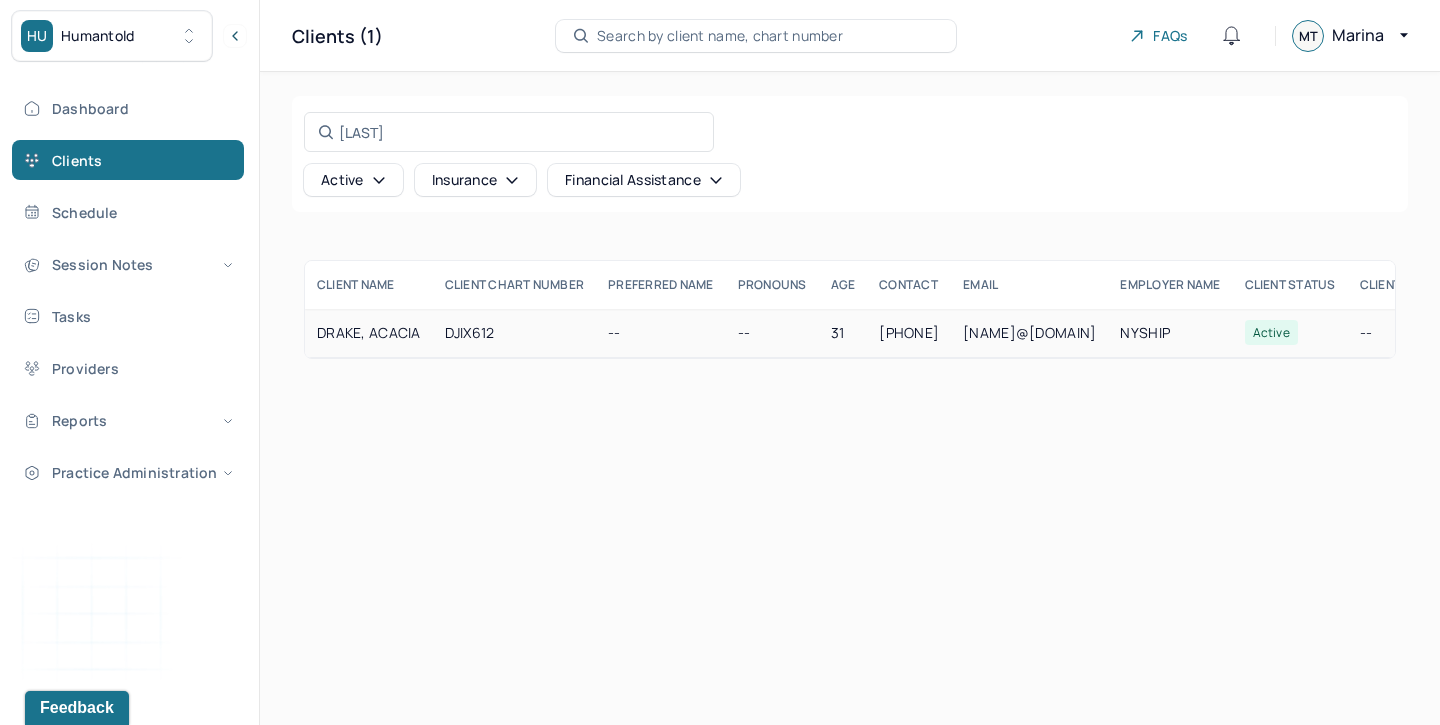 click on "DJIX612" at bounding box center (515, 333) 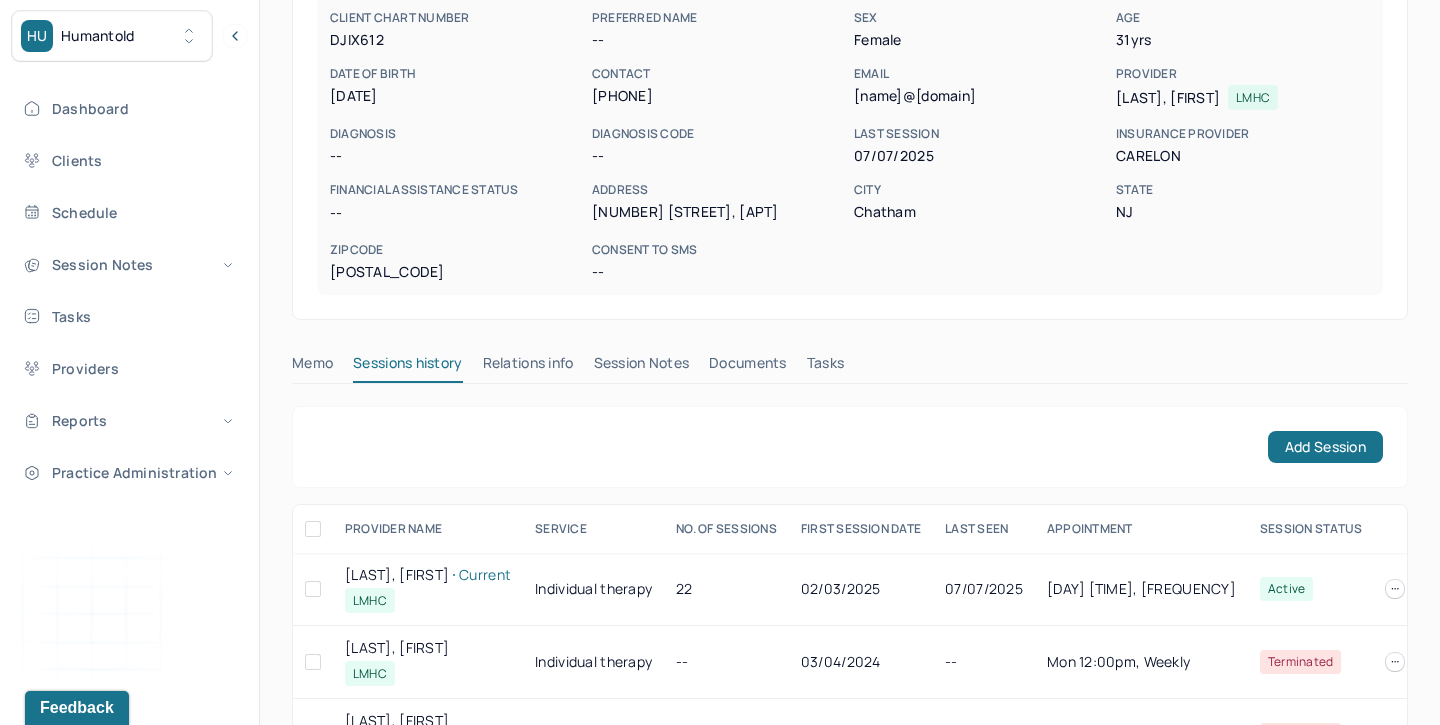 scroll, scrollTop: 210, scrollLeft: 0, axis: vertical 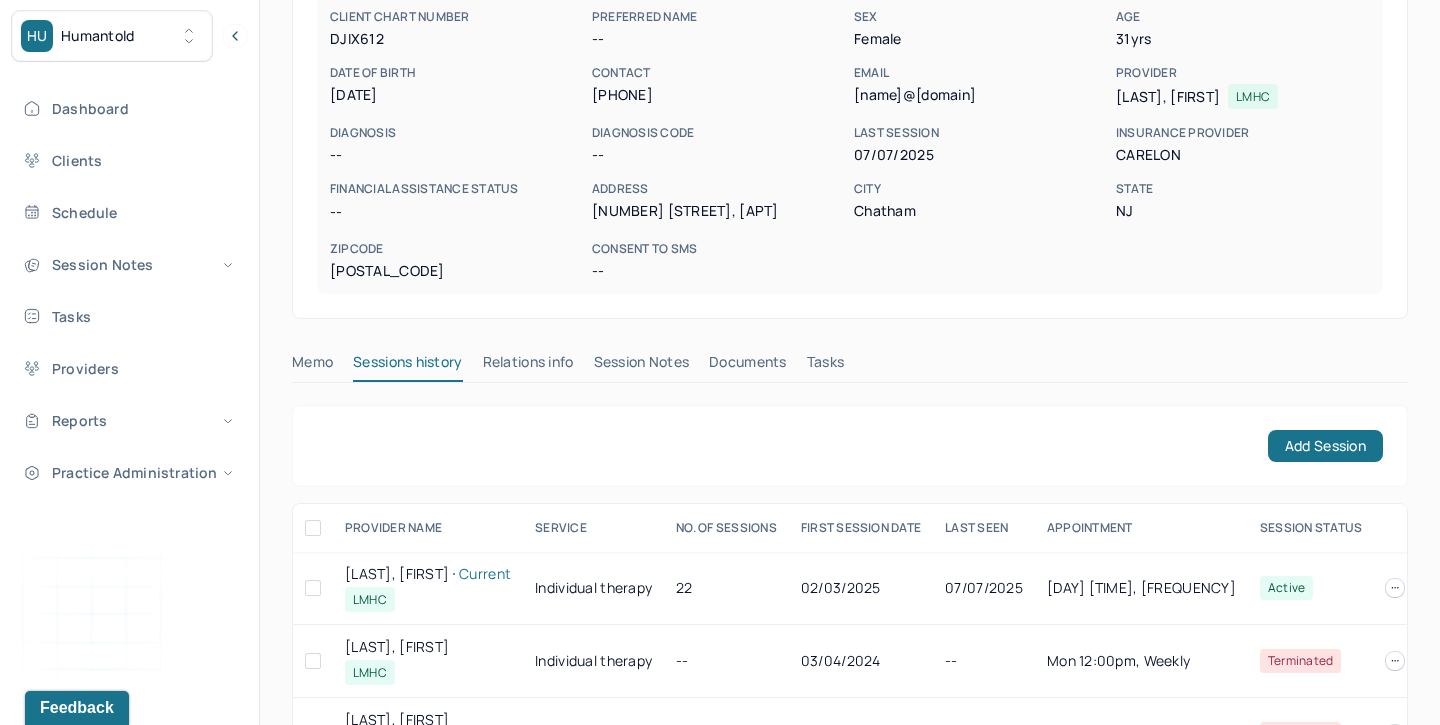 click on "Session Notes" at bounding box center [642, 366] 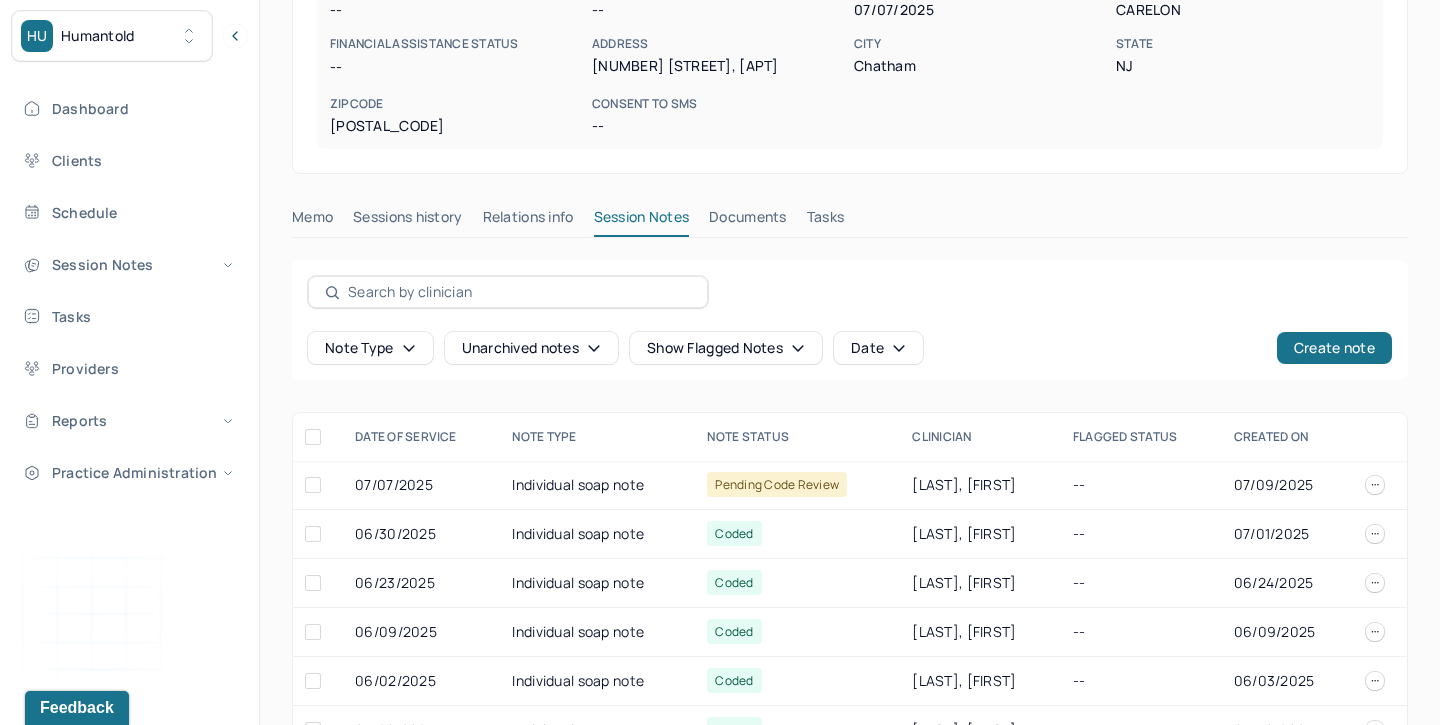 scroll, scrollTop: 353, scrollLeft: 0, axis: vertical 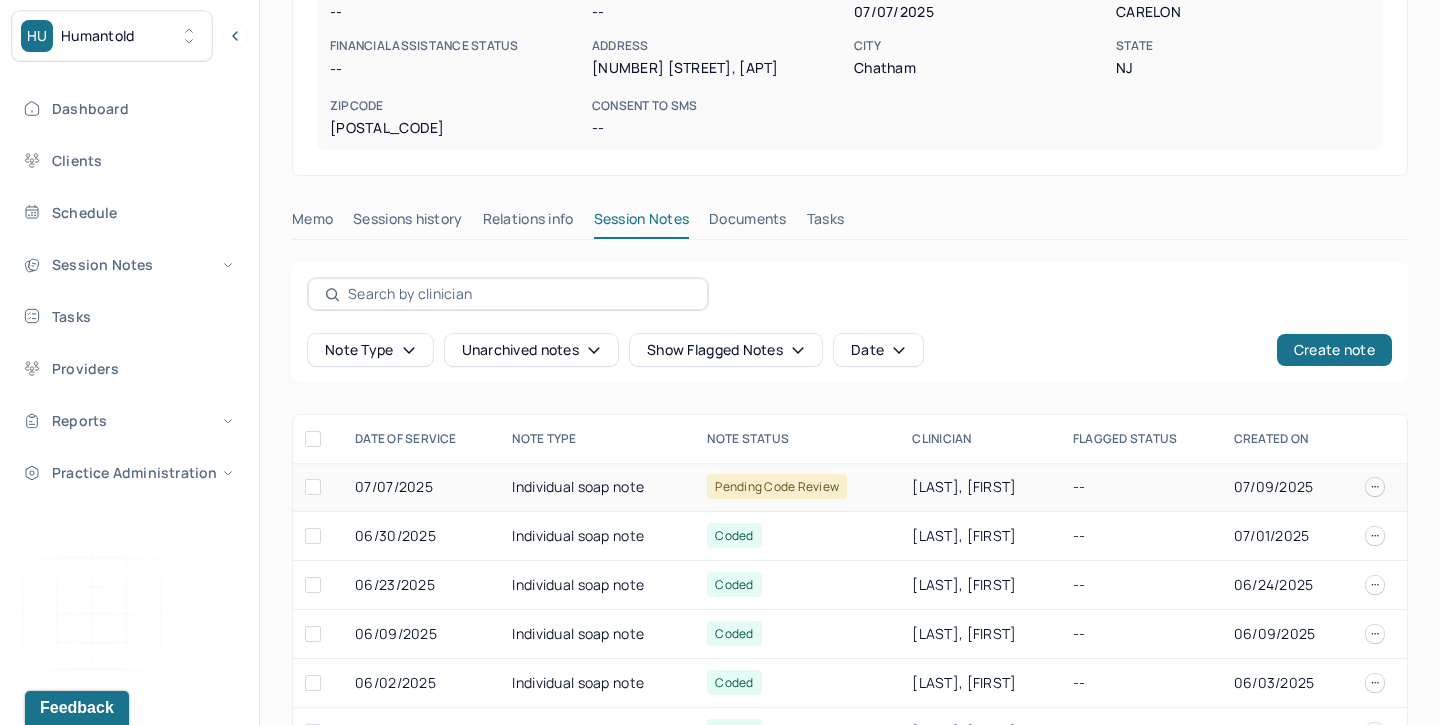 click on "Individual soap note" at bounding box center (597, 487) 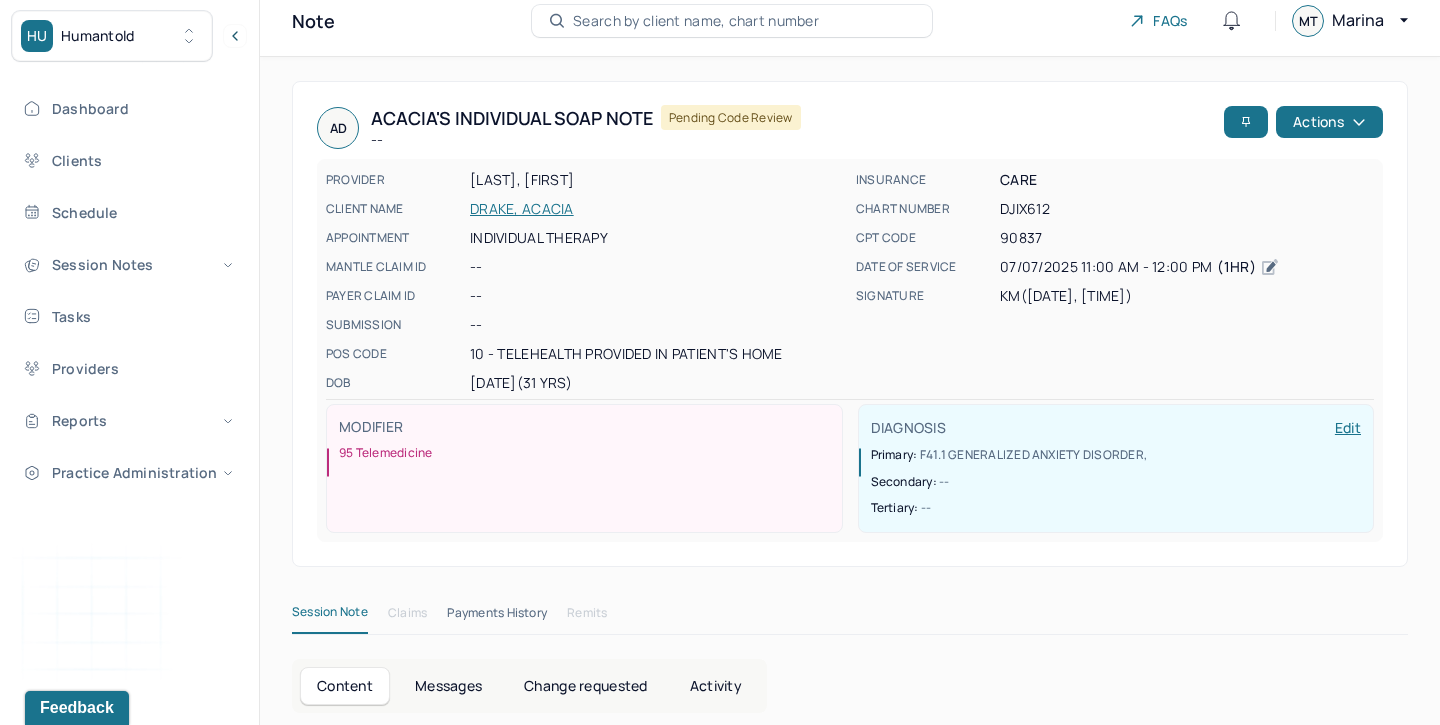 scroll, scrollTop: 0, scrollLeft: 0, axis: both 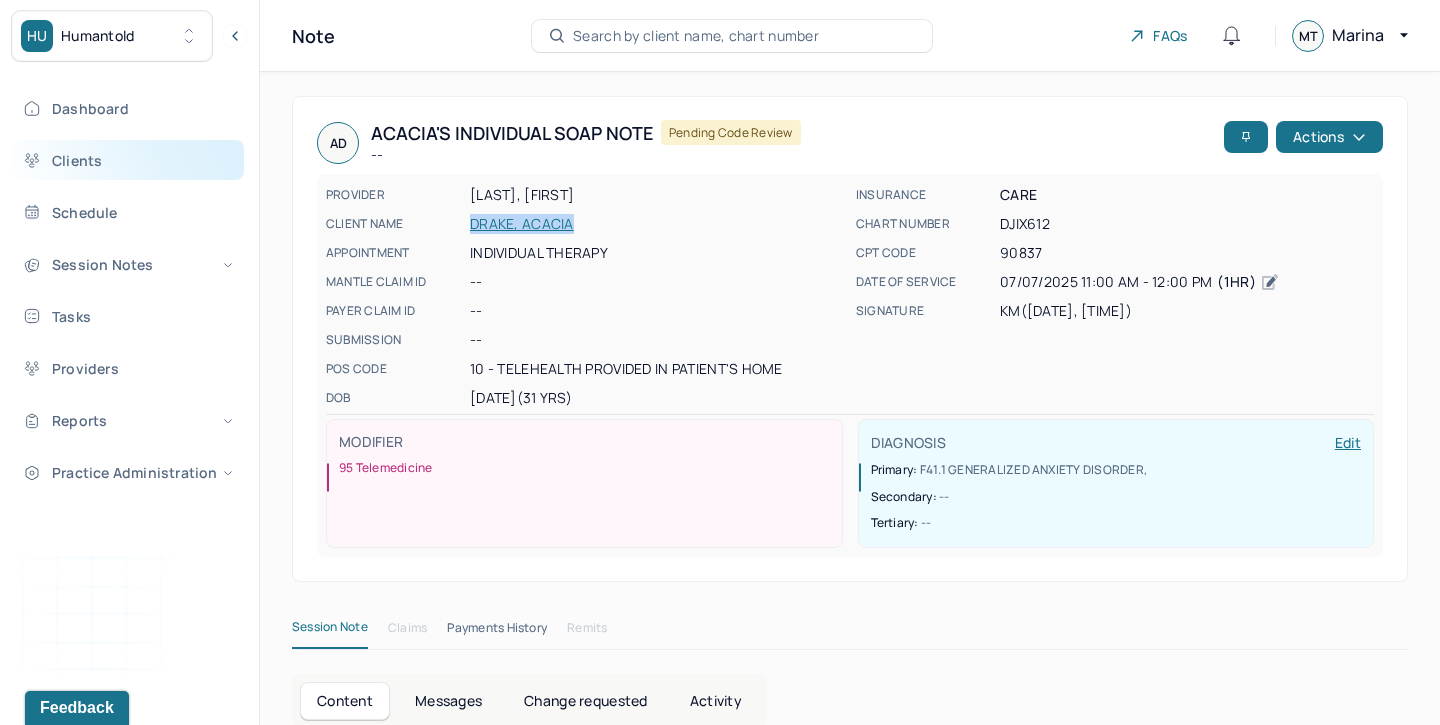 click on "Clients" at bounding box center (128, 160) 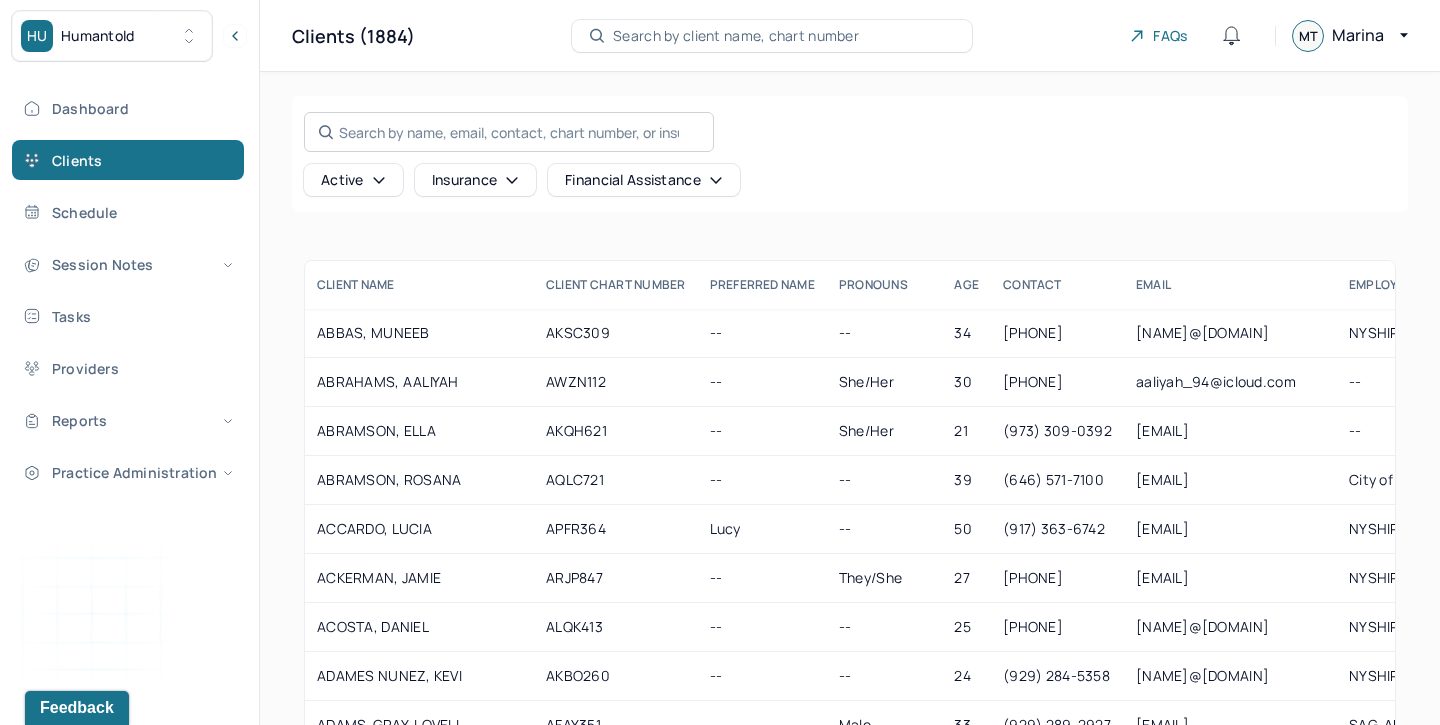 click on "Search by name, email, contact, chart number, or insurance id..." at bounding box center (509, 132) 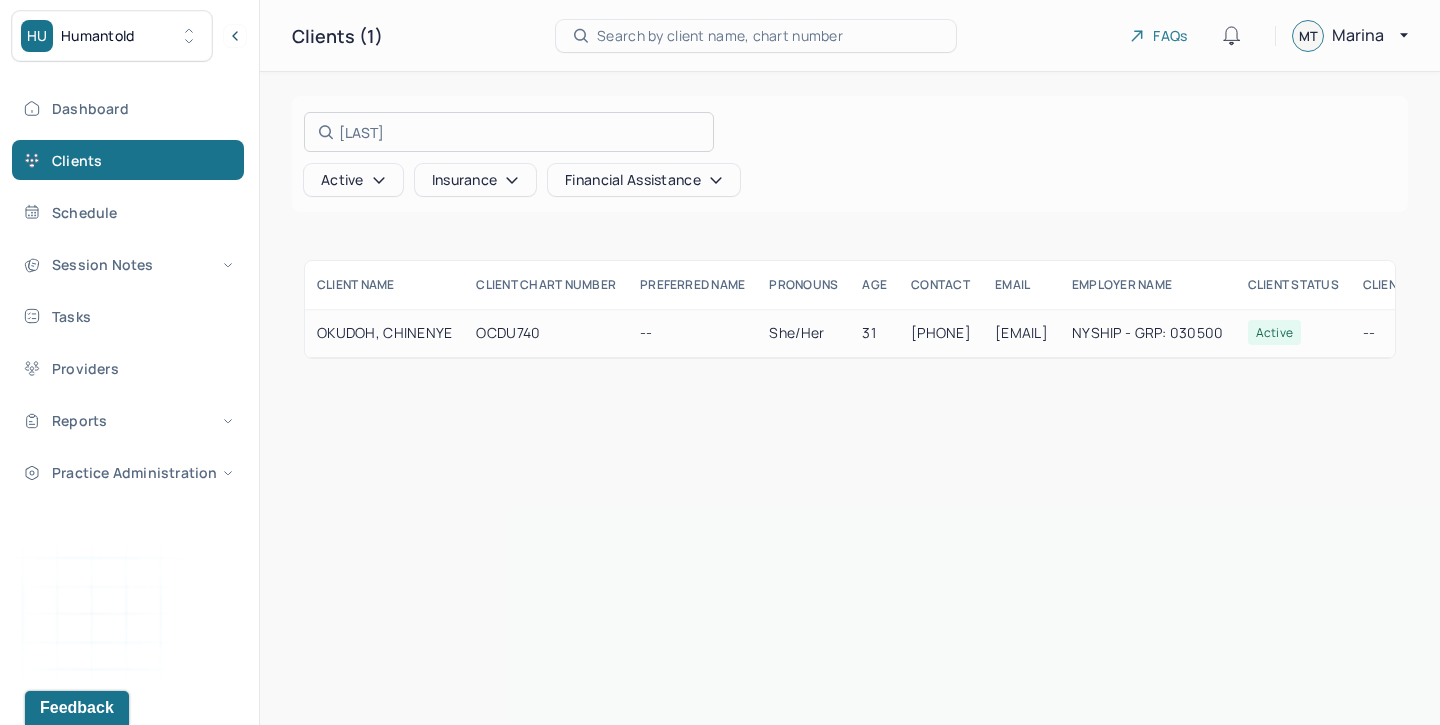 type on "okudoh" 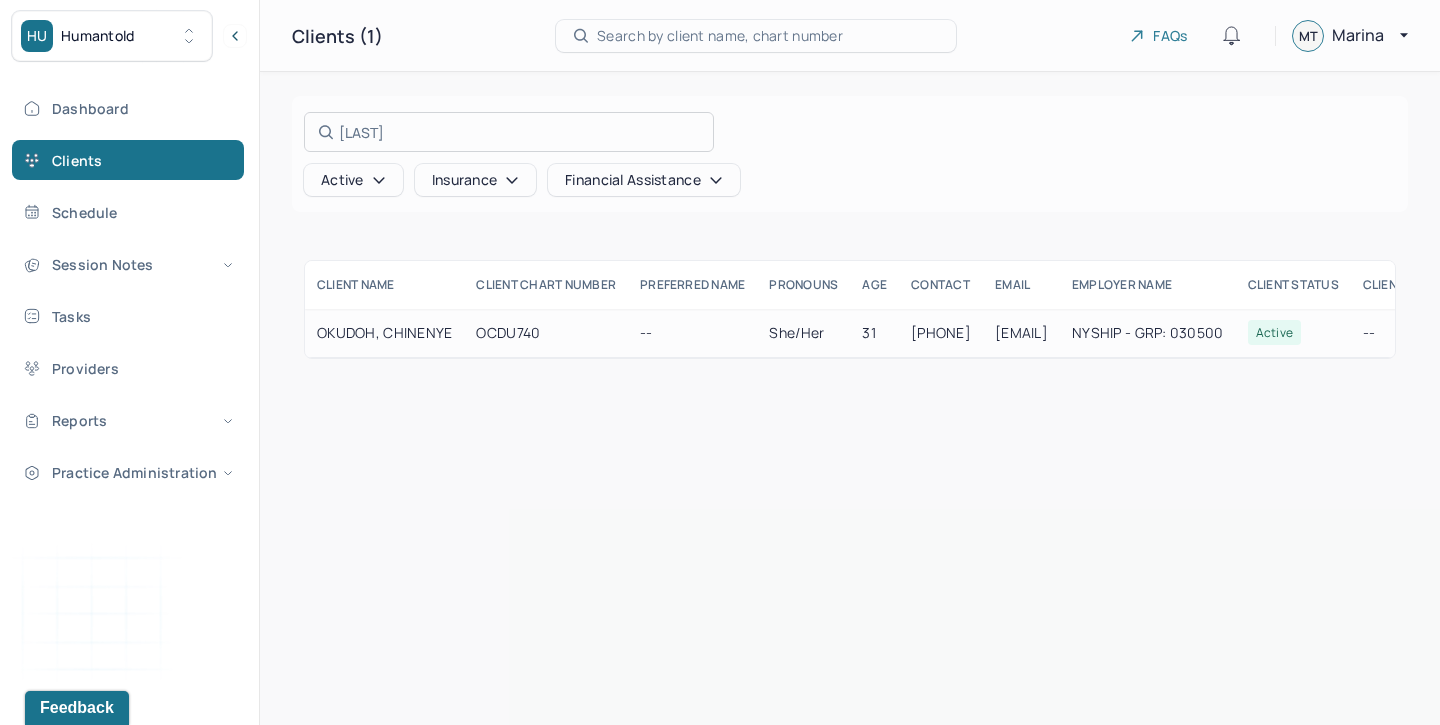 click at bounding box center (720, 362) 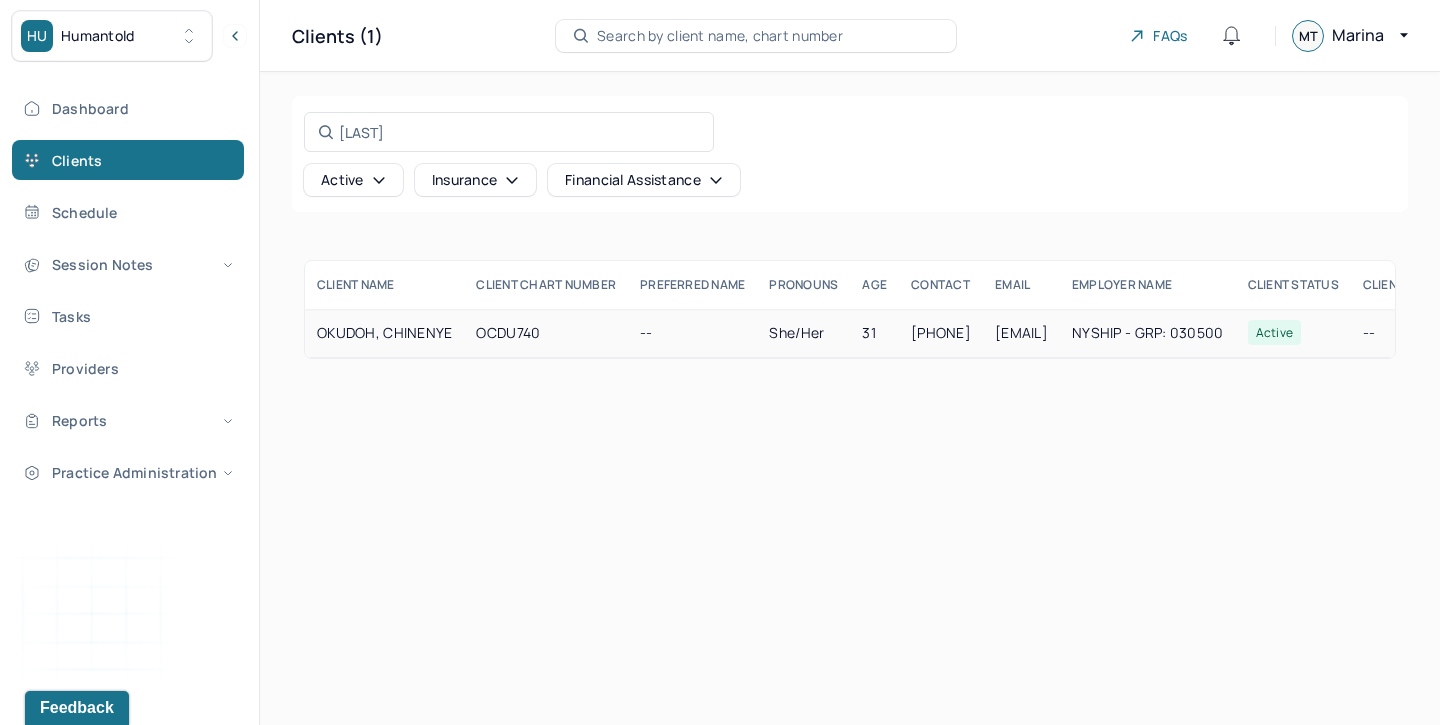 click on "OKUDOH, CHINENYE" at bounding box center [384, 333] 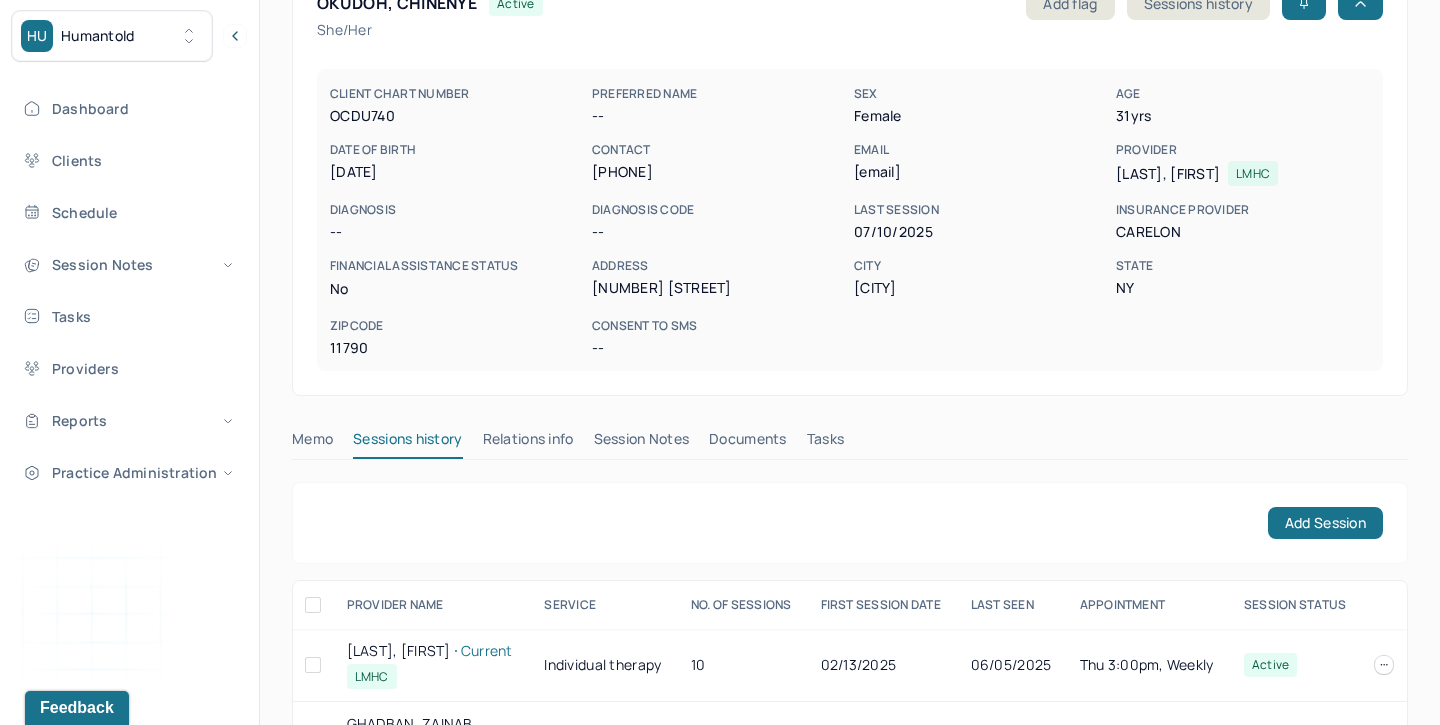 scroll, scrollTop: 209, scrollLeft: 0, axis: vertical 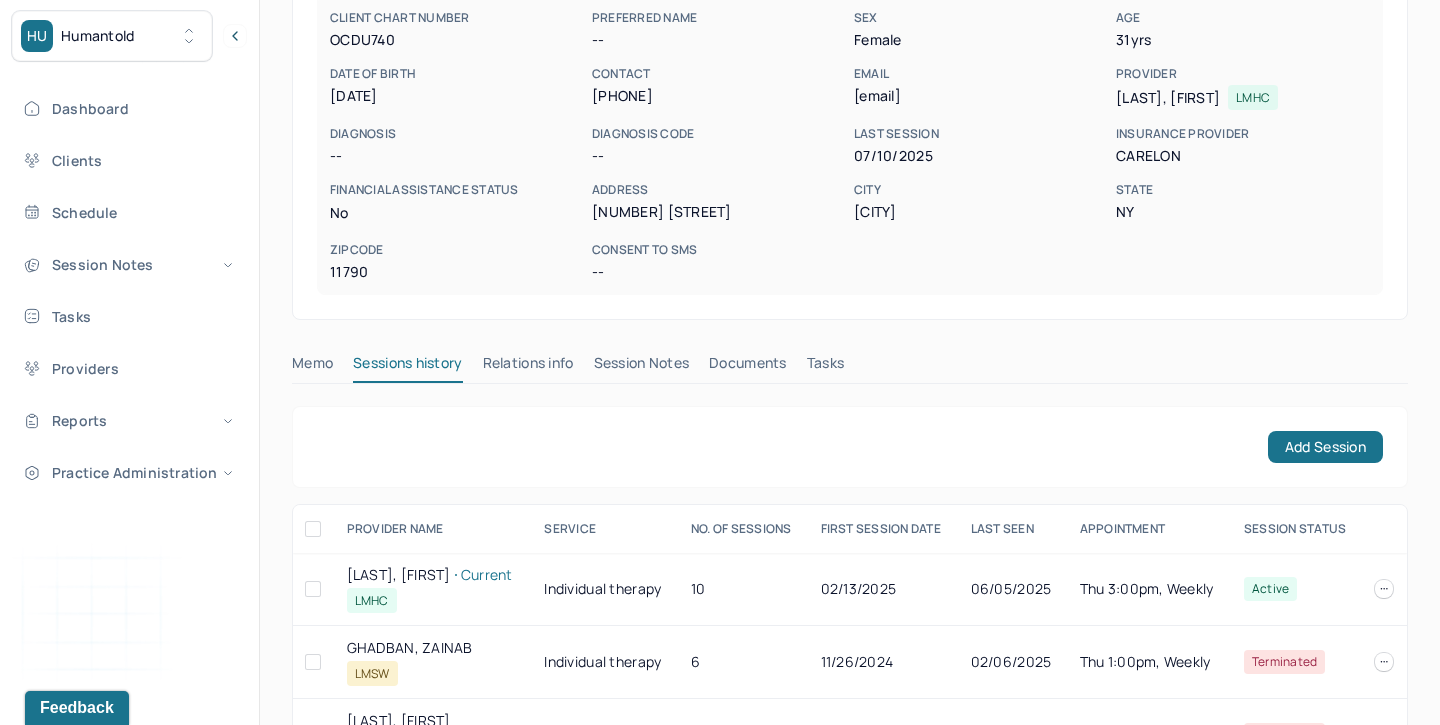 click on "Session Notes" at bounding box center (642, 367) 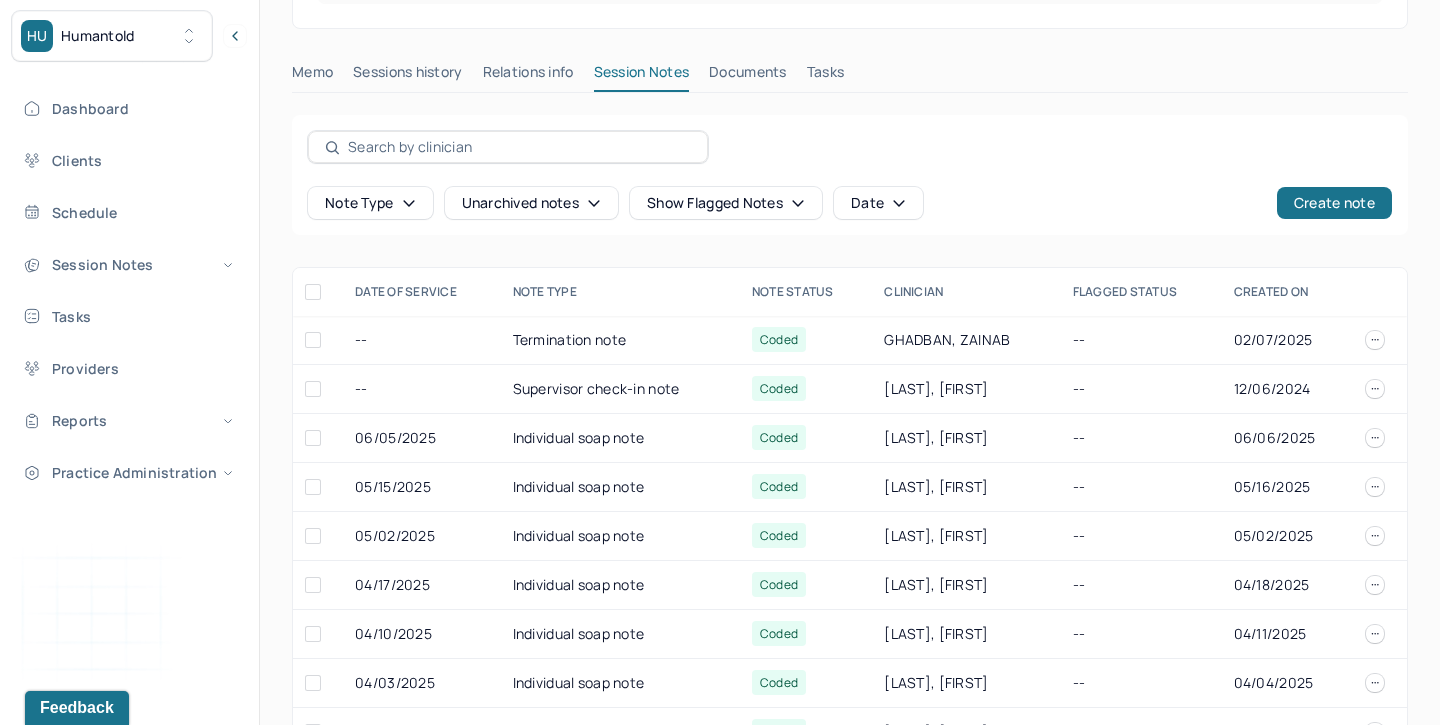 scroll, scrollTop: 502, scrollLeft: 0, axis: vertical 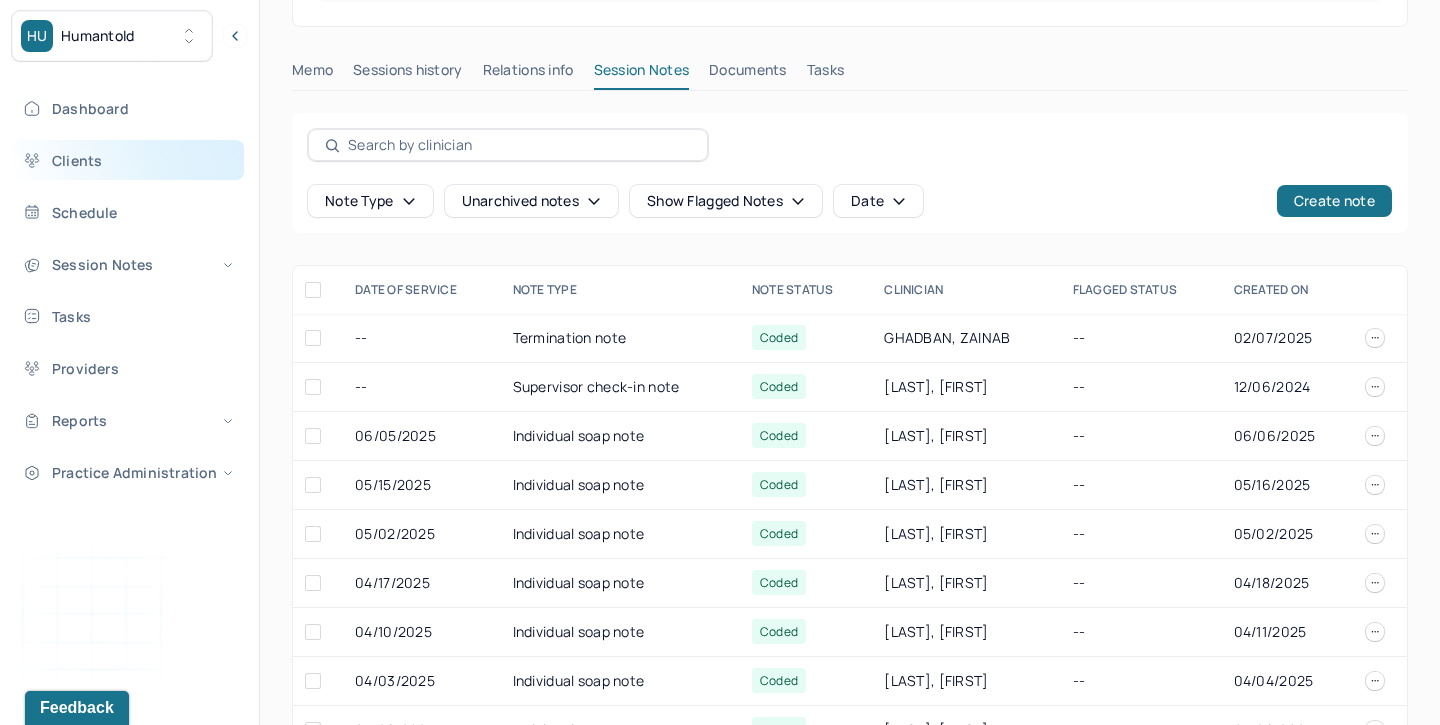 click on "Clients" at bounding box center (128, 160) 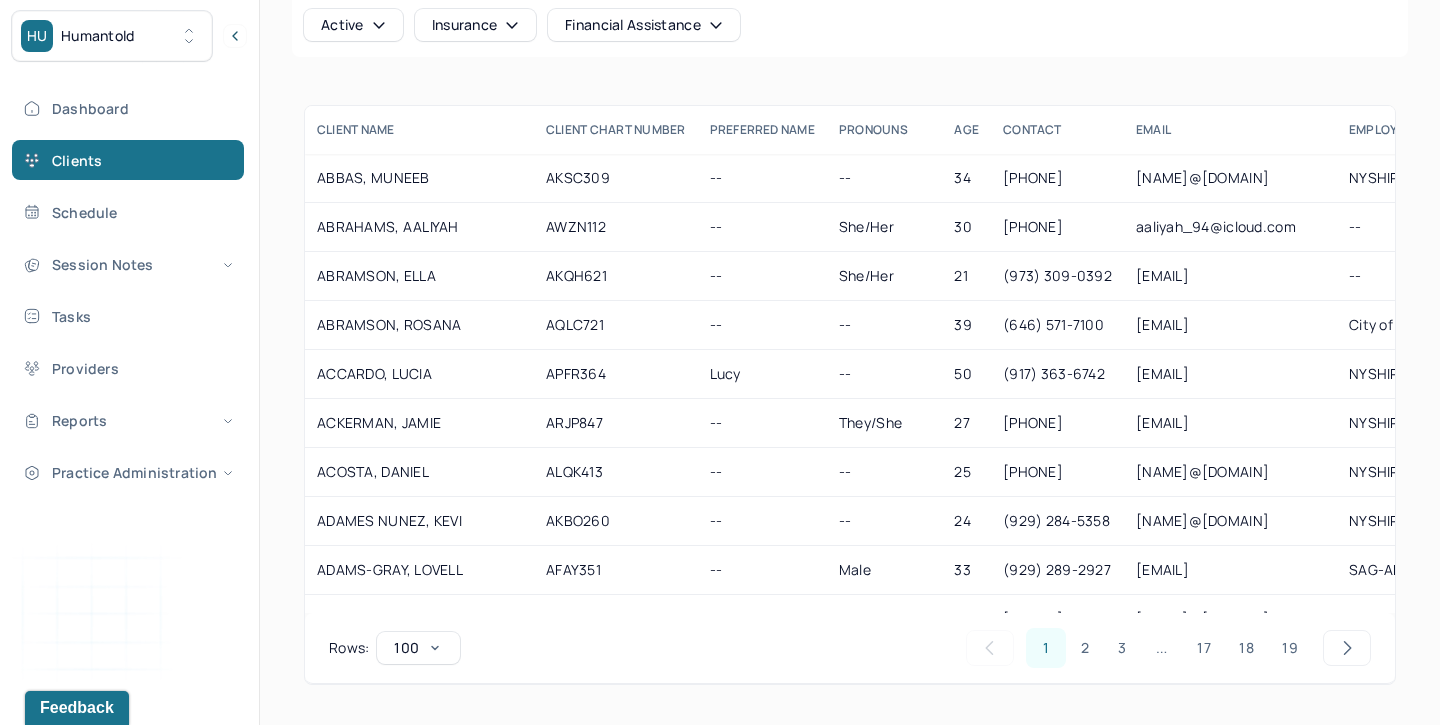 scroll, scrollTop: 5, scrollLeft: 0, axis: vertical 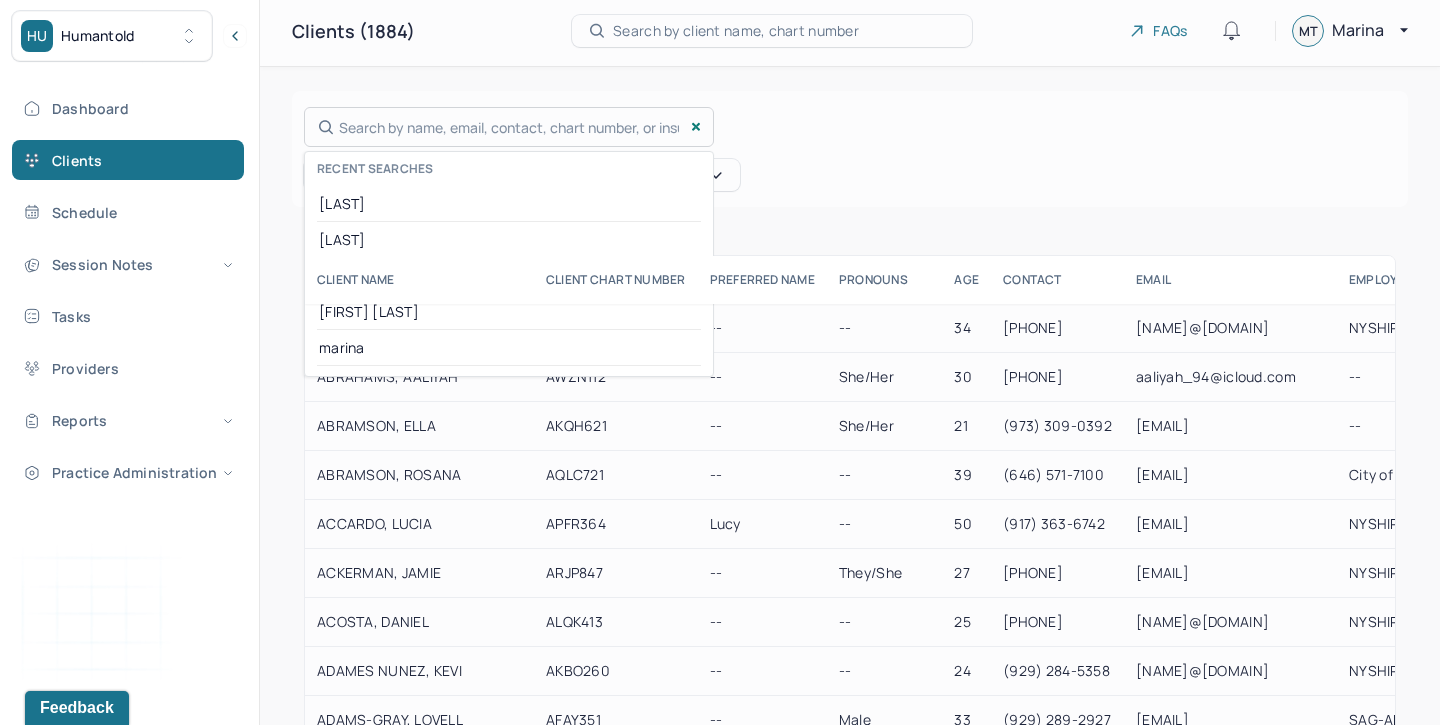 click on "Search by name, email, contact, chart number, or insurance id... Recent searches okudoh drake hayes Heather Johnson marina" at bounding box center [509, 127] 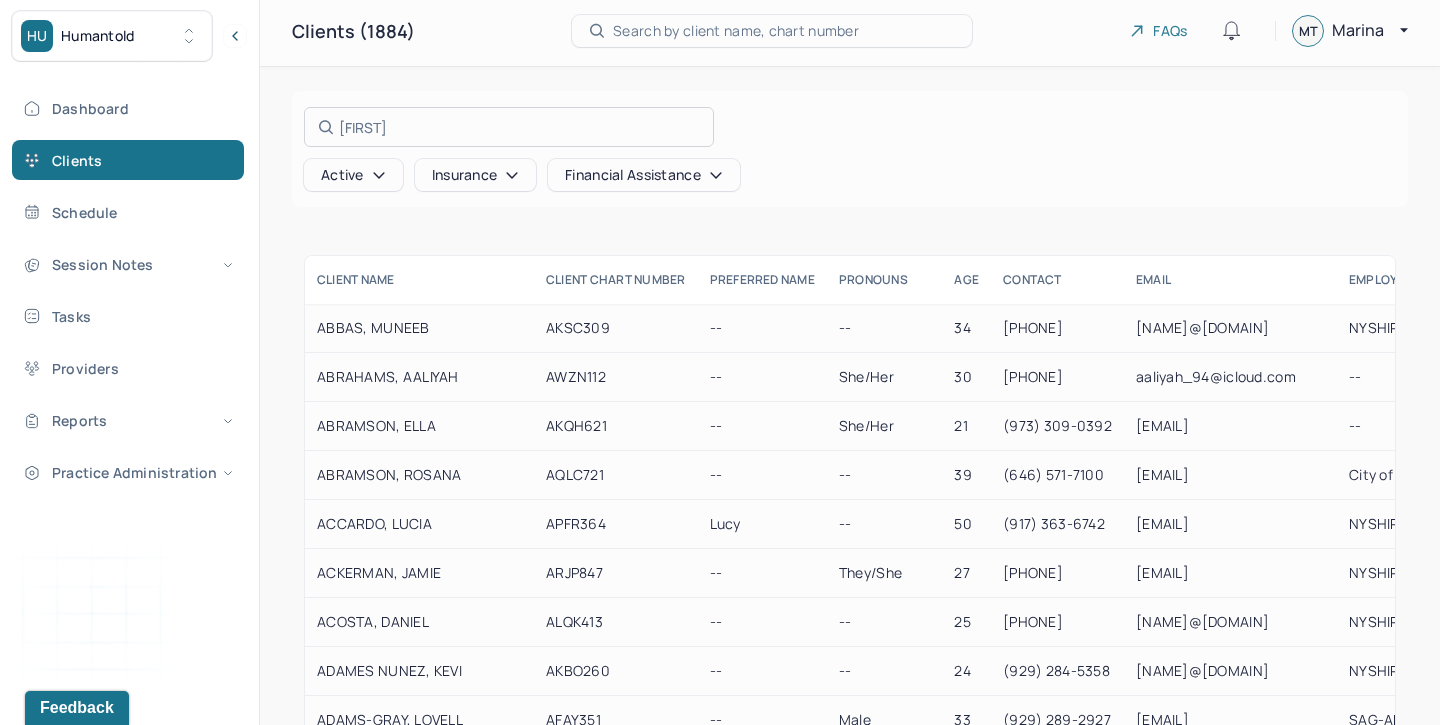 scroll, scrollTop: 0, scrollLeft: 0, axis: both 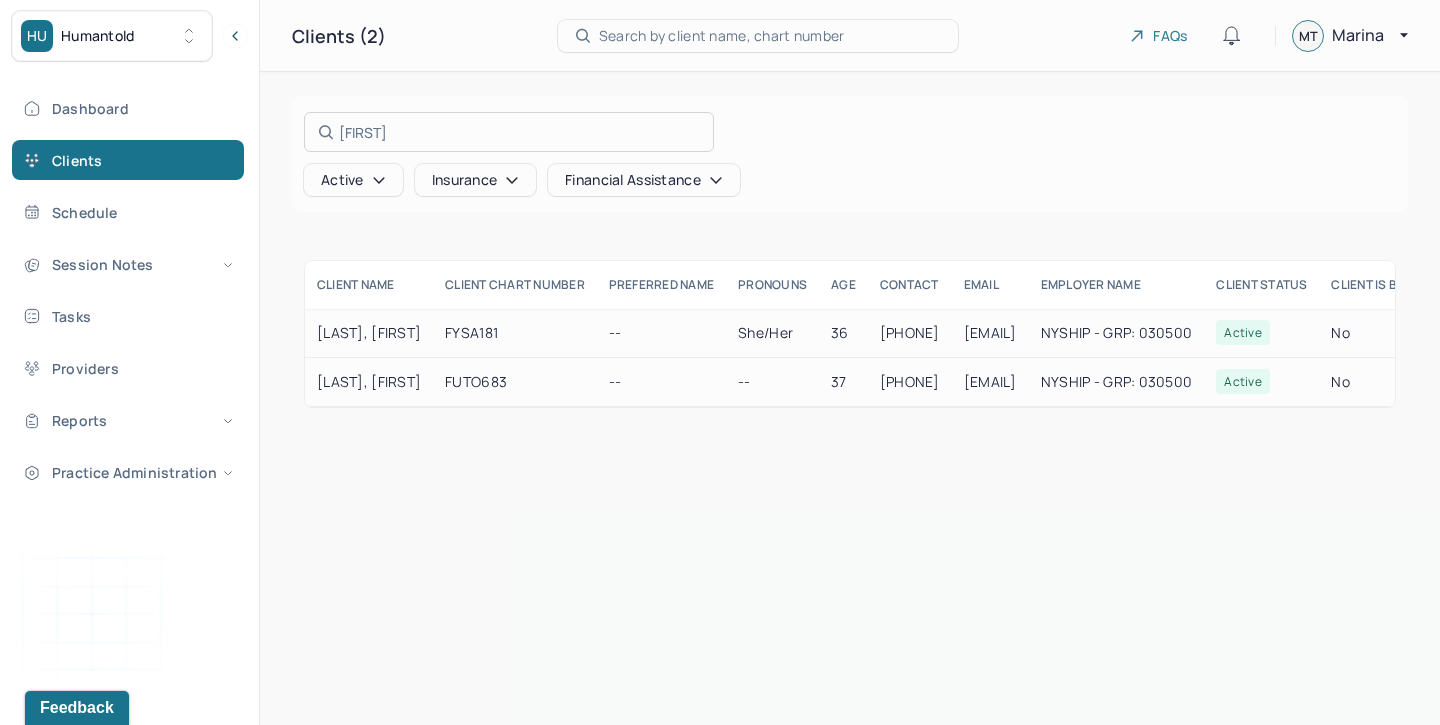 type on "francois" 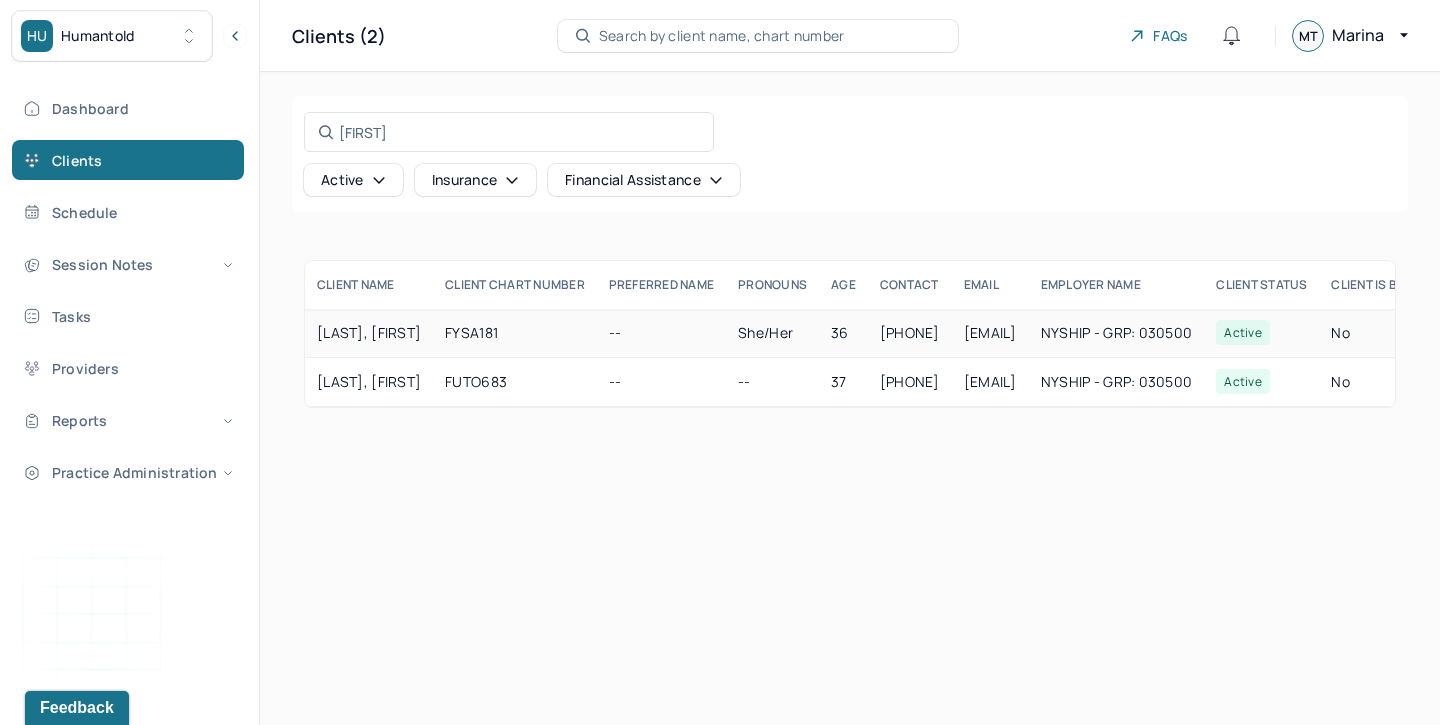 click on "FRANCOIS, JASMINE" at bounding box center [369, 333] 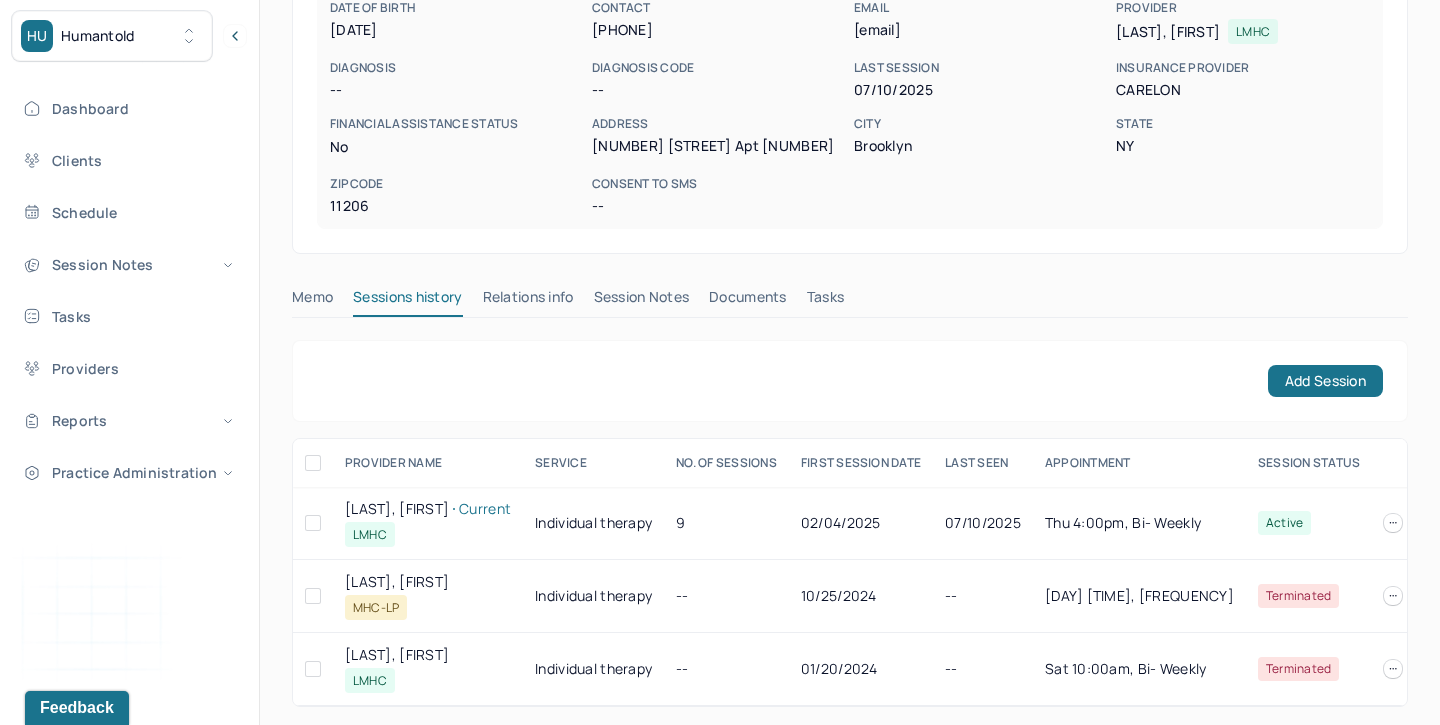 scroll, scrollTop: 281, scrollLeft: 0, axis: vertical 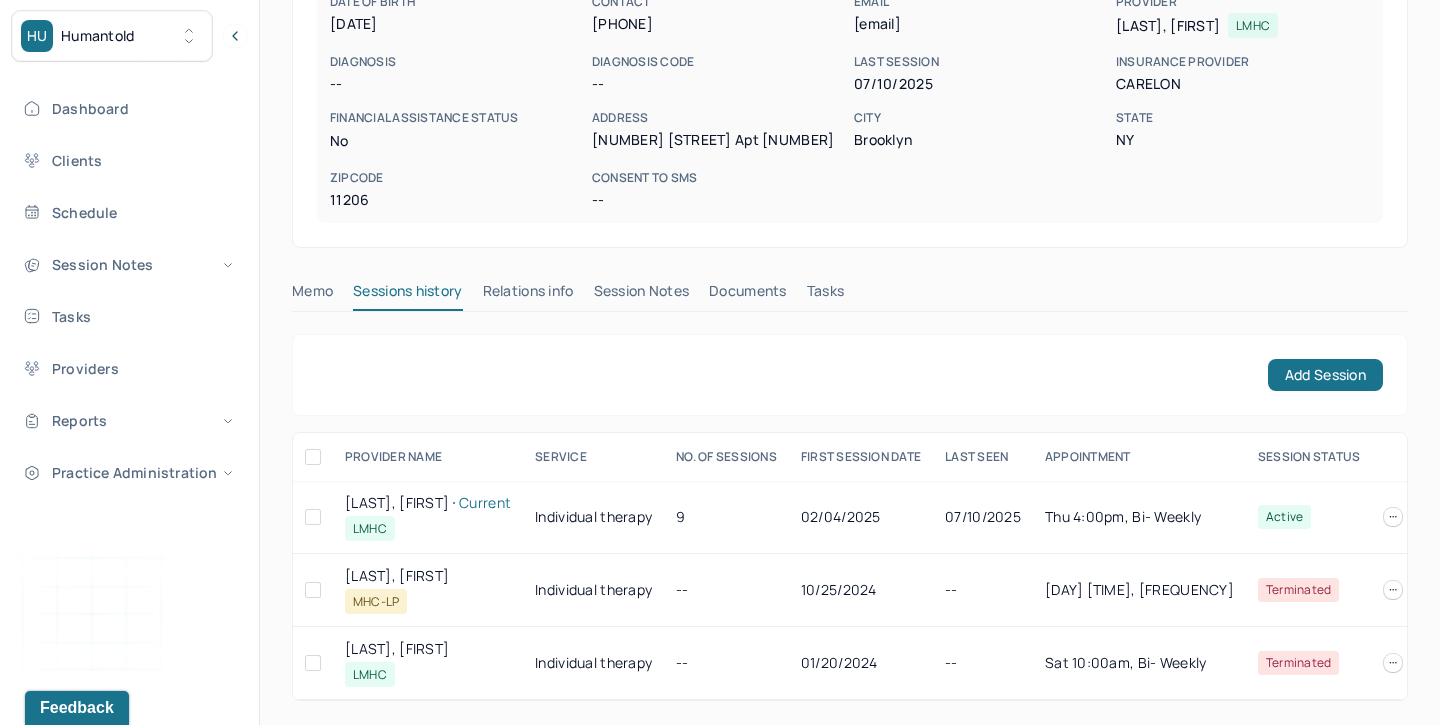 click on "Session Notes" at bounding box center (642, 295) 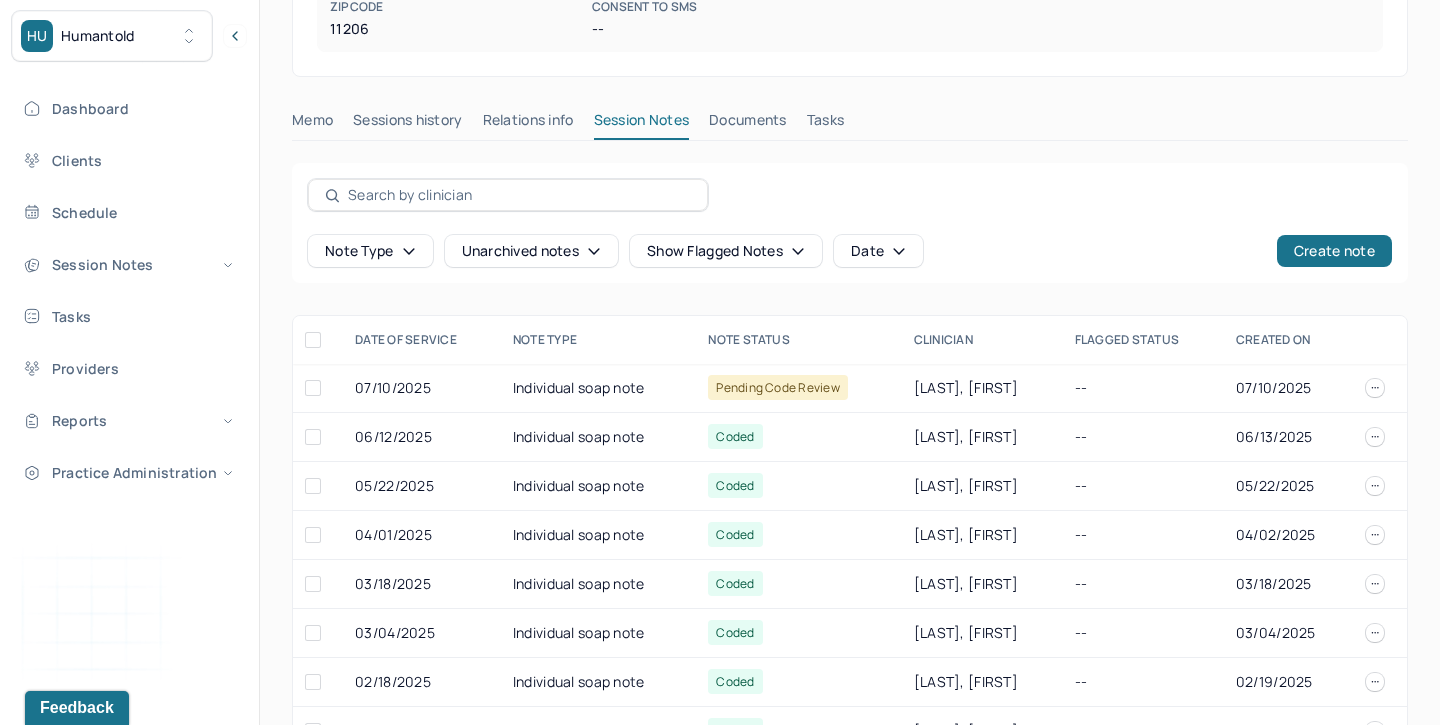 scroll, scrollTop: 453, scrollLeft: 0, axis: vertical 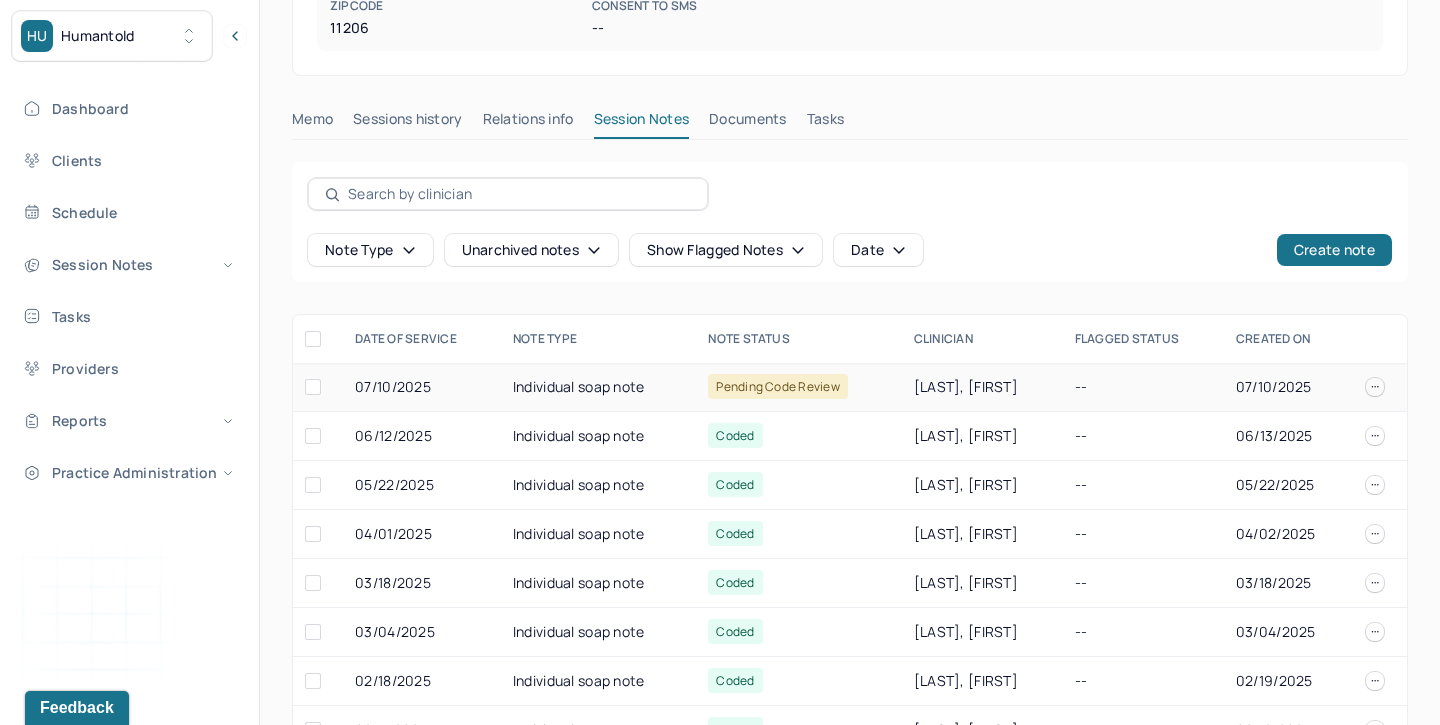 click on "Individual soap note" at bounding box center [598, 387] 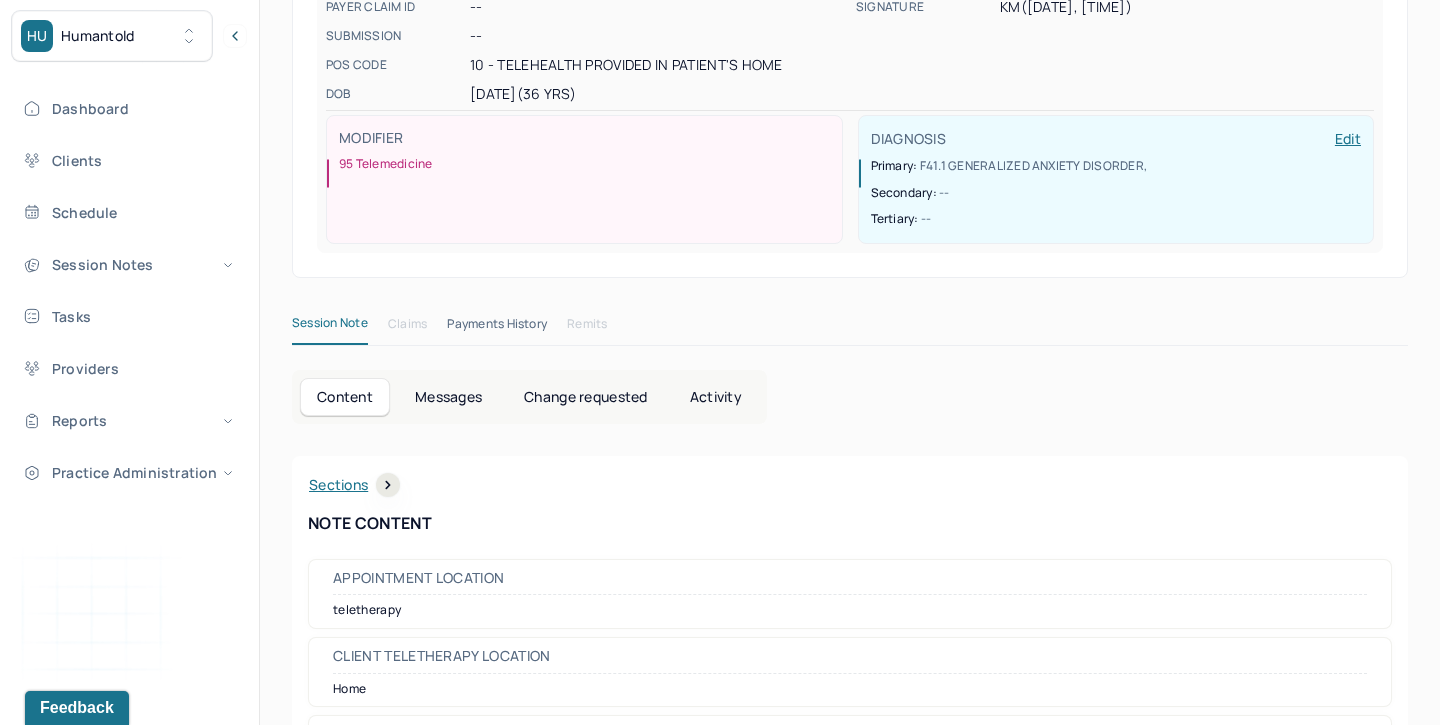 scroll, scrollTop: 0, scrollLeft: 0, axis: both 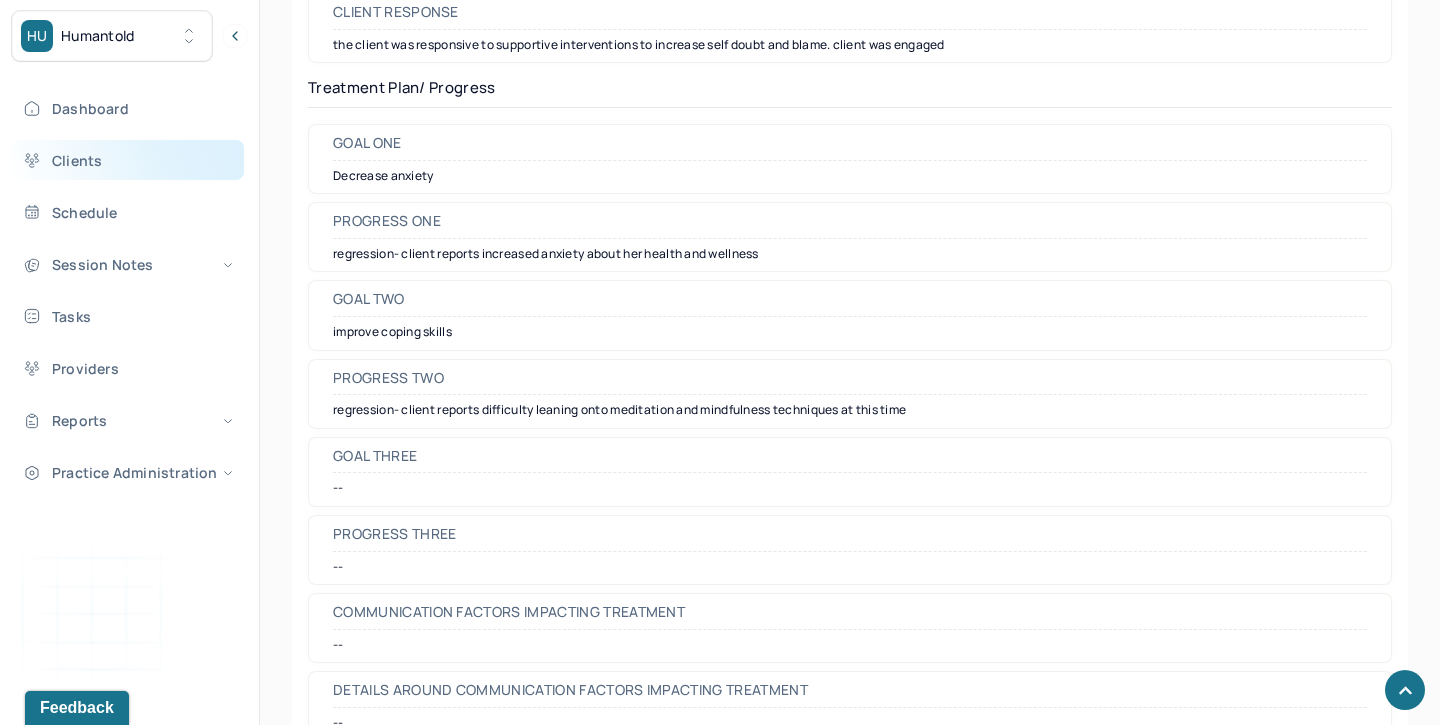 click on "Clients" at bounding box center (128, 160) 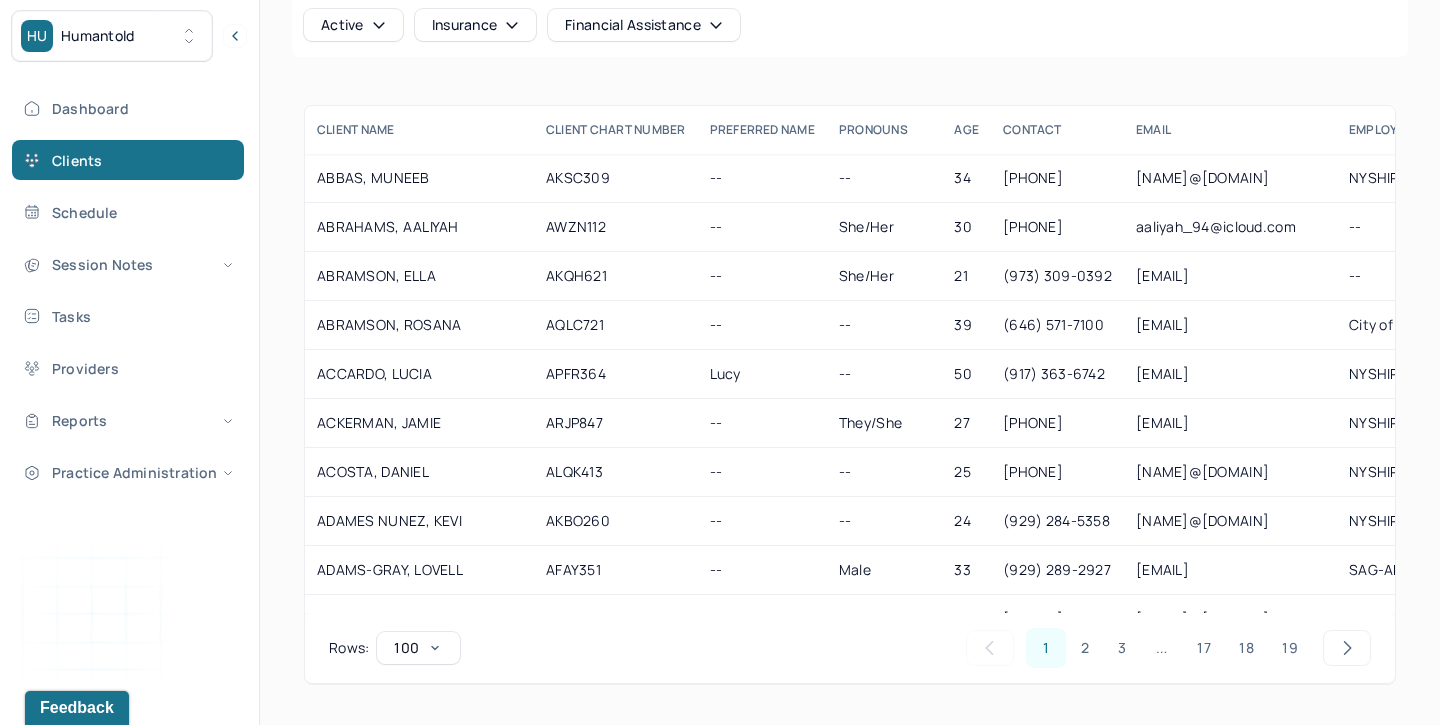 scroll, scrollTop: 0, scrollLeft: 0, axis: both 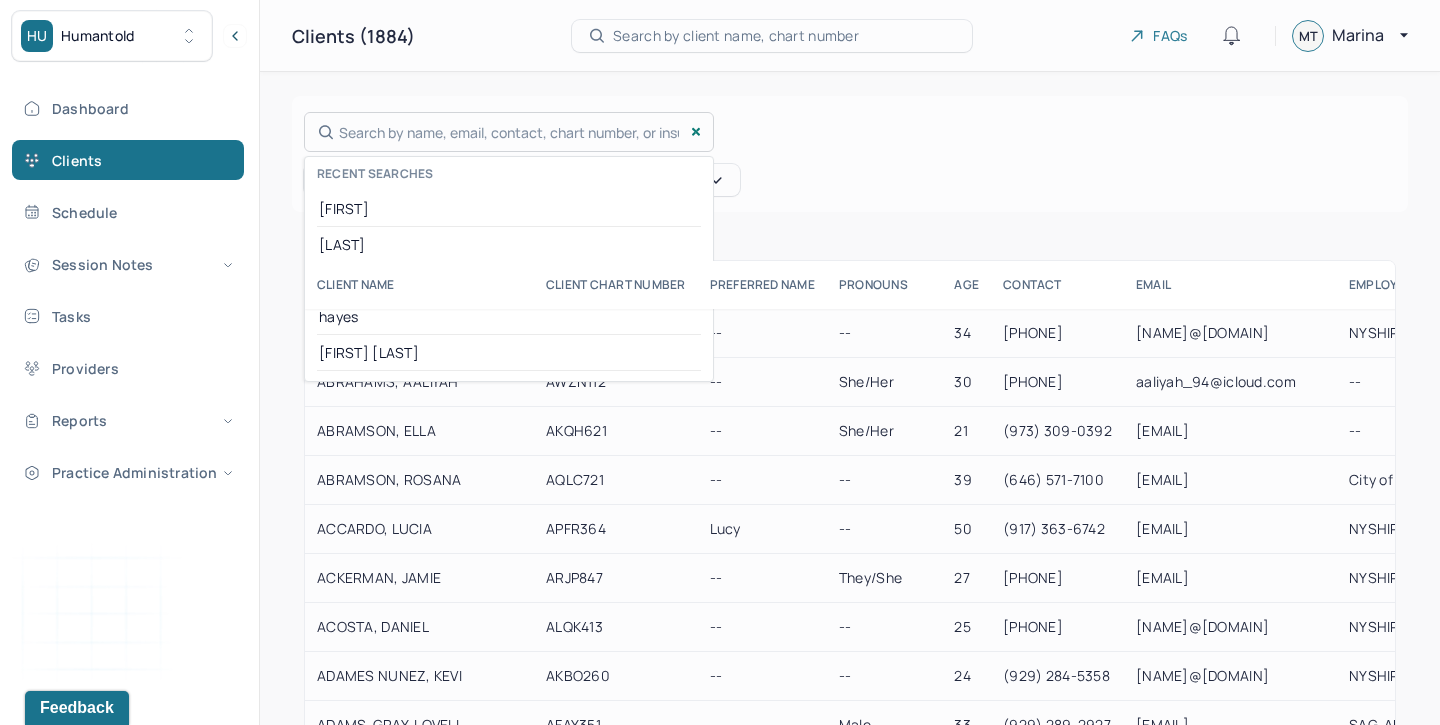 click on "Search by name, email, contact, chart number, or insurance id... Recent searches francois okudoh drake hayes Heather Johnson" at bounding box center [509, 132] 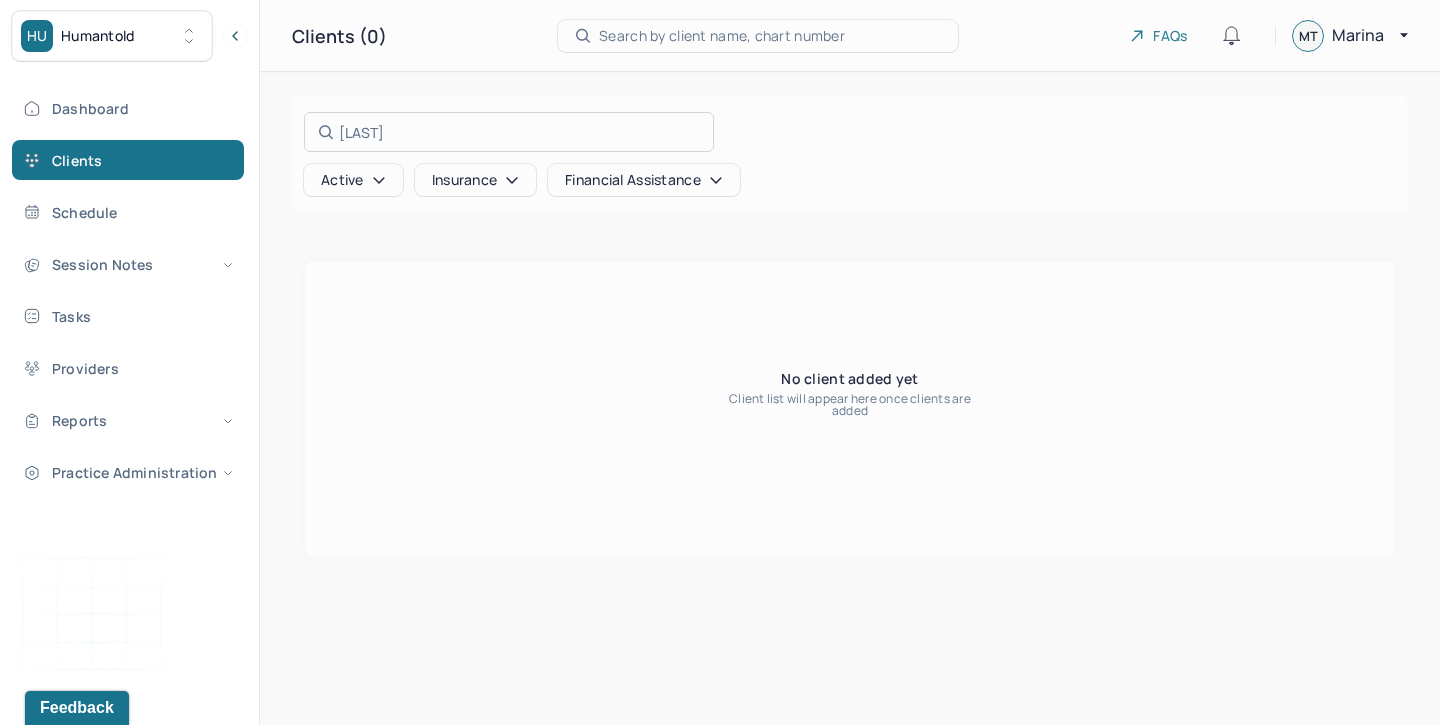 type on "levingston" 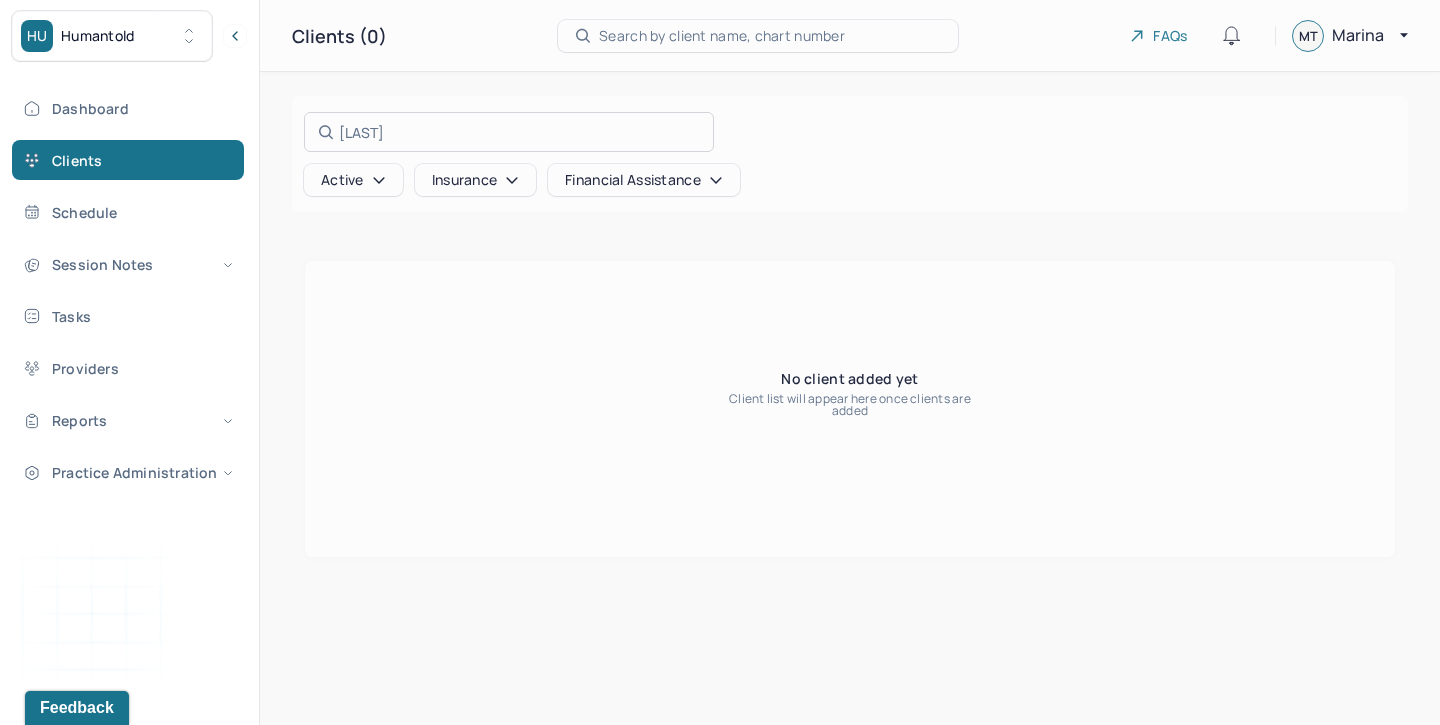 click at bounding box center (720, 362) 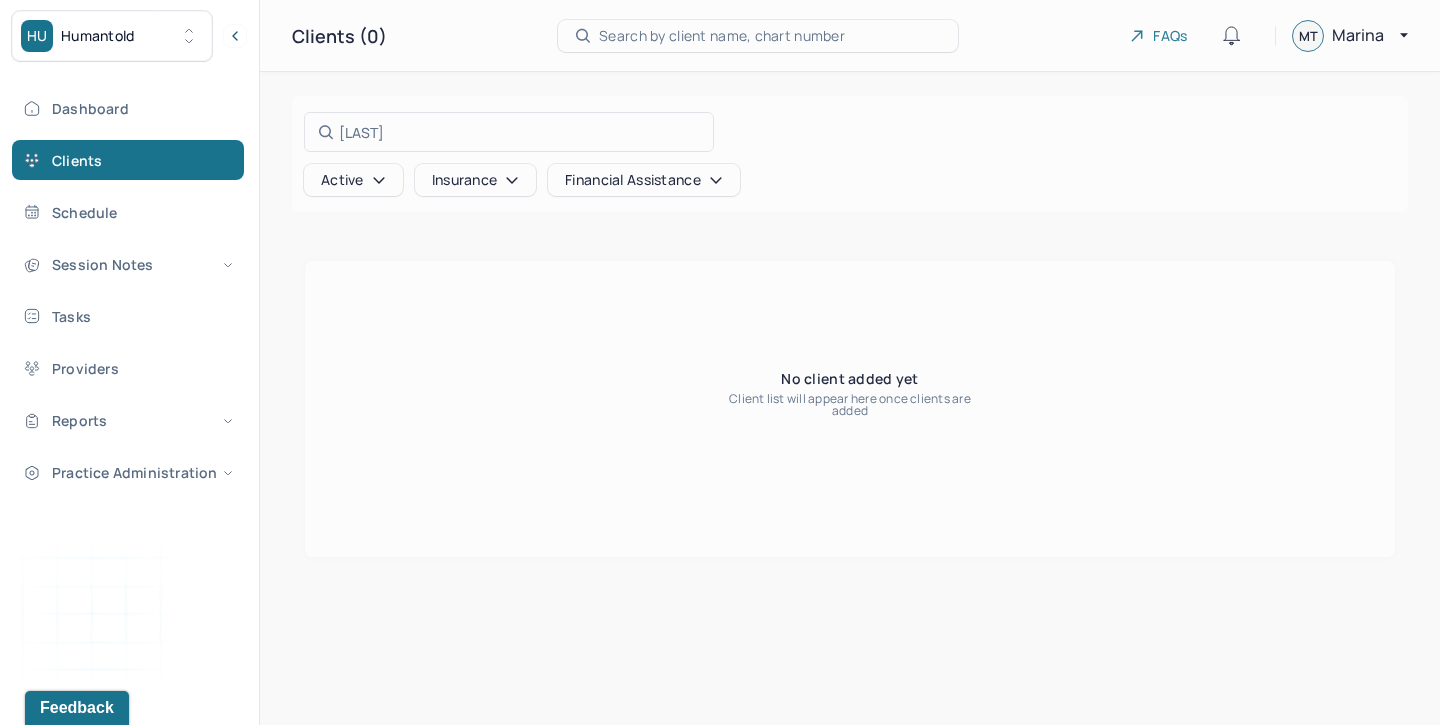 click 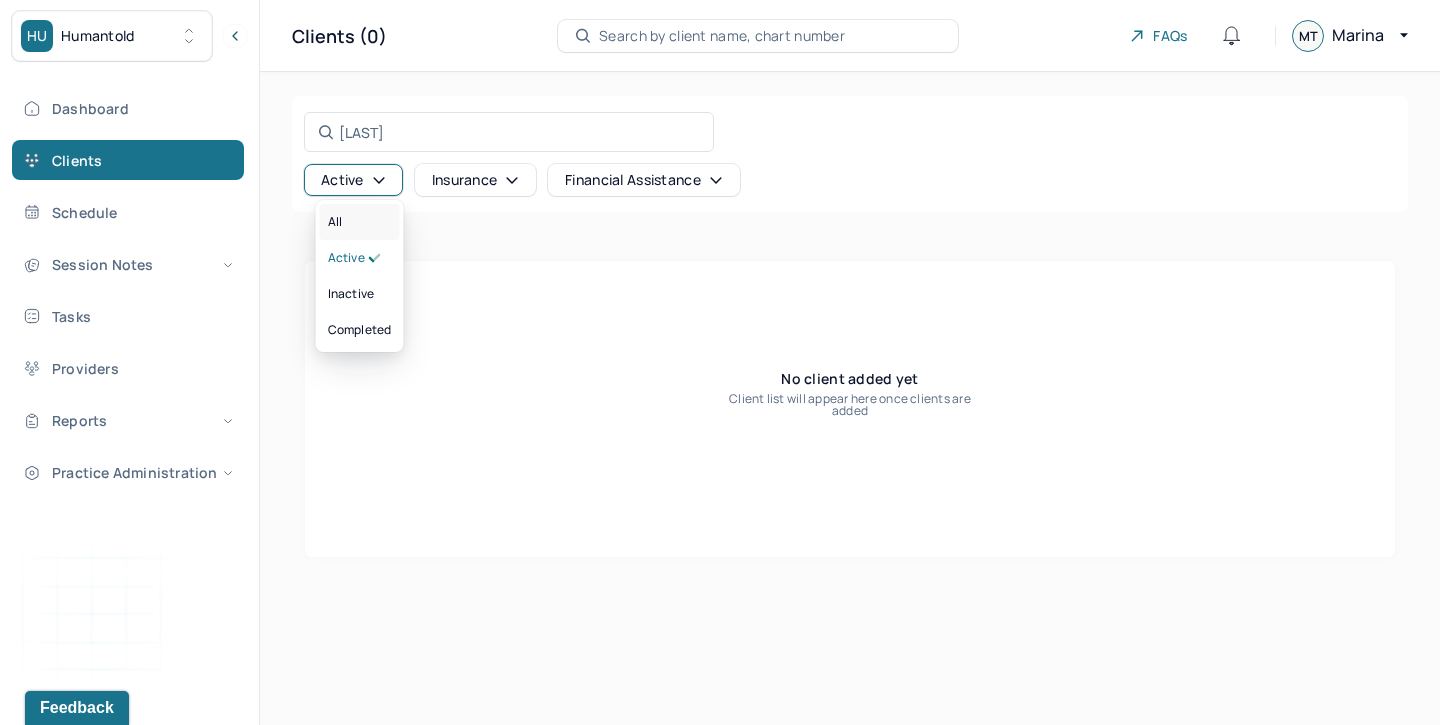 click on "All" at bounding box center (360, 222) 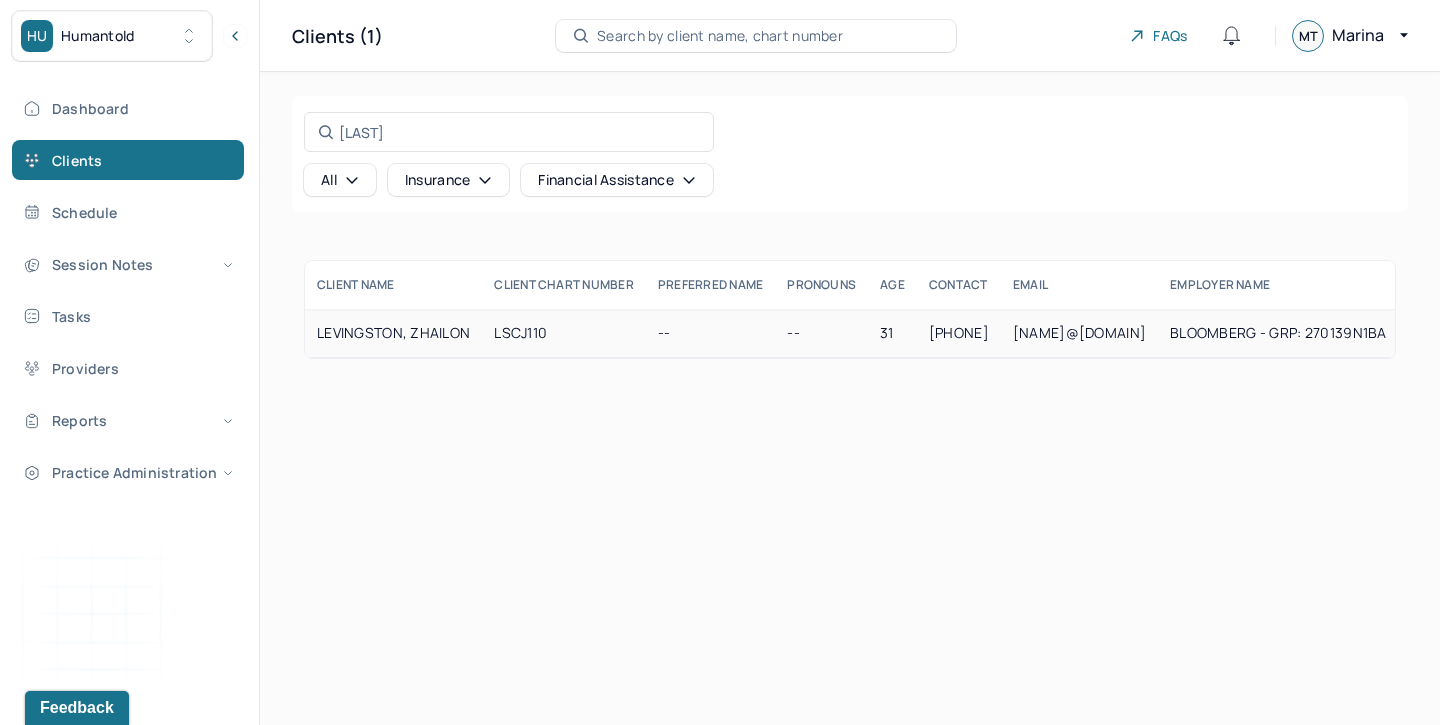click on "LEVINGSTON, ZHAILON" at bounding box center (393, 333) 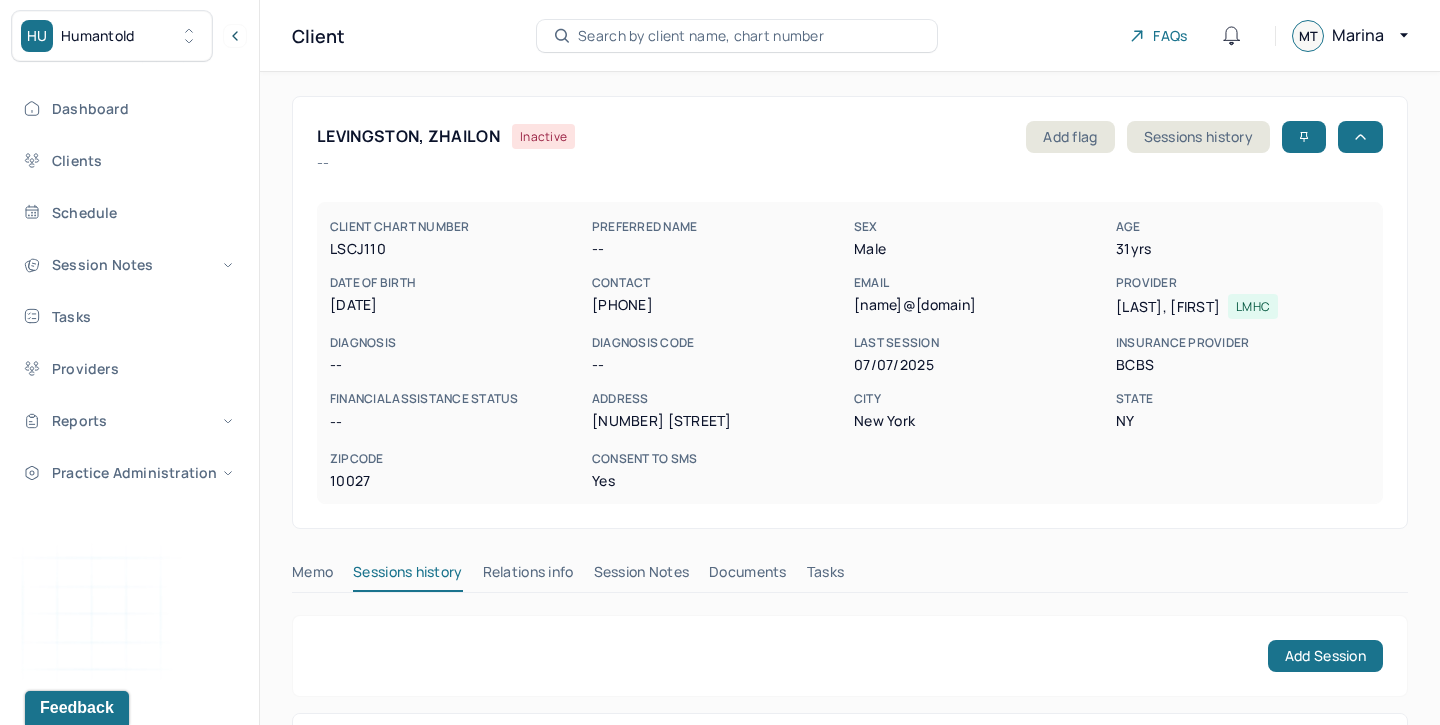 scroll, scrollTop: 135, scrollLeft: 0, axis: vertical 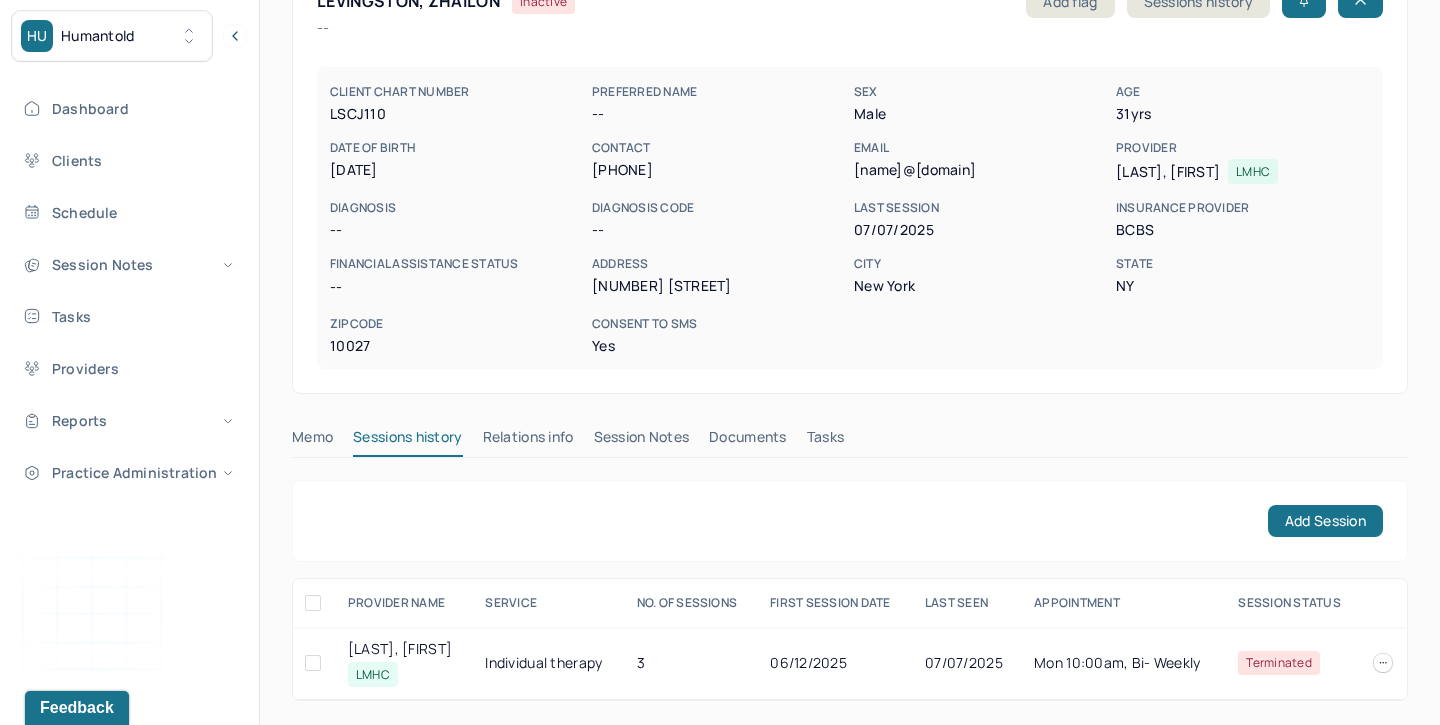 click on "Session Notes" at bounding box center (642, 441) 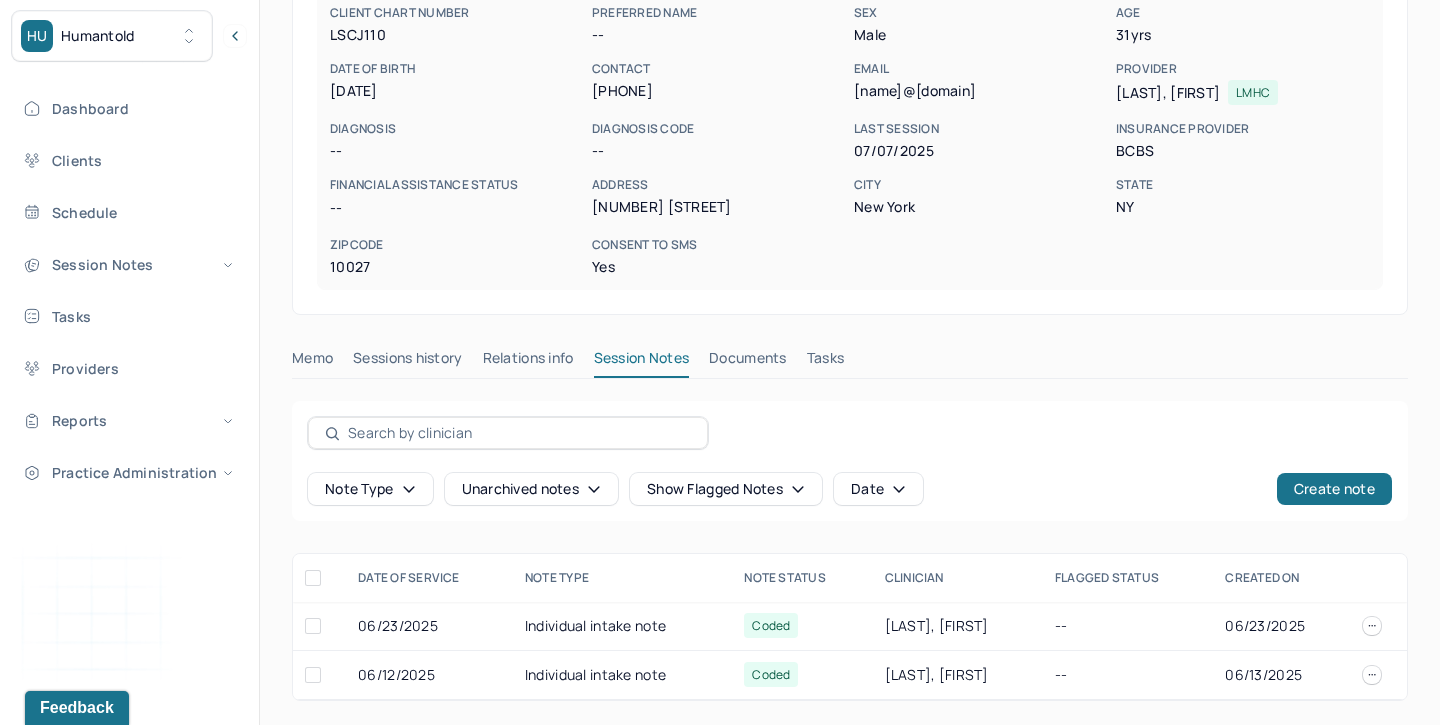 scroll, scrollTop: 214, scrollLeft: 0, axis: vertical 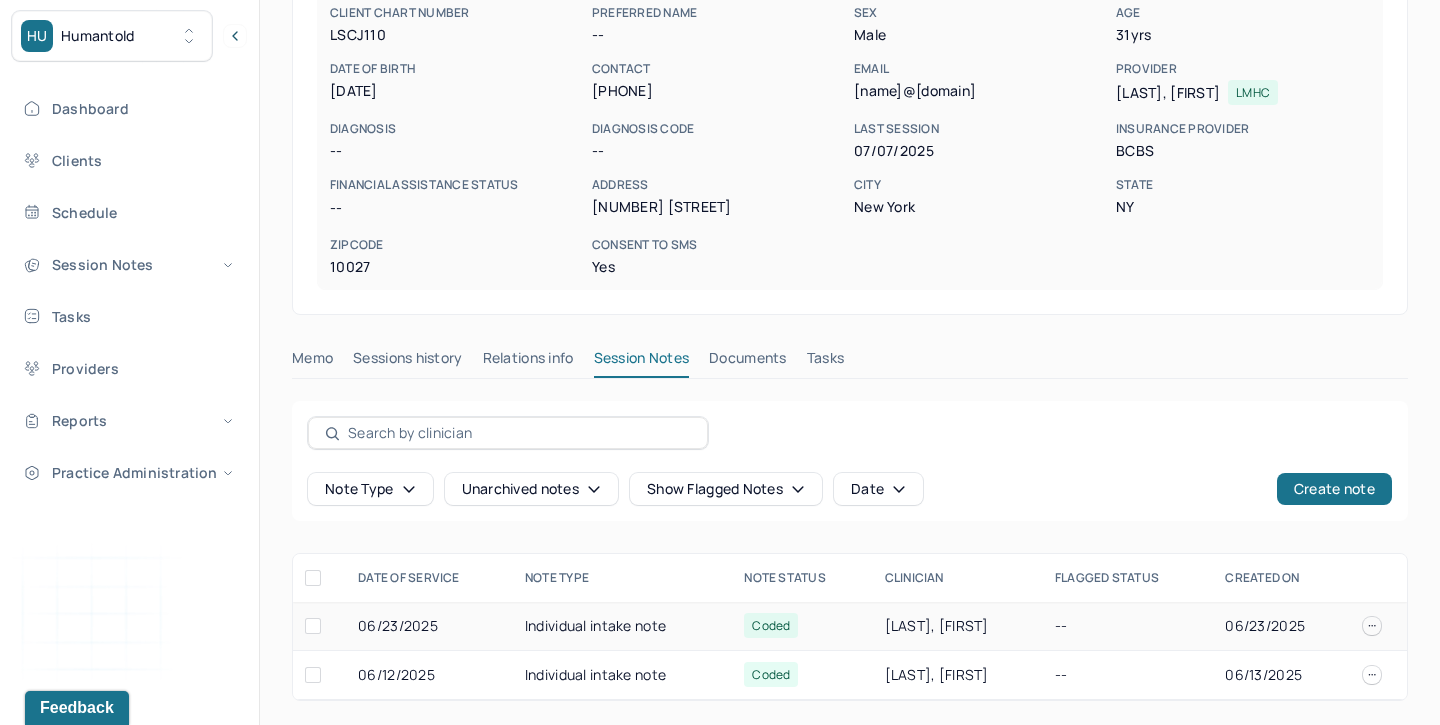 click on "Individual intake note" at bounding box center (622, 626) 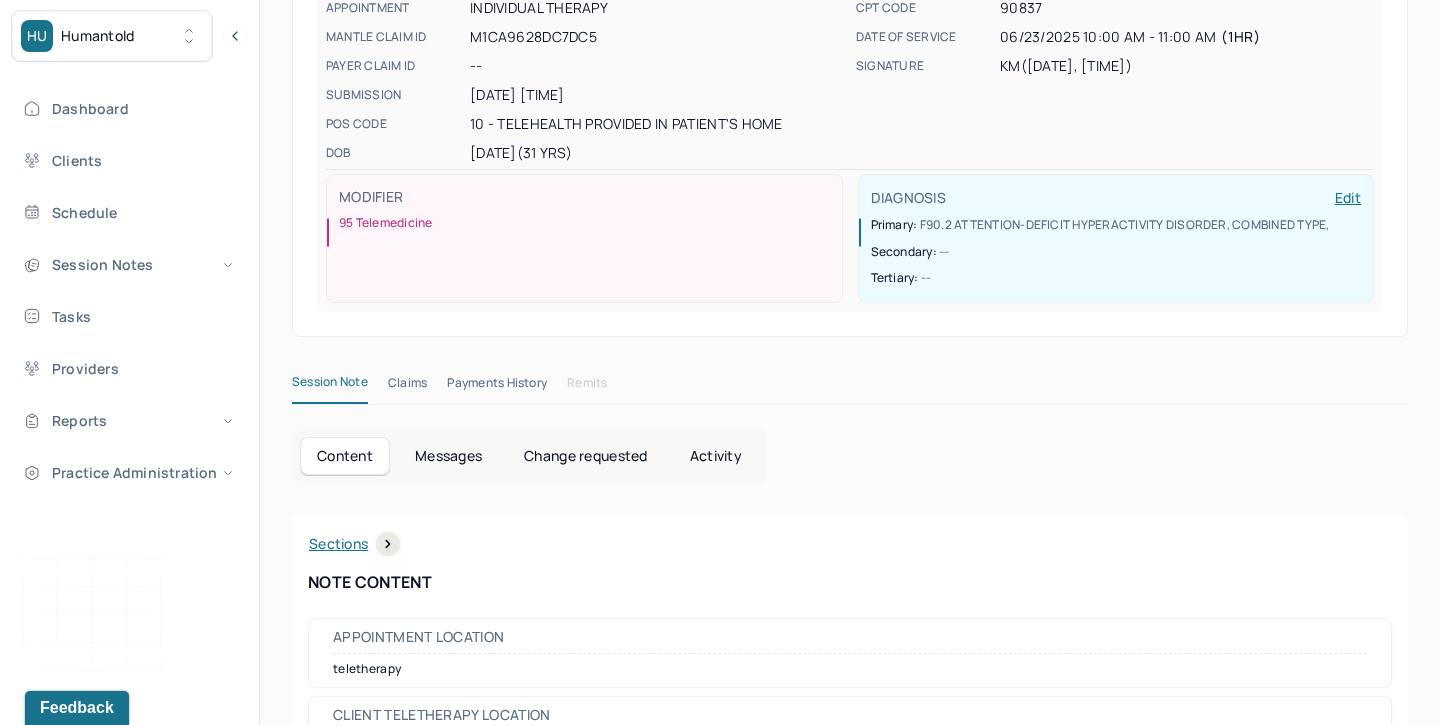 scroll, scrollTop: 0, scrollLeft: 0, axis: both 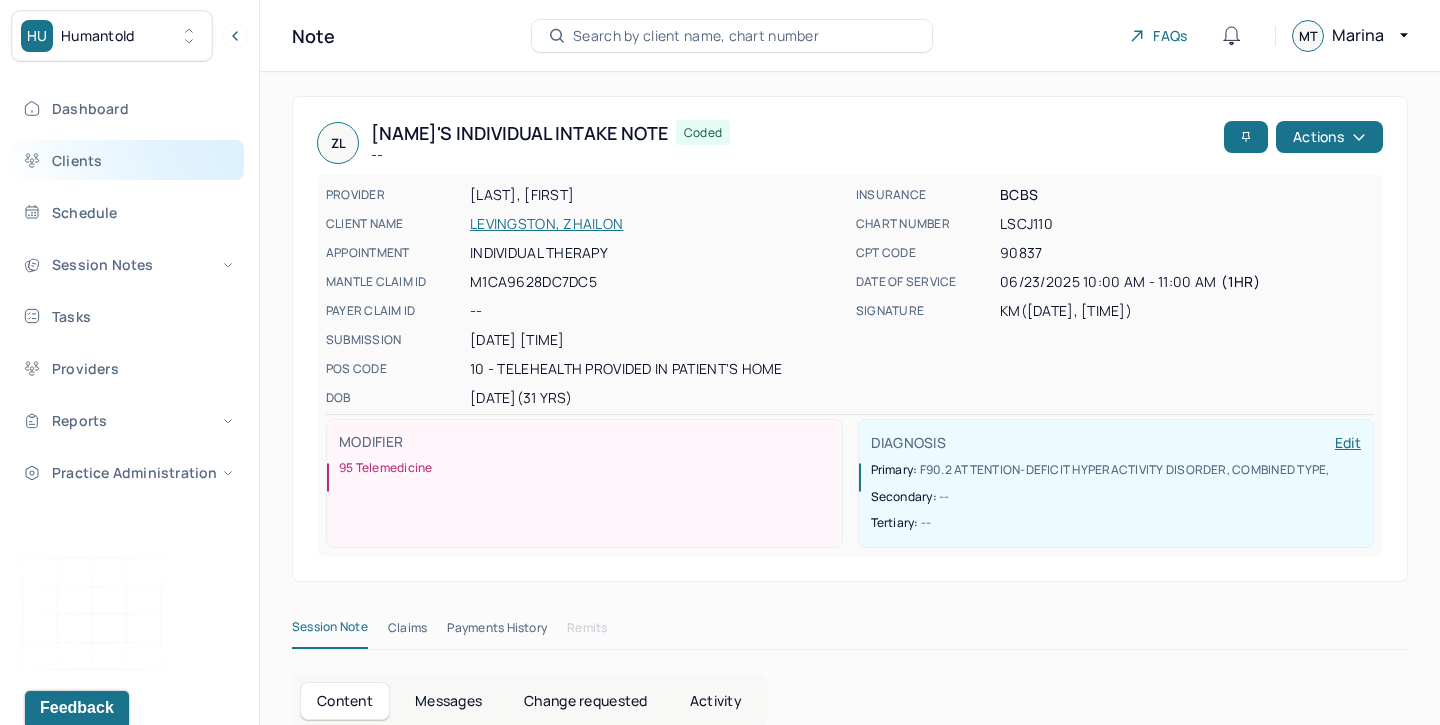 click on "Clients" at bounding box center [128, 160] 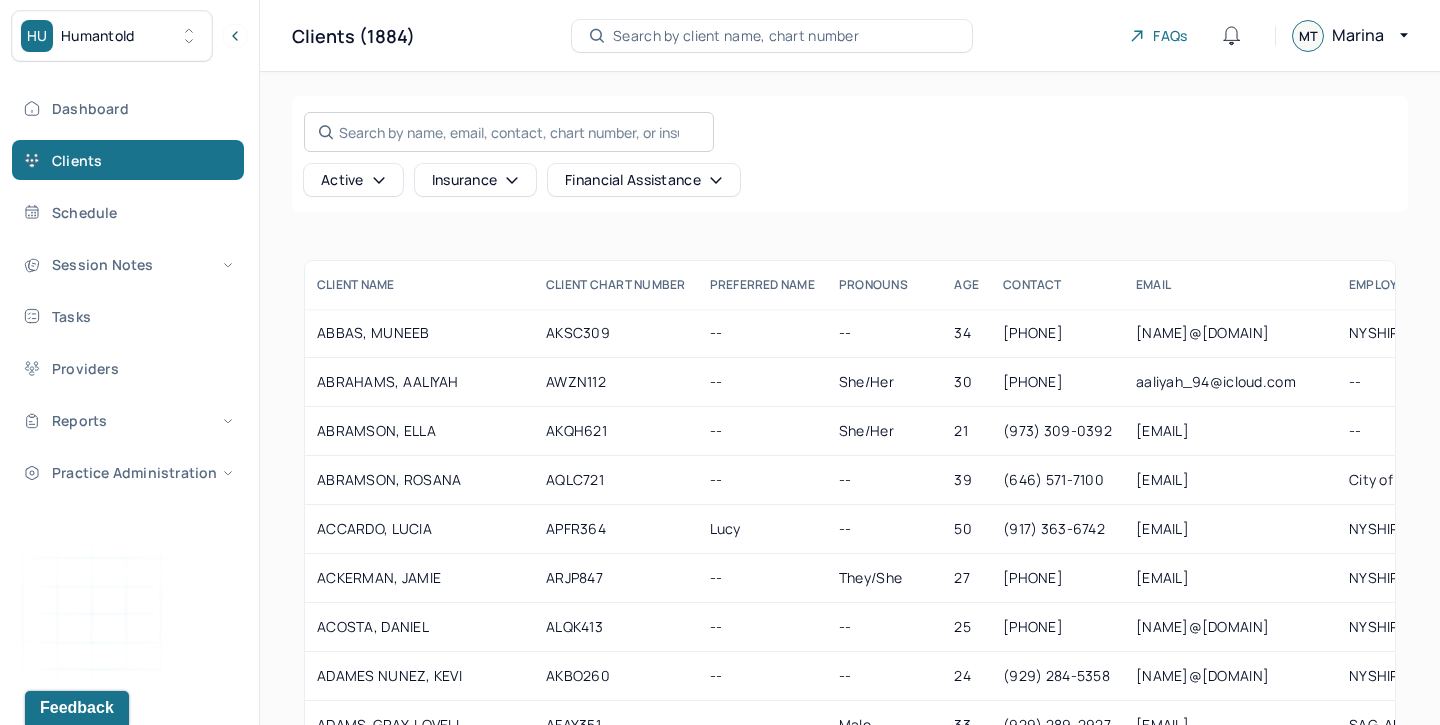 click on "Search by name, email, contact, chart number, or insurance id..." at bounding box center [509, 132] 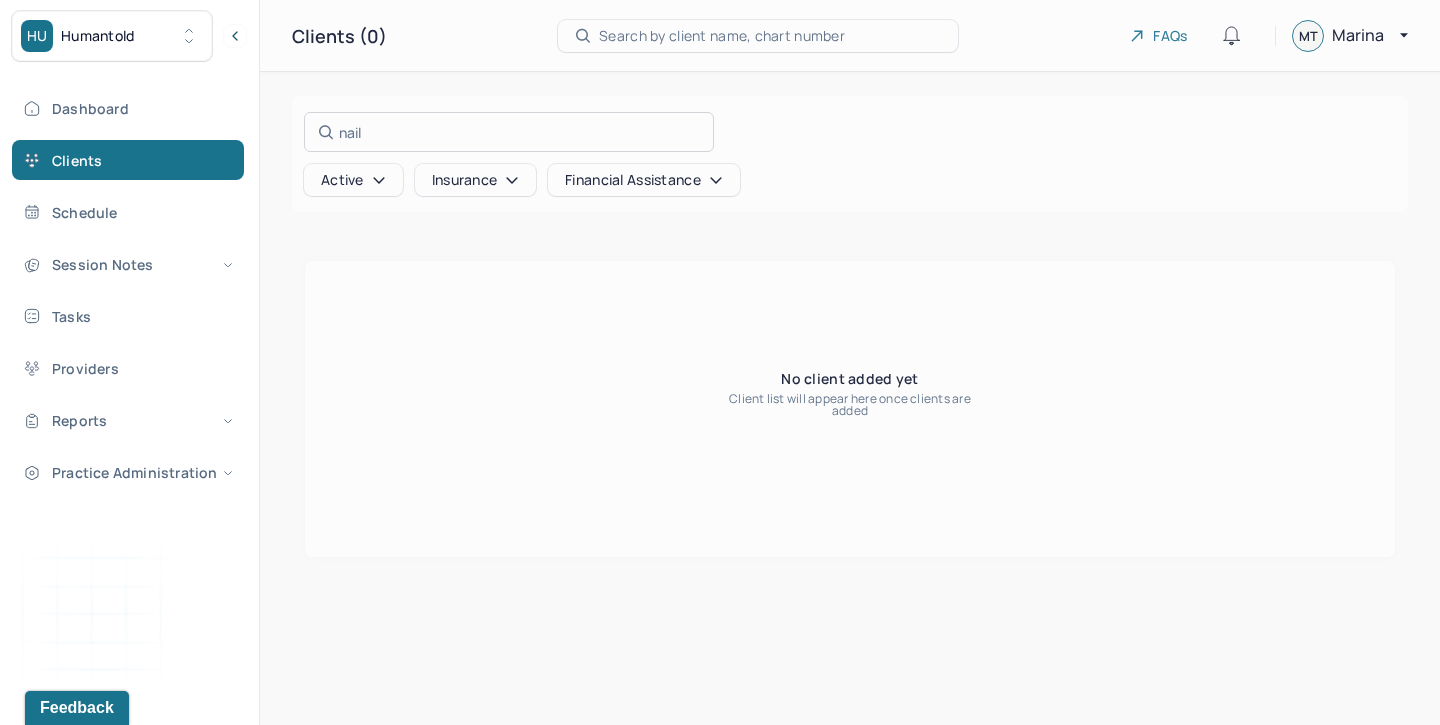 type on "nail" 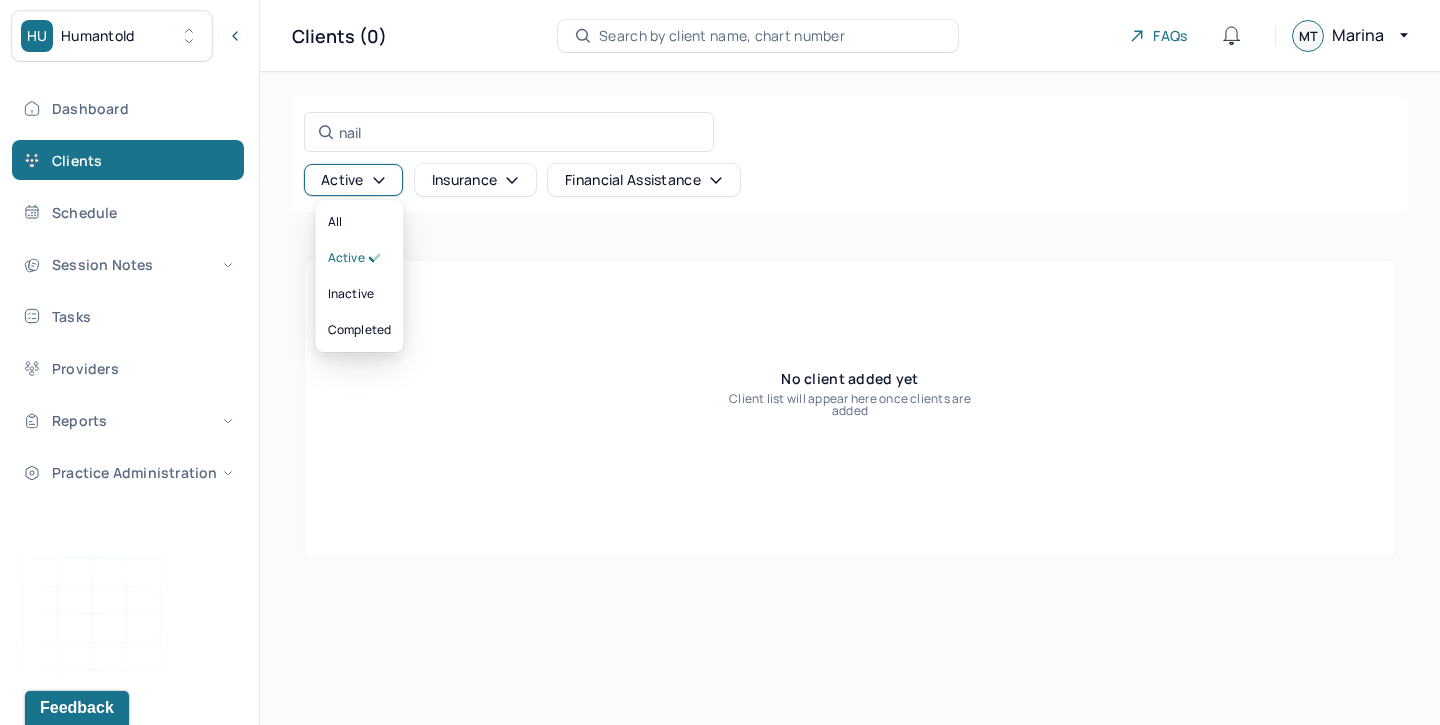 click 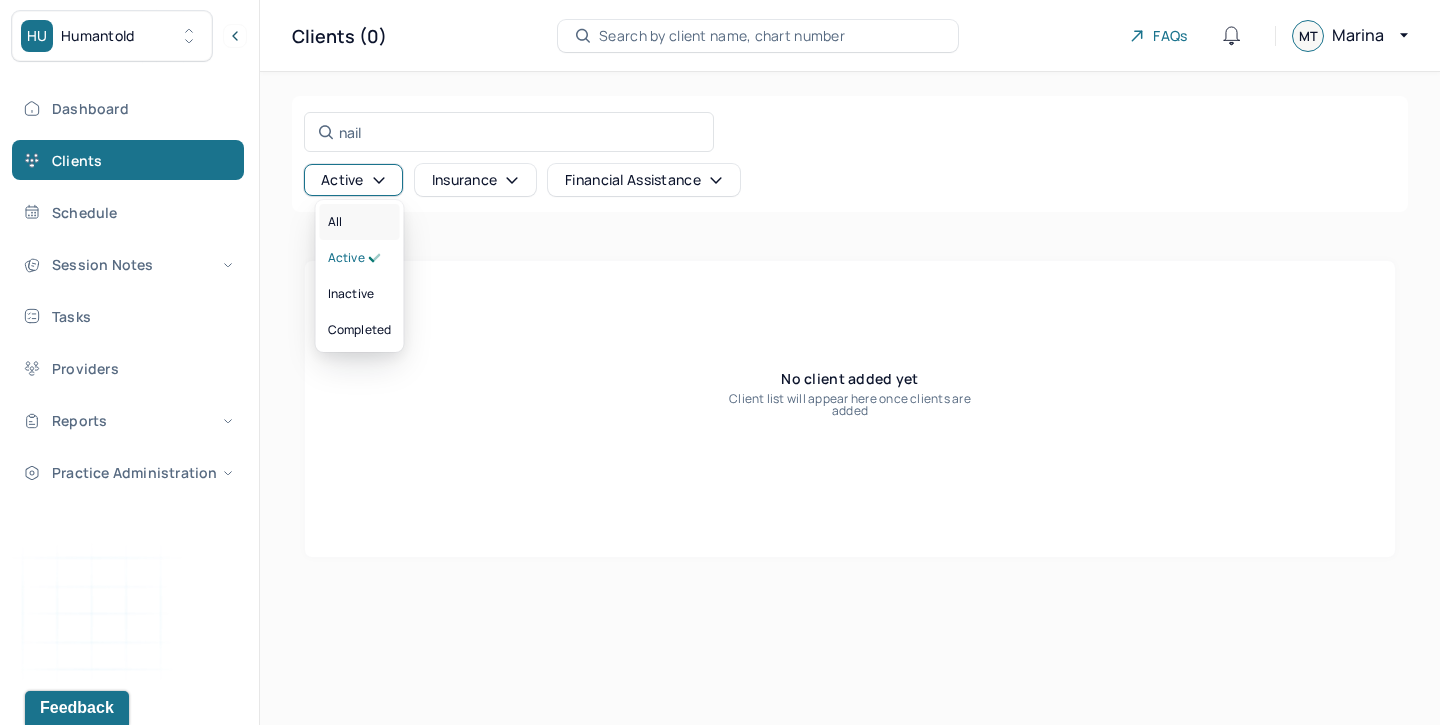 click on "All" at bounding box center (360, 222) 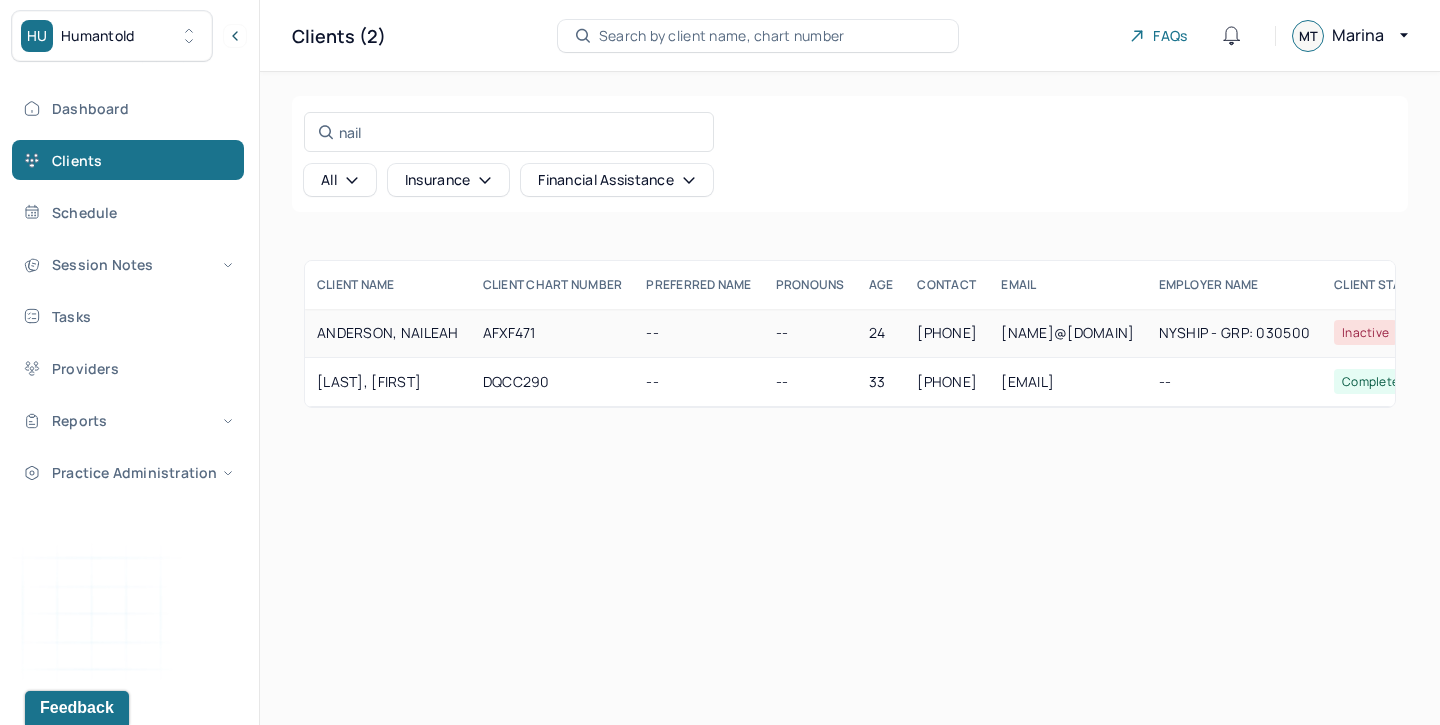 click on "ANDERSON, NAILEAH" at bounding box center (388, 333) 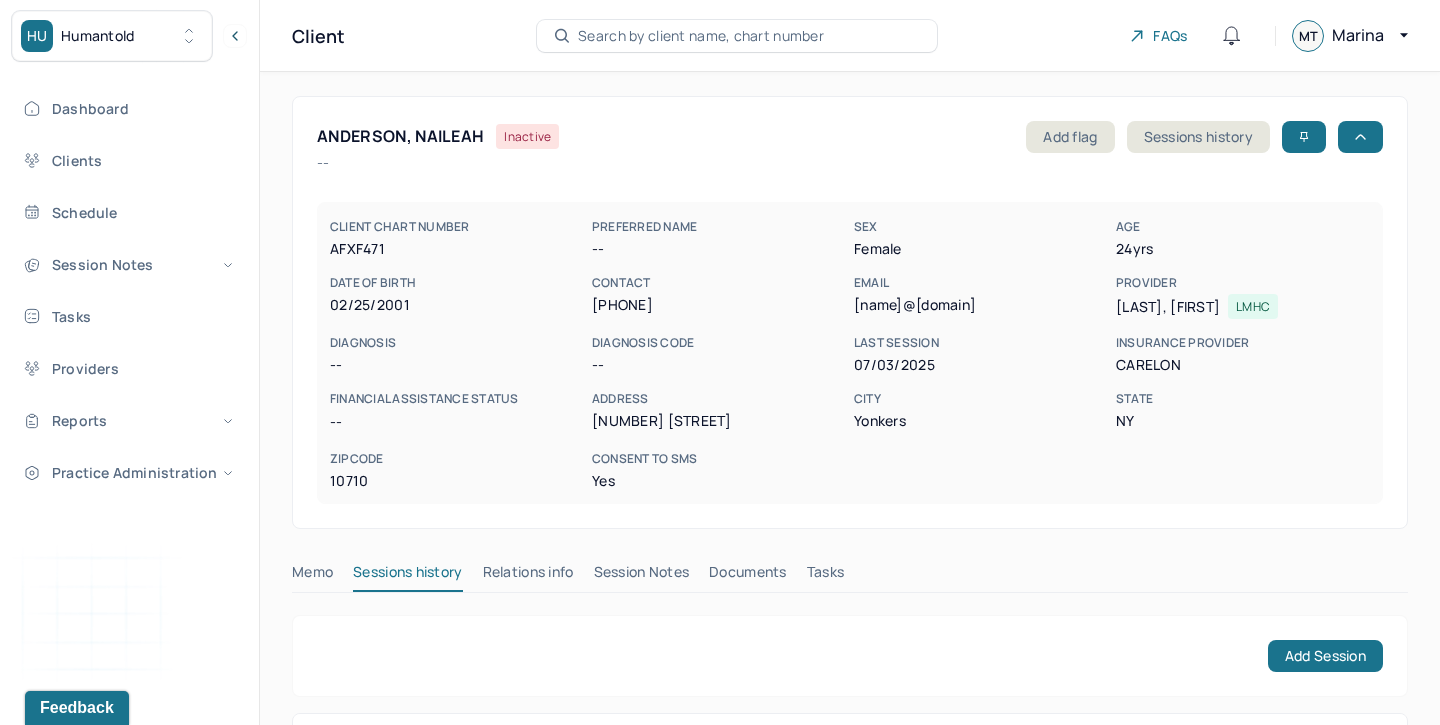 scroll, scrollTop: 208, scrollLeft: 0, axis: vertical 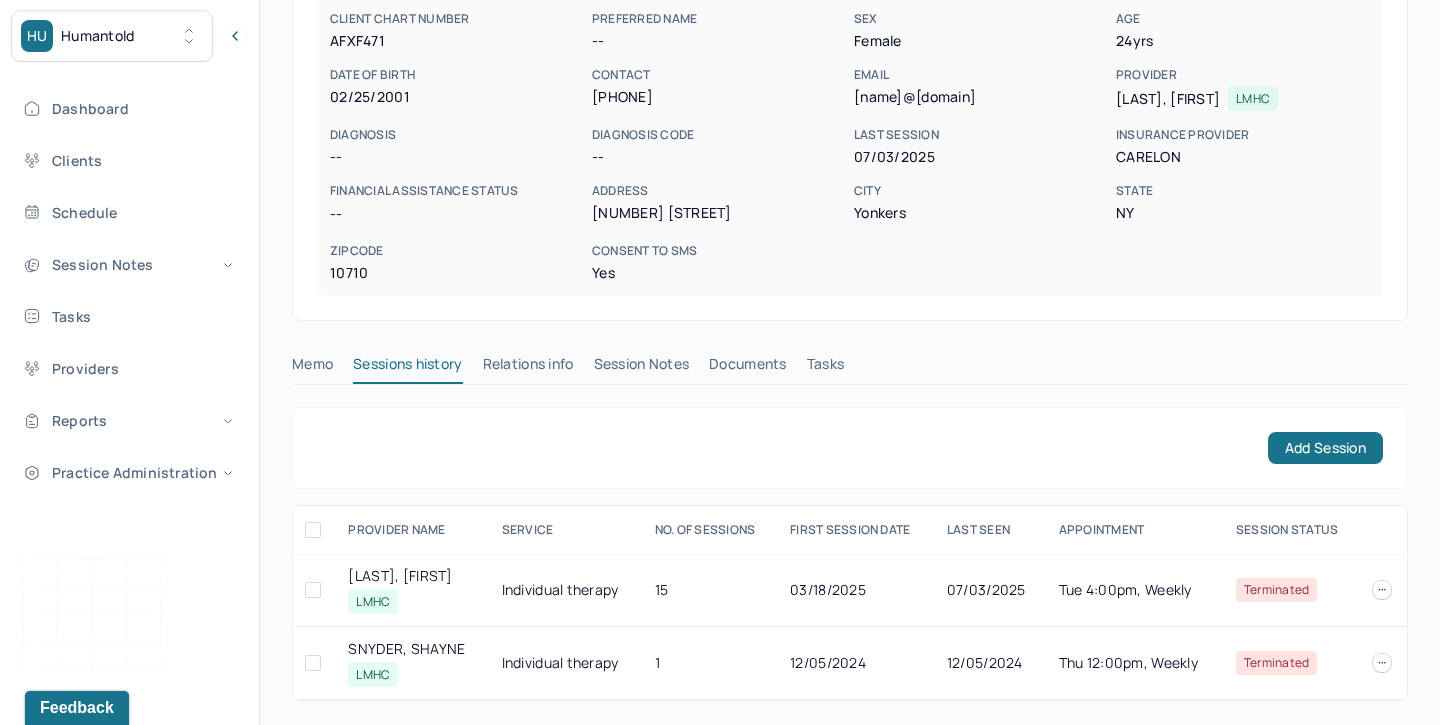 click on "Session Notes" at bounding box center (642, 368) 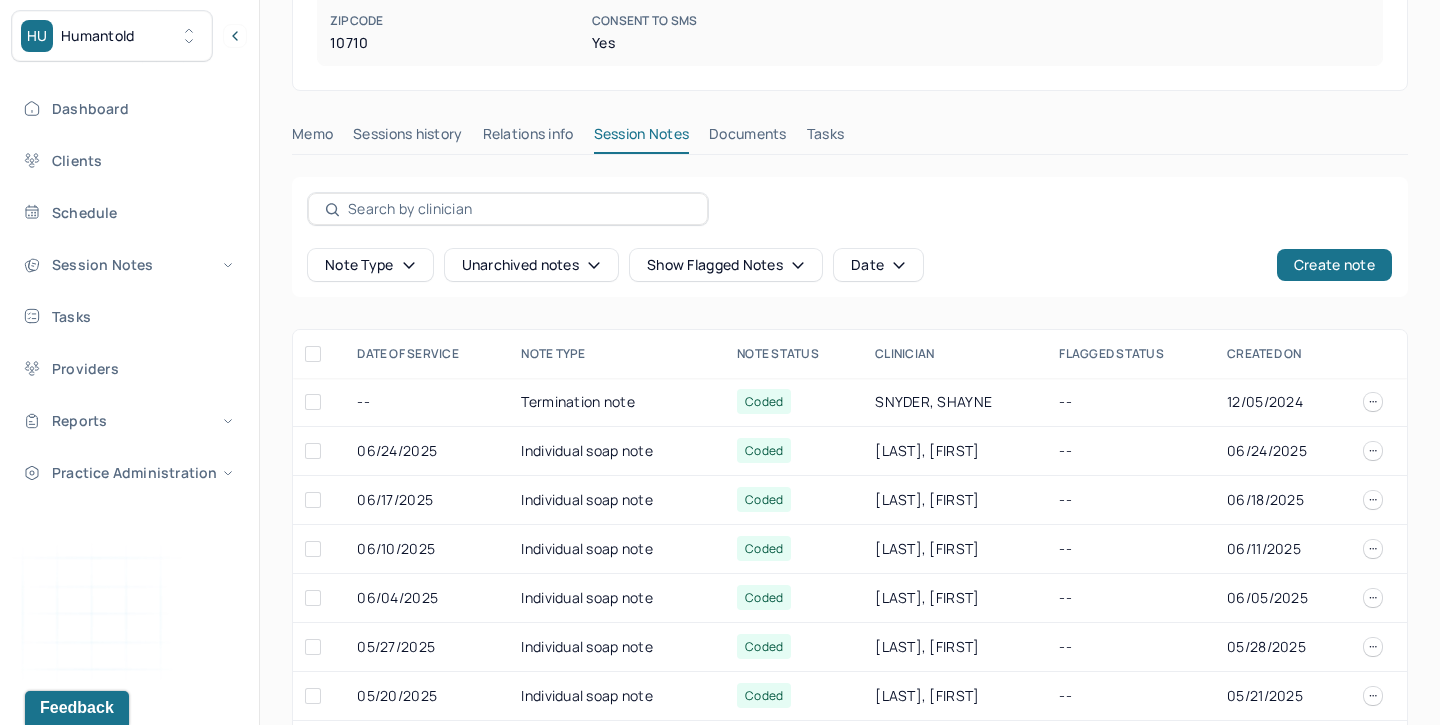 scroll, scrollTop: 444, scrollLeft: 0, axis: vertical 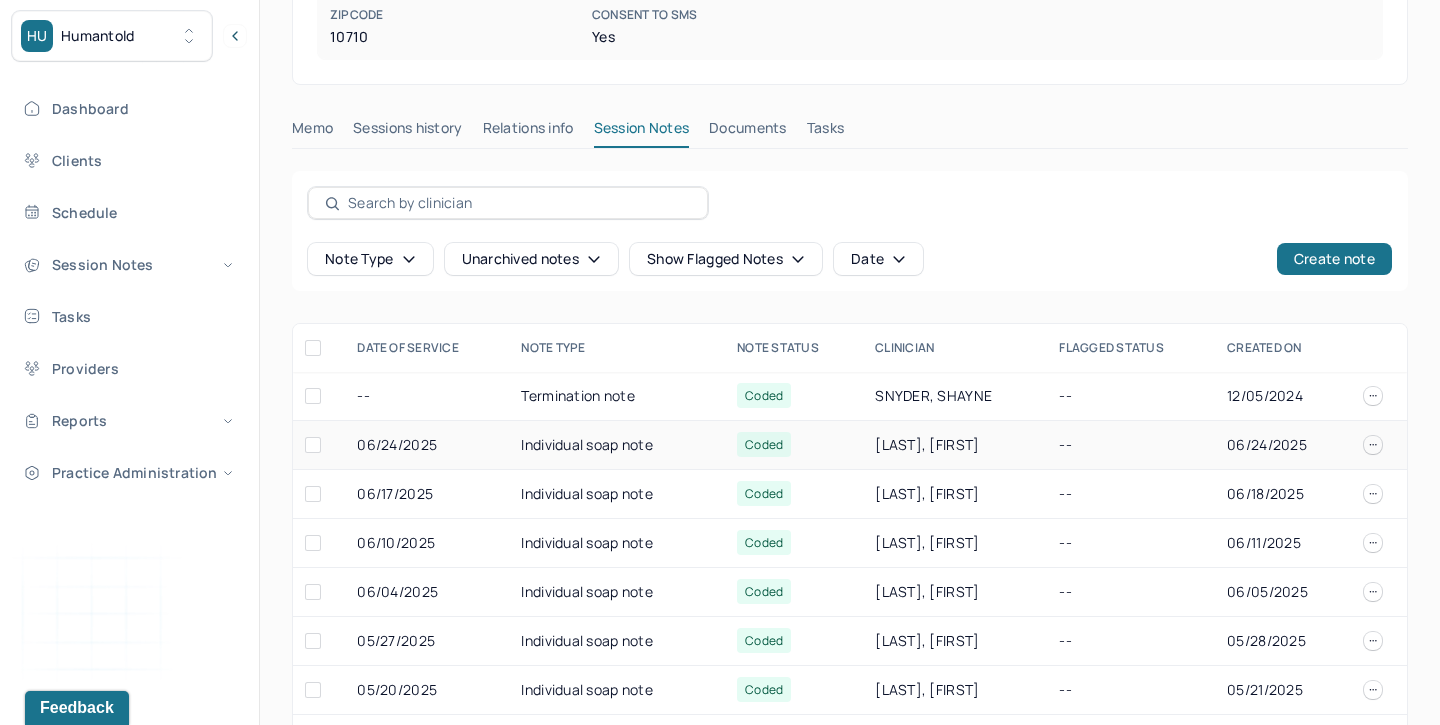 click on "06/24/2025" at bounding box center [427, 445] 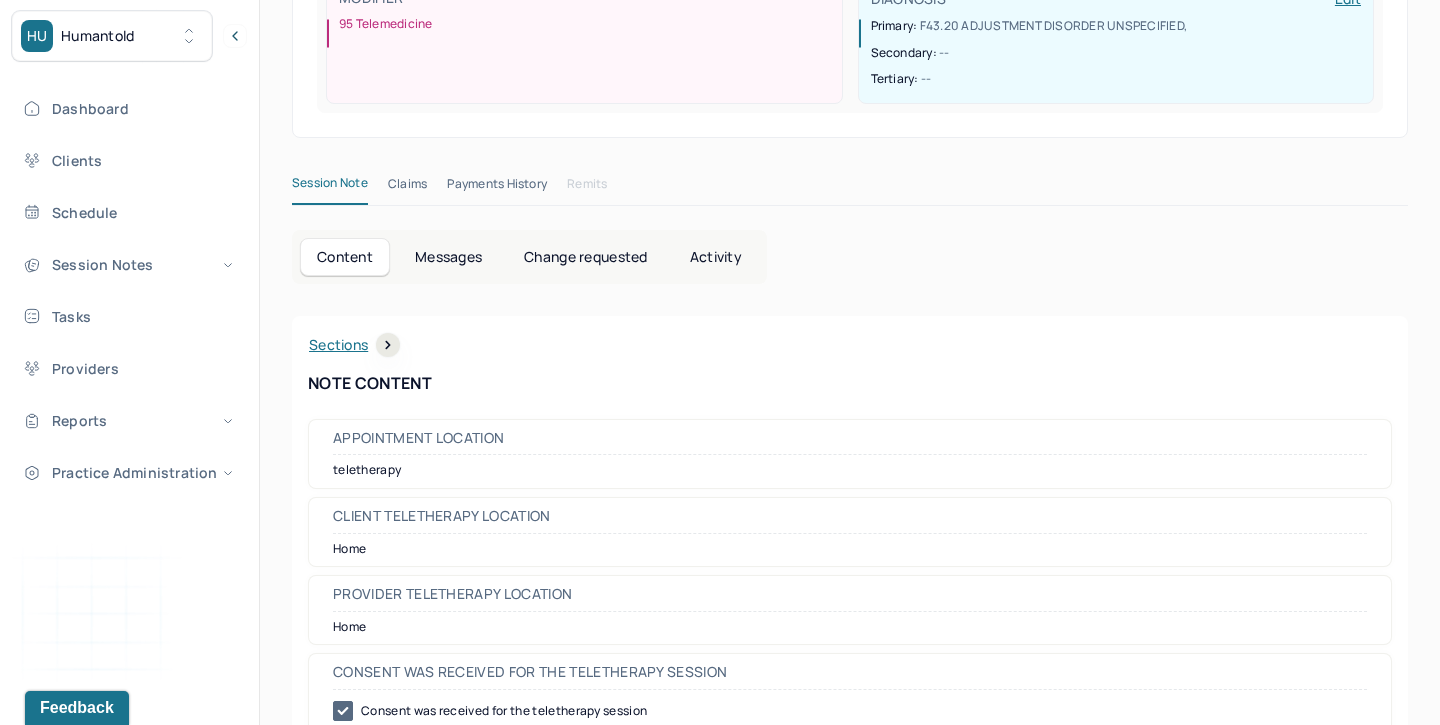 scroll, scrollTop: 61, scrollLeft: 0, axis: vertical 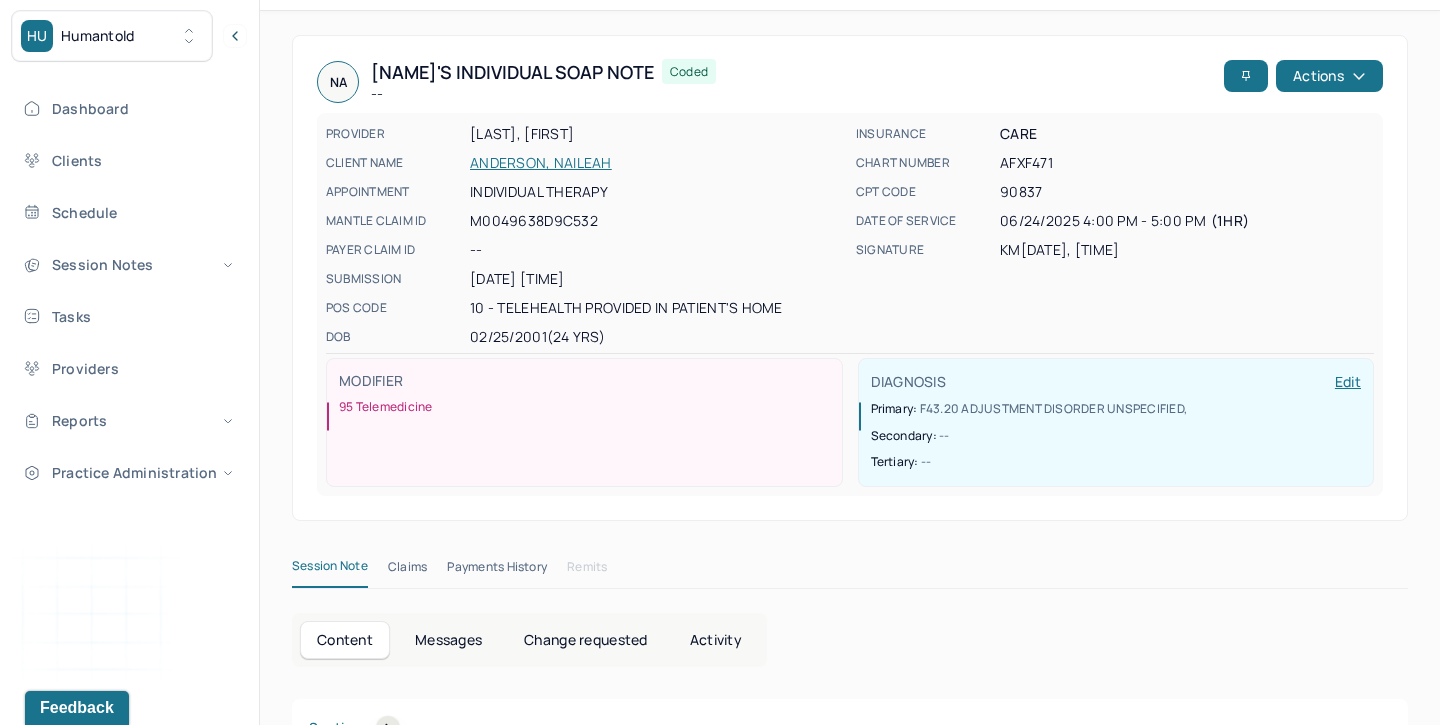 click on "ANDERSON, NAILEAH" at bounding box center (657, 163) 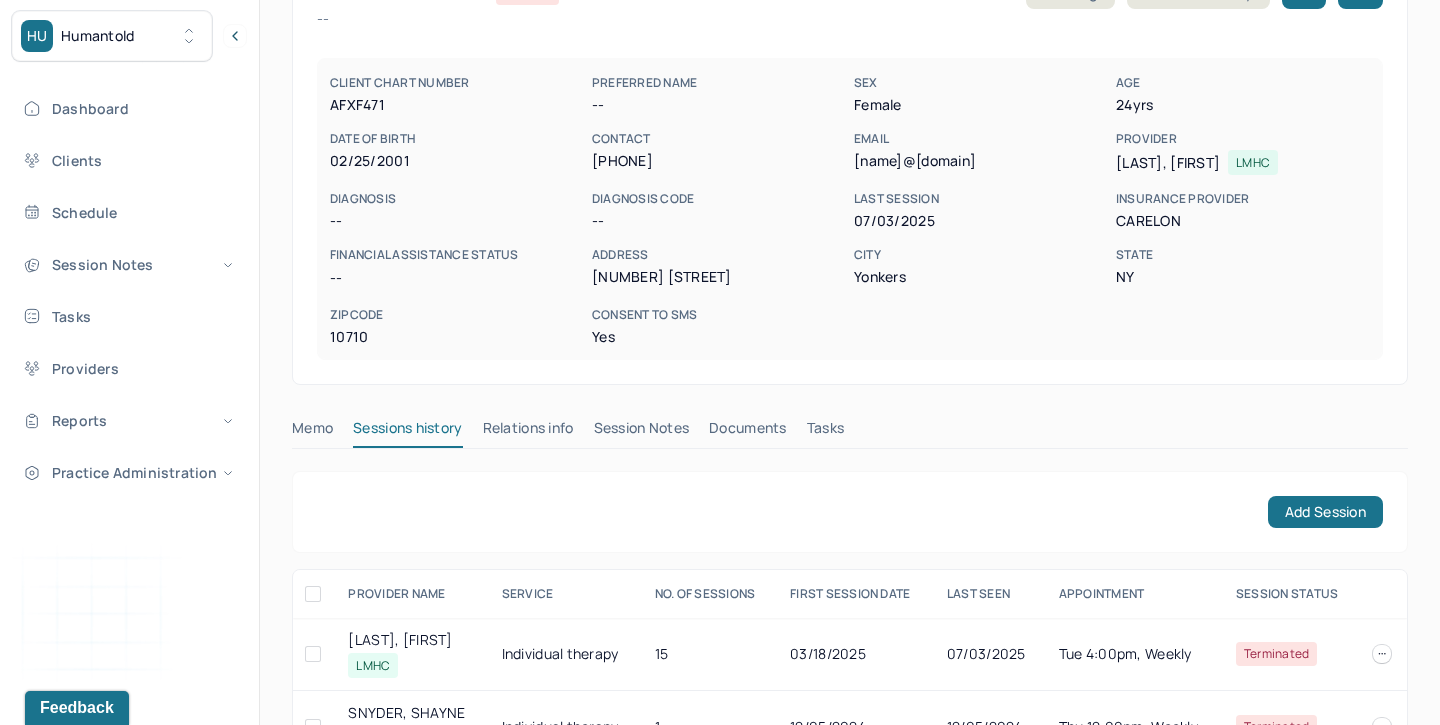 scroll, scrollTop: 143, scrollLeft: 0, axis: vertical 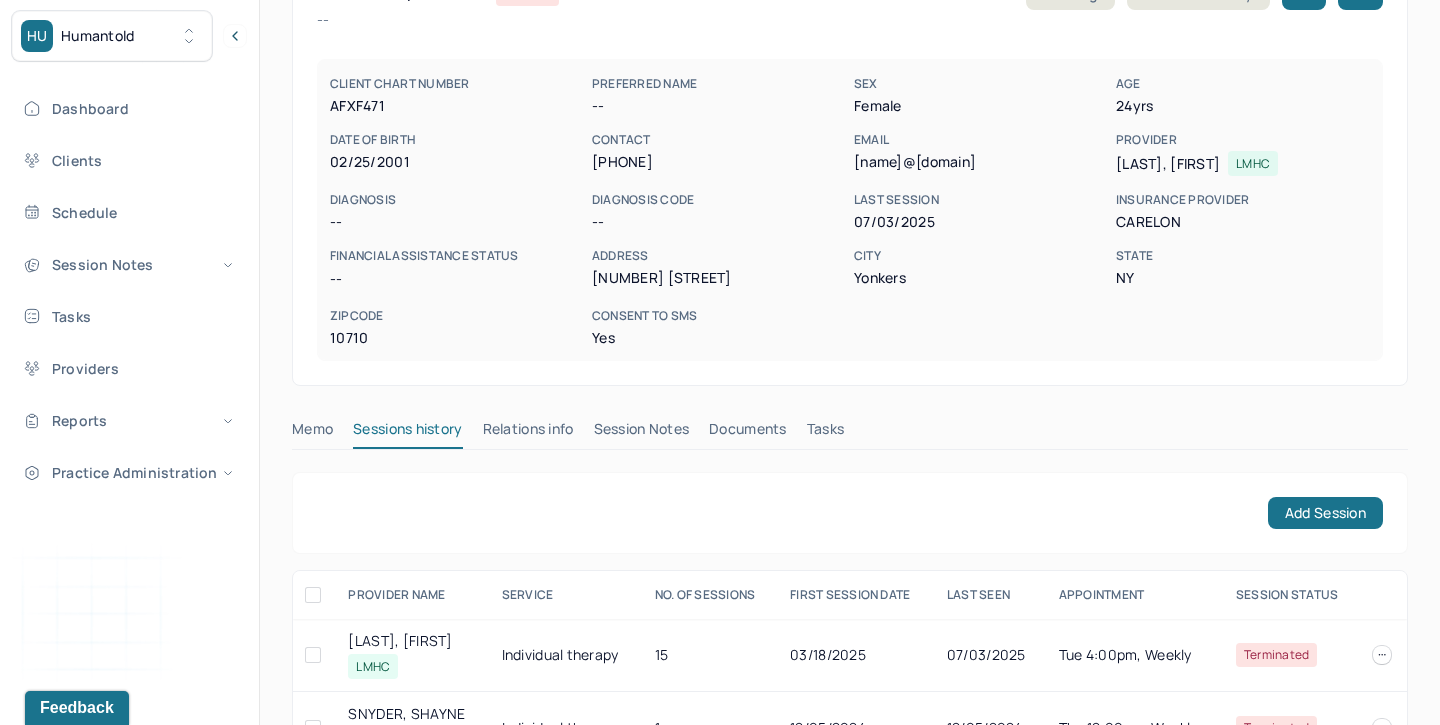 click on "Session Notes" at bounding box center [642, 433] 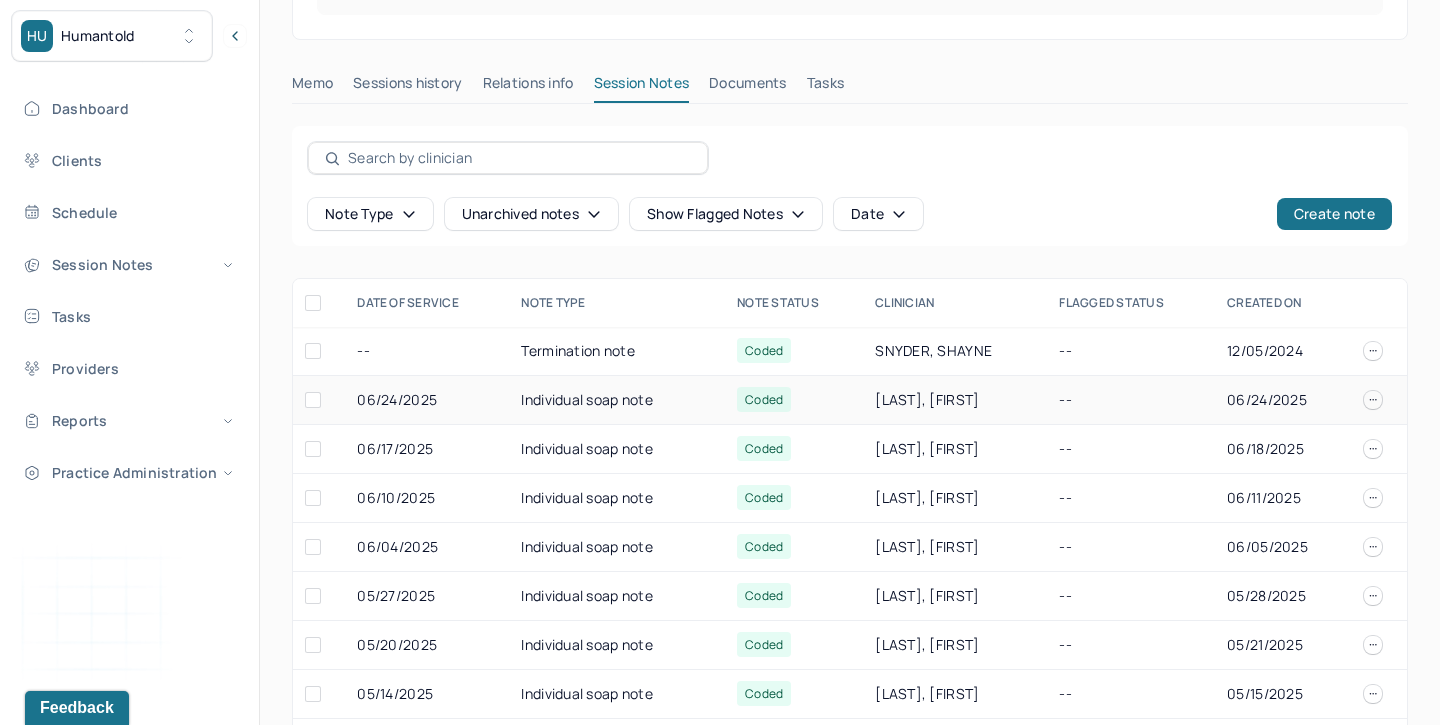 click on "Individual soap note" at bounding box center [617, 400] 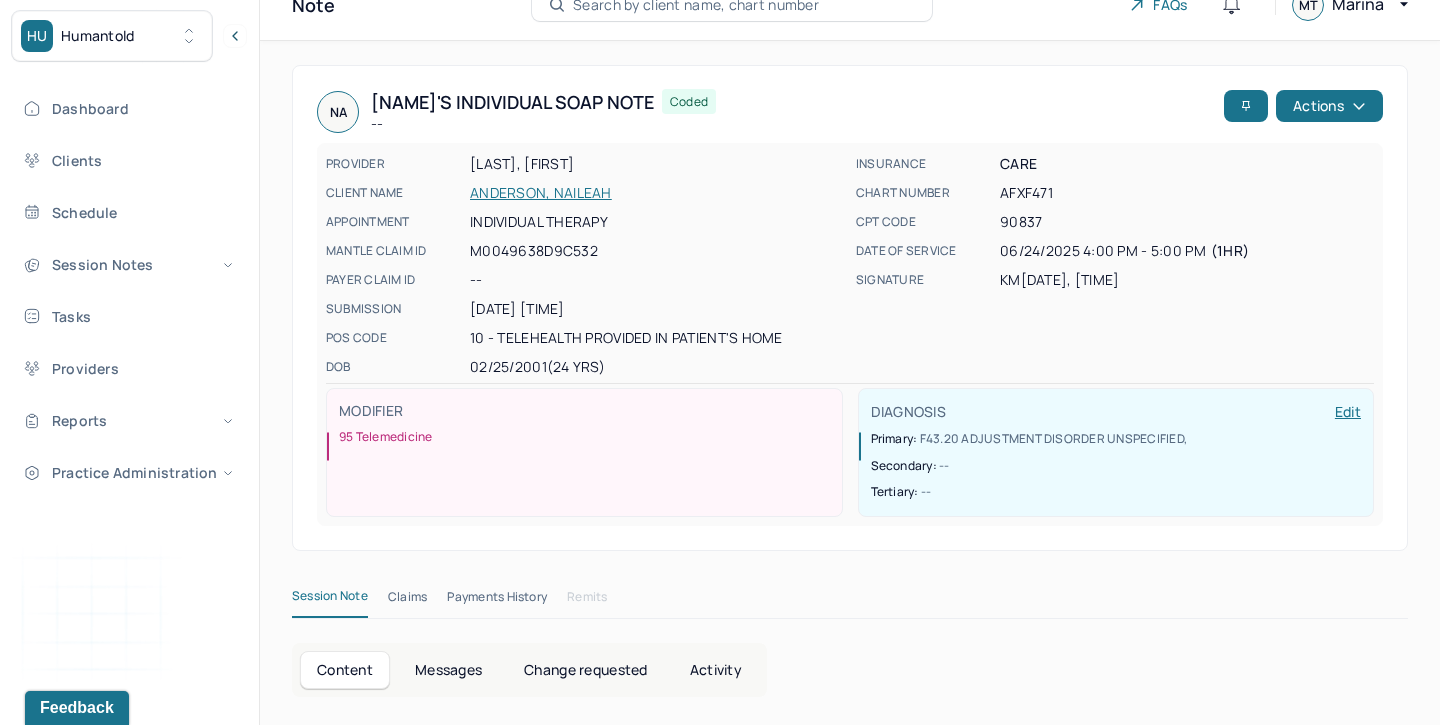 scroll, scrollTop: 0, scrollLeft: 0, axis: both 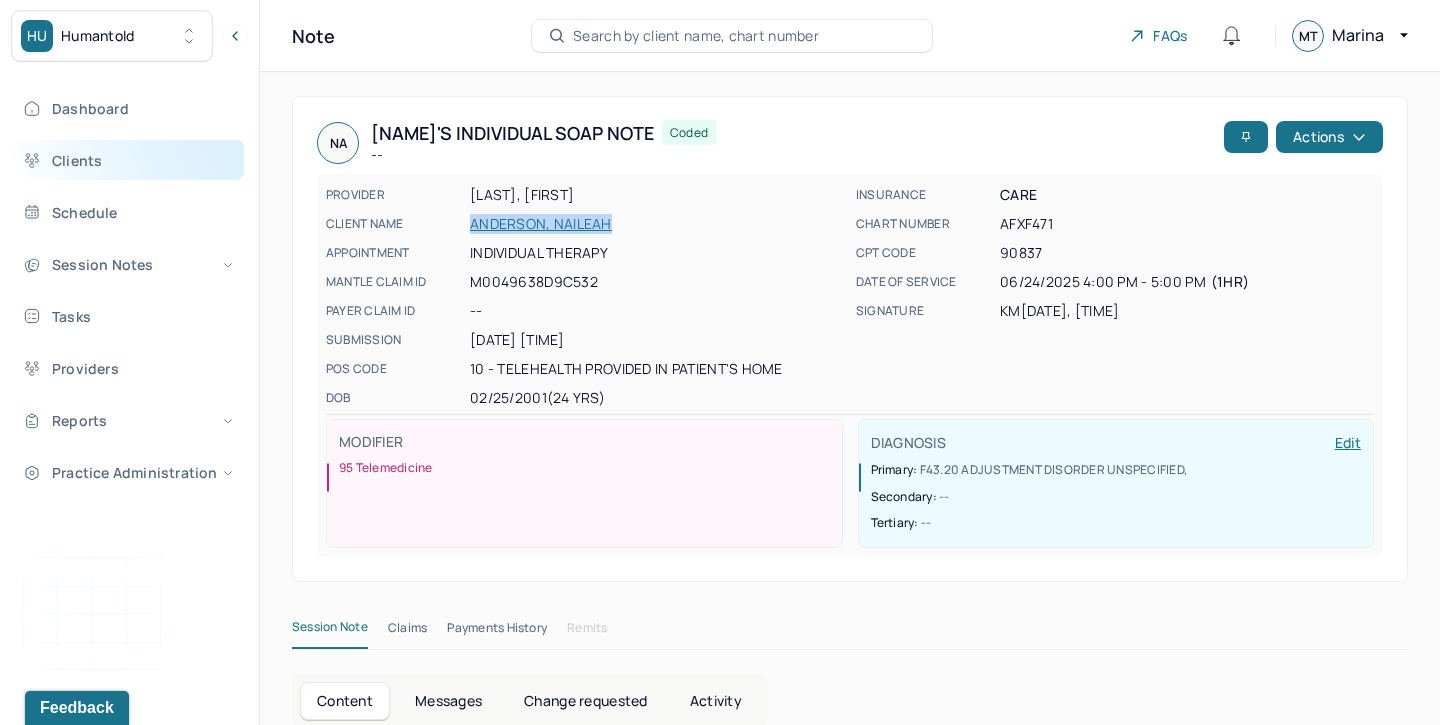 click on "Clients" at bounding box center (128, 160) 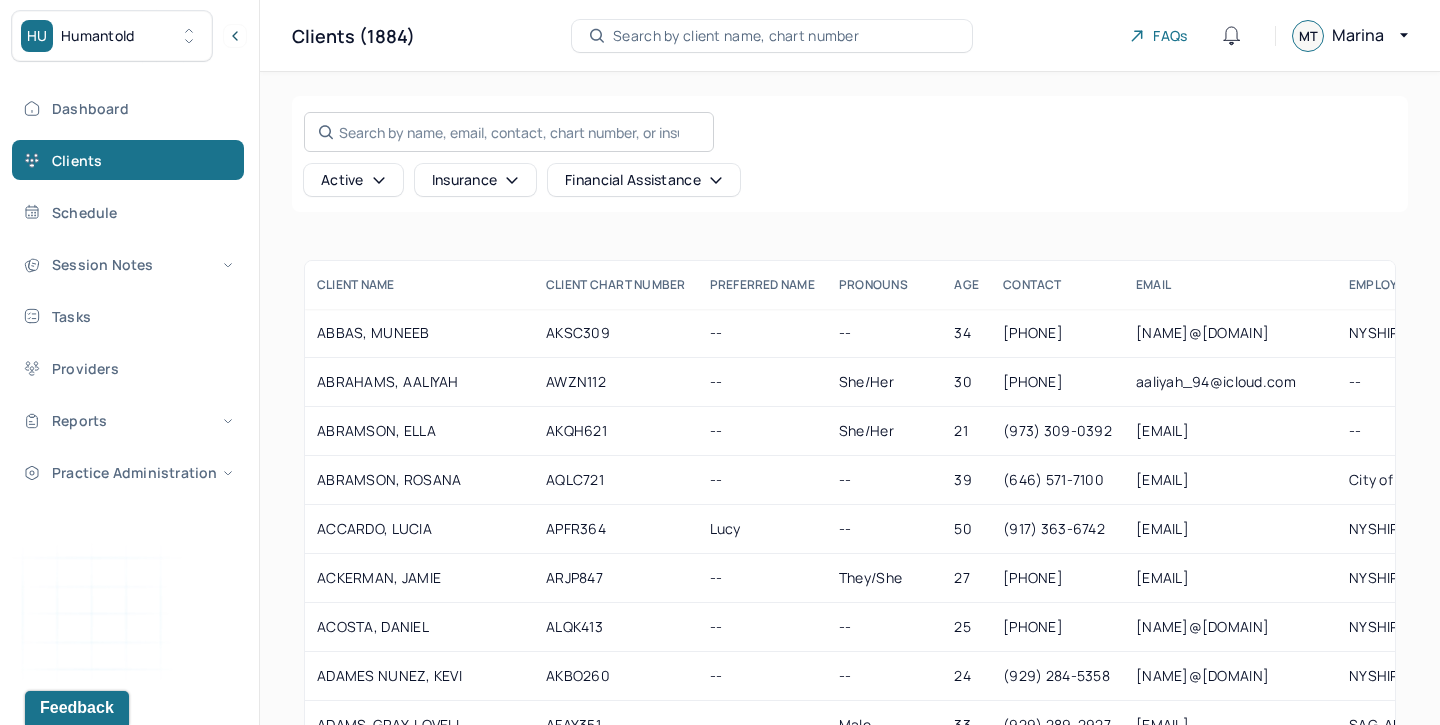 click on "Search by name, email, contact, chart number, or insurance id..." at bounding box center (509, 132) 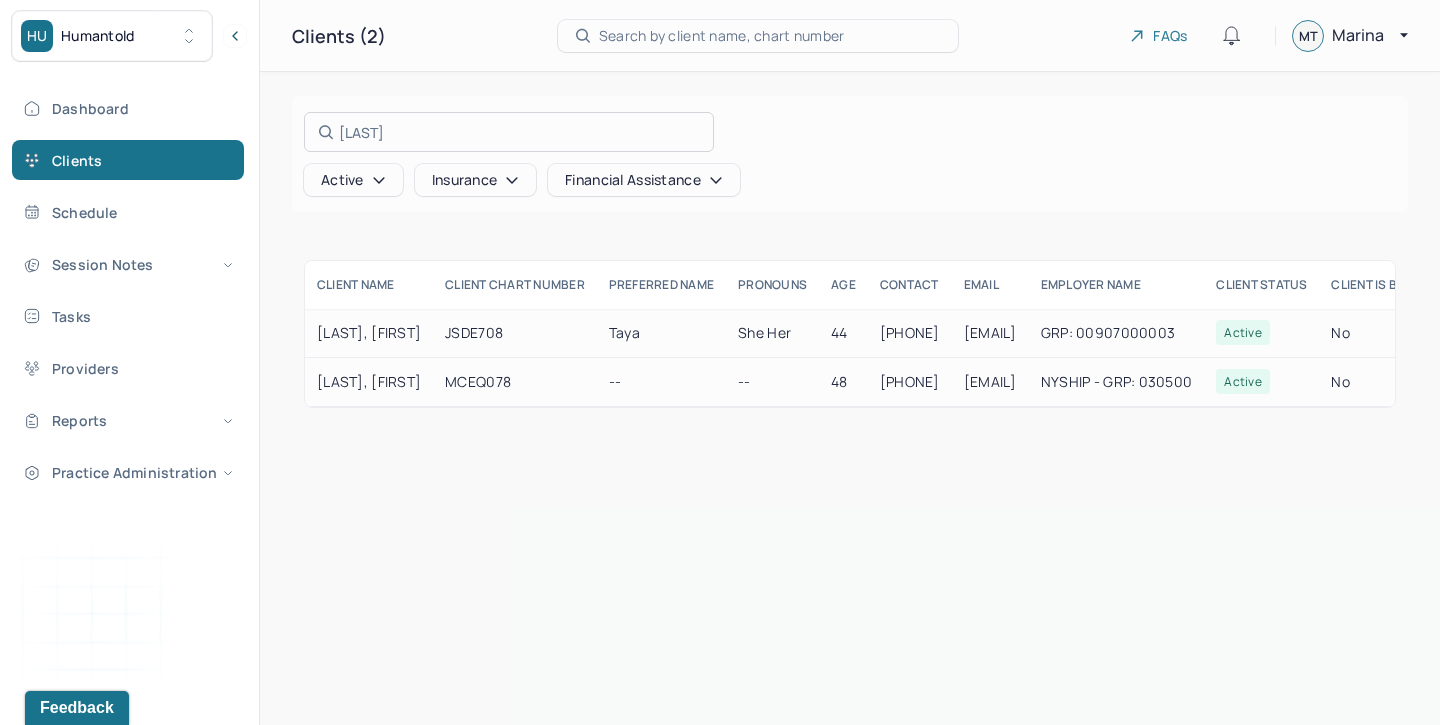 type on "atiya" 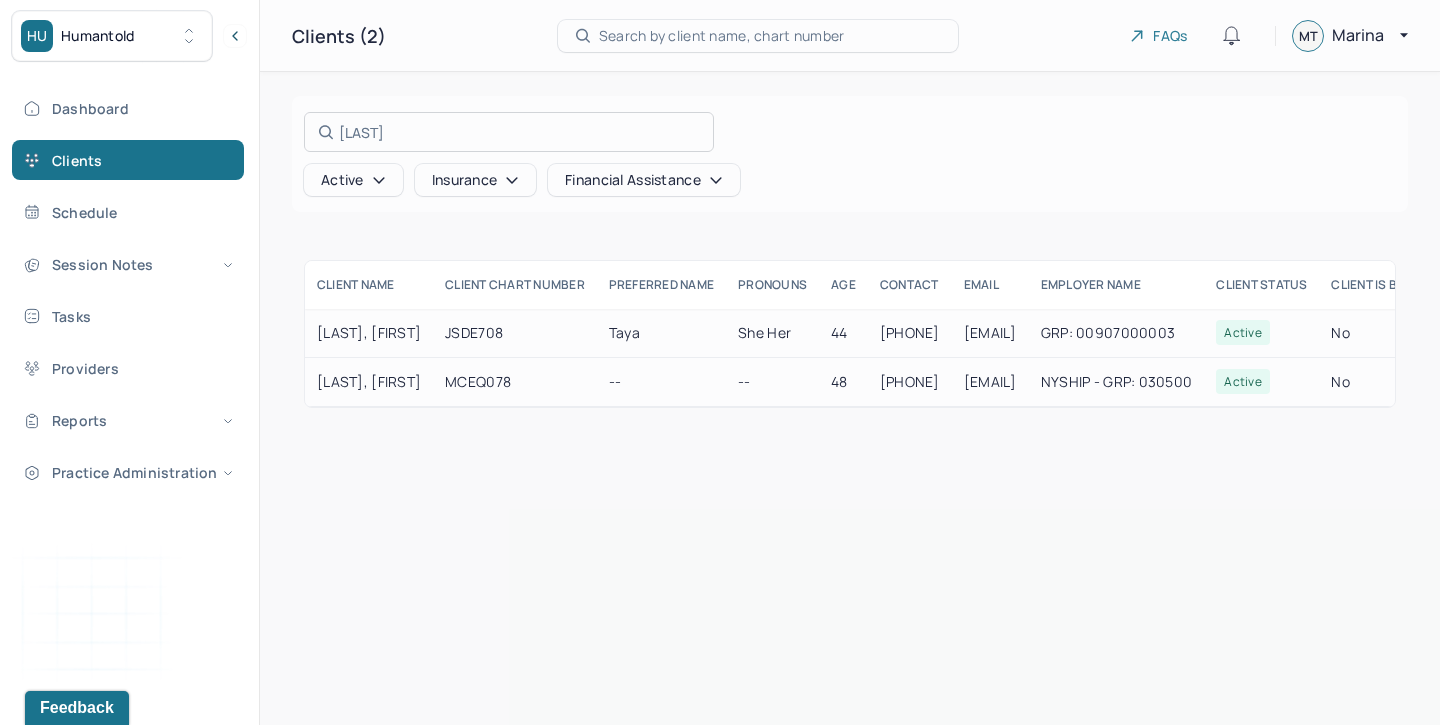 click at bounding box center (720, 362) 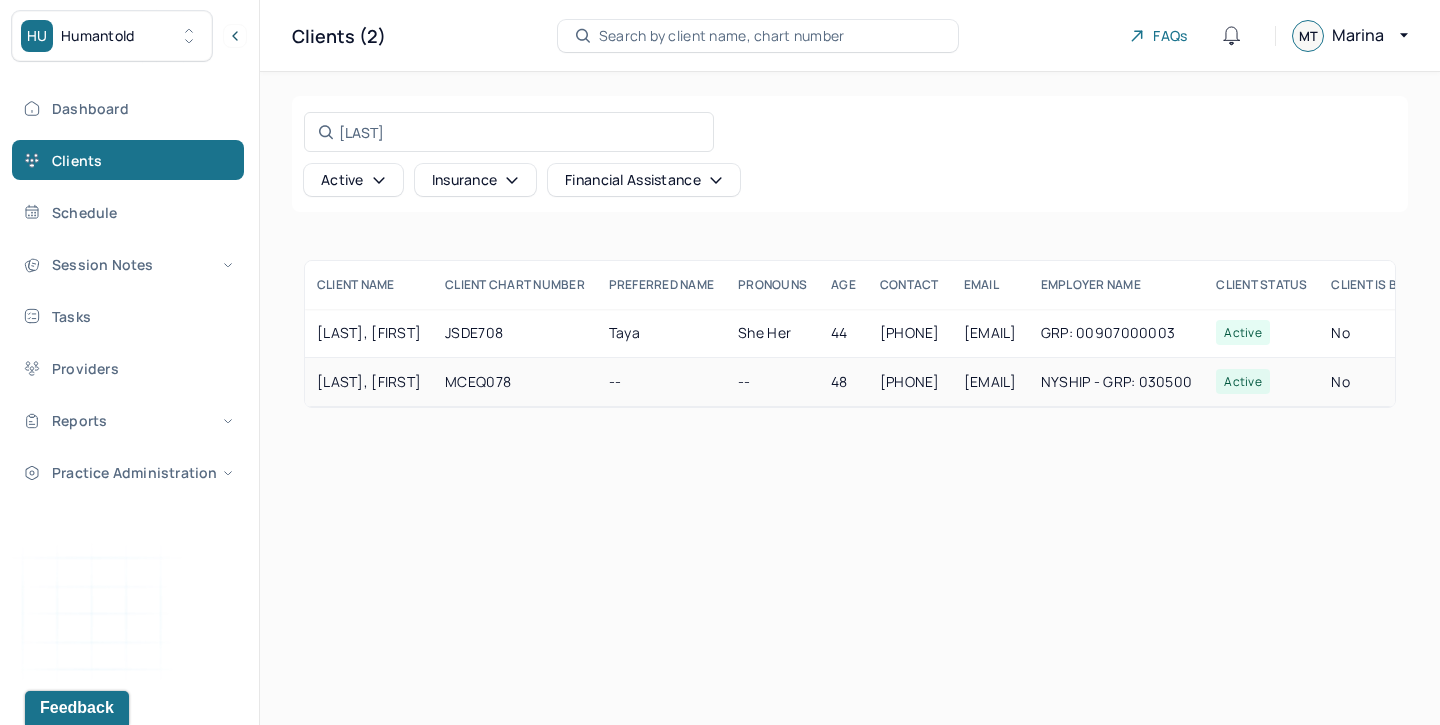 click on "MCEQ078" at bounding box center (515, 382) 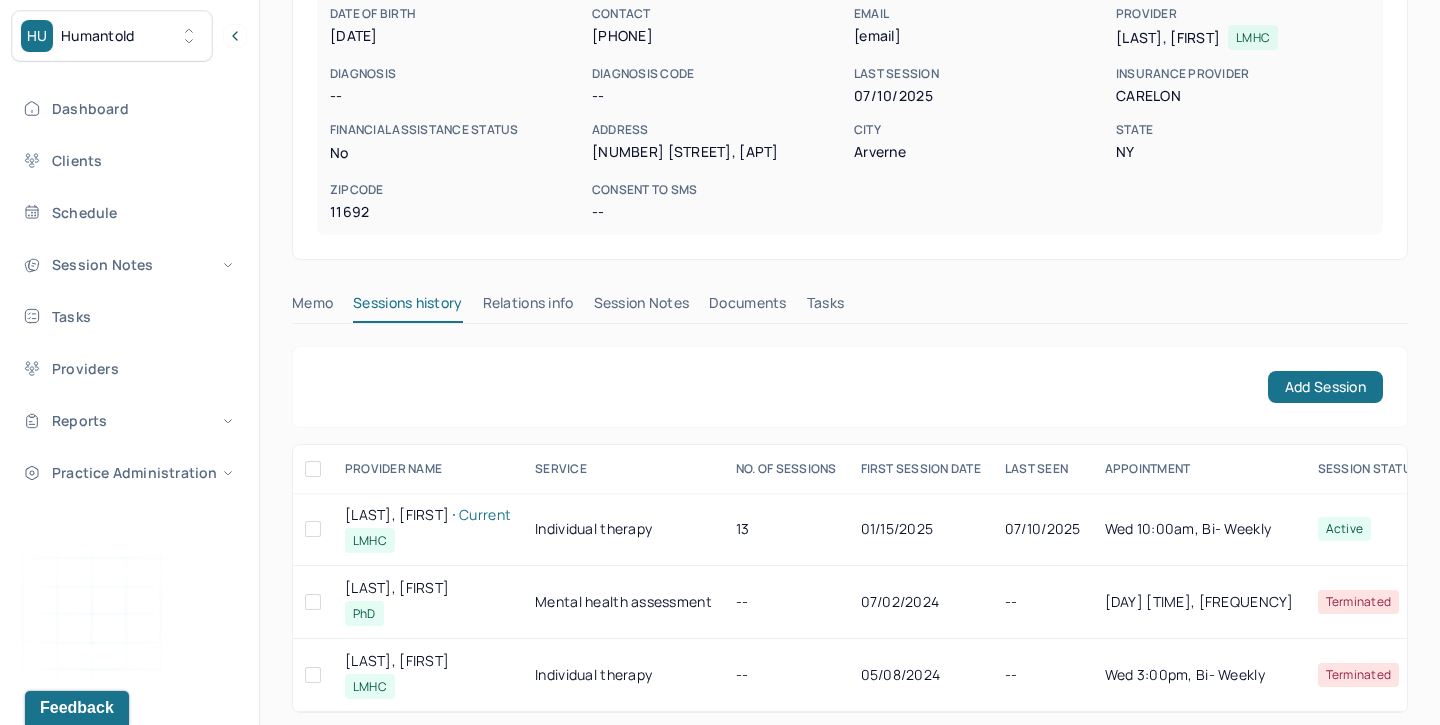 scroll, scrollTop: 281, scrollLeft: 0, axis: vertical 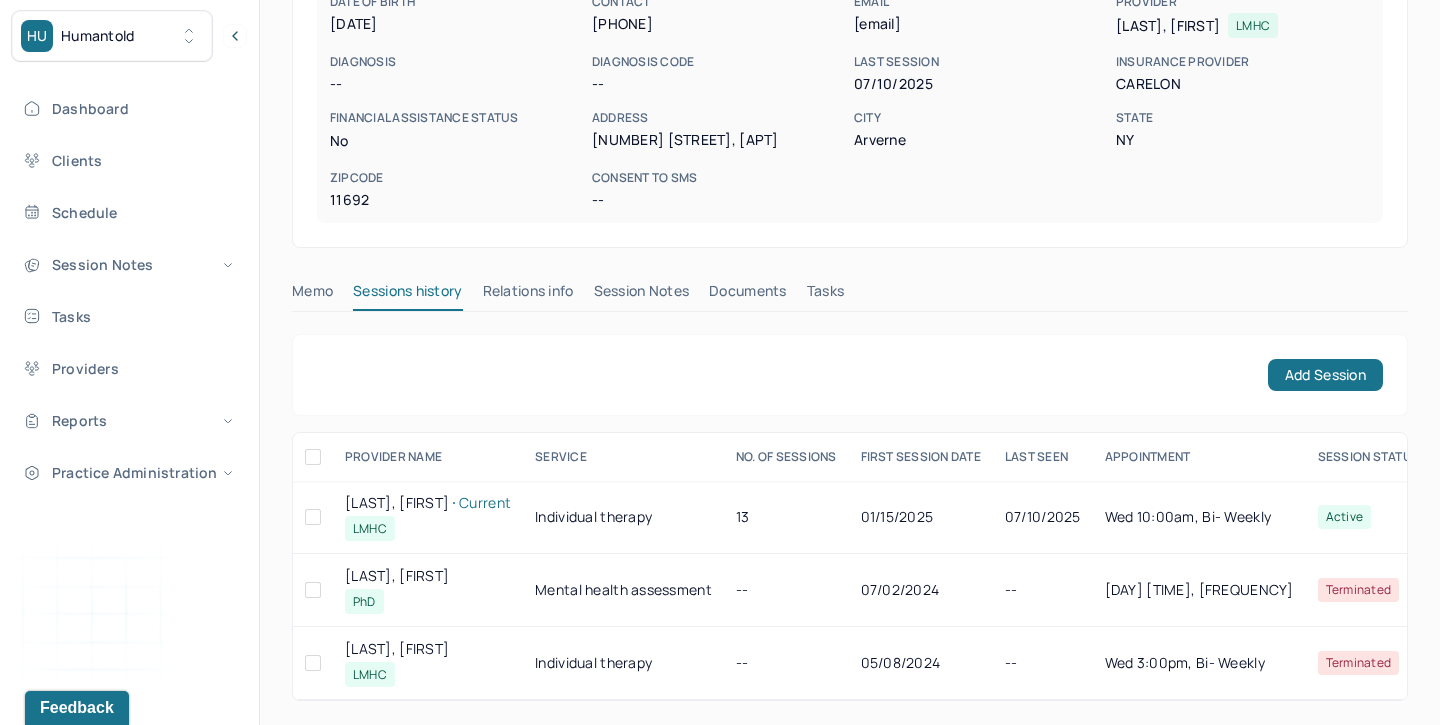 click on "Session Notes" at bounding box center [642, 295] 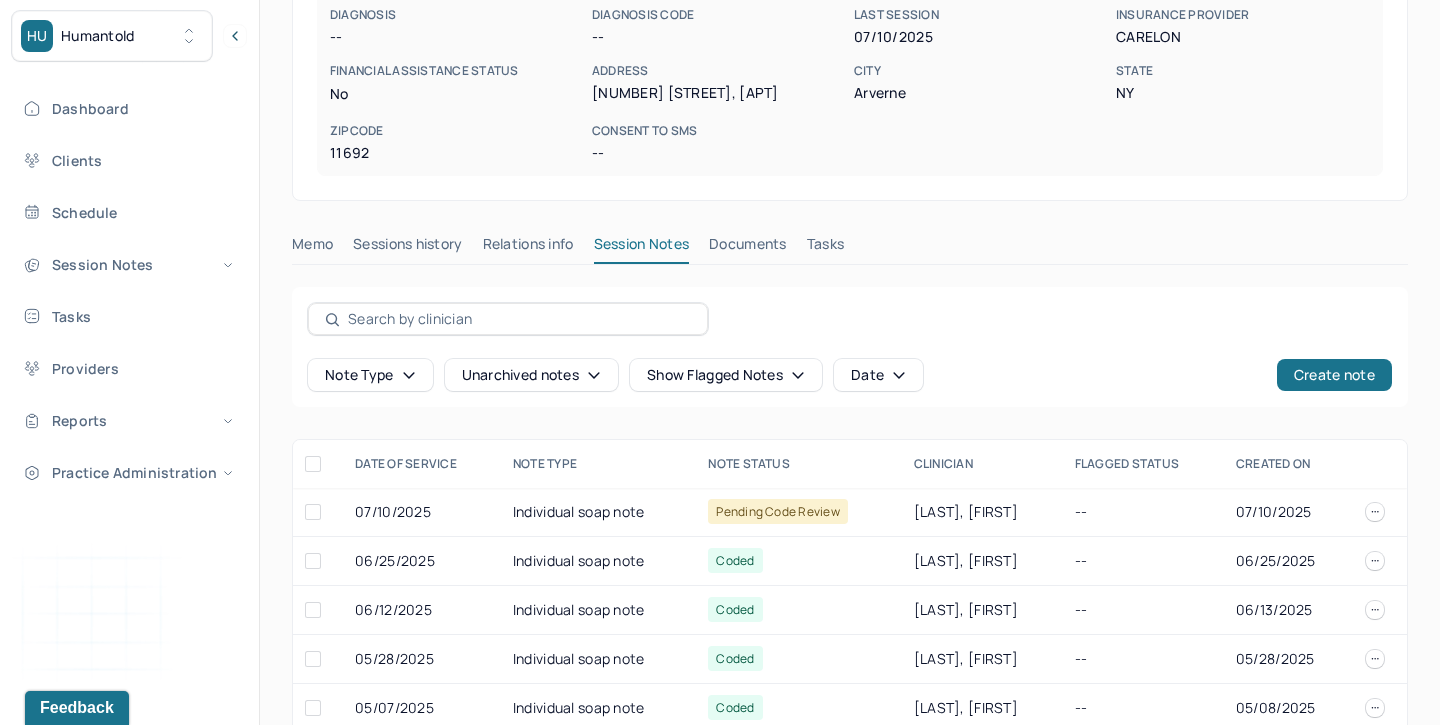 scroll, scrollTop: 330, scrollLeft: 0, axis: vertical 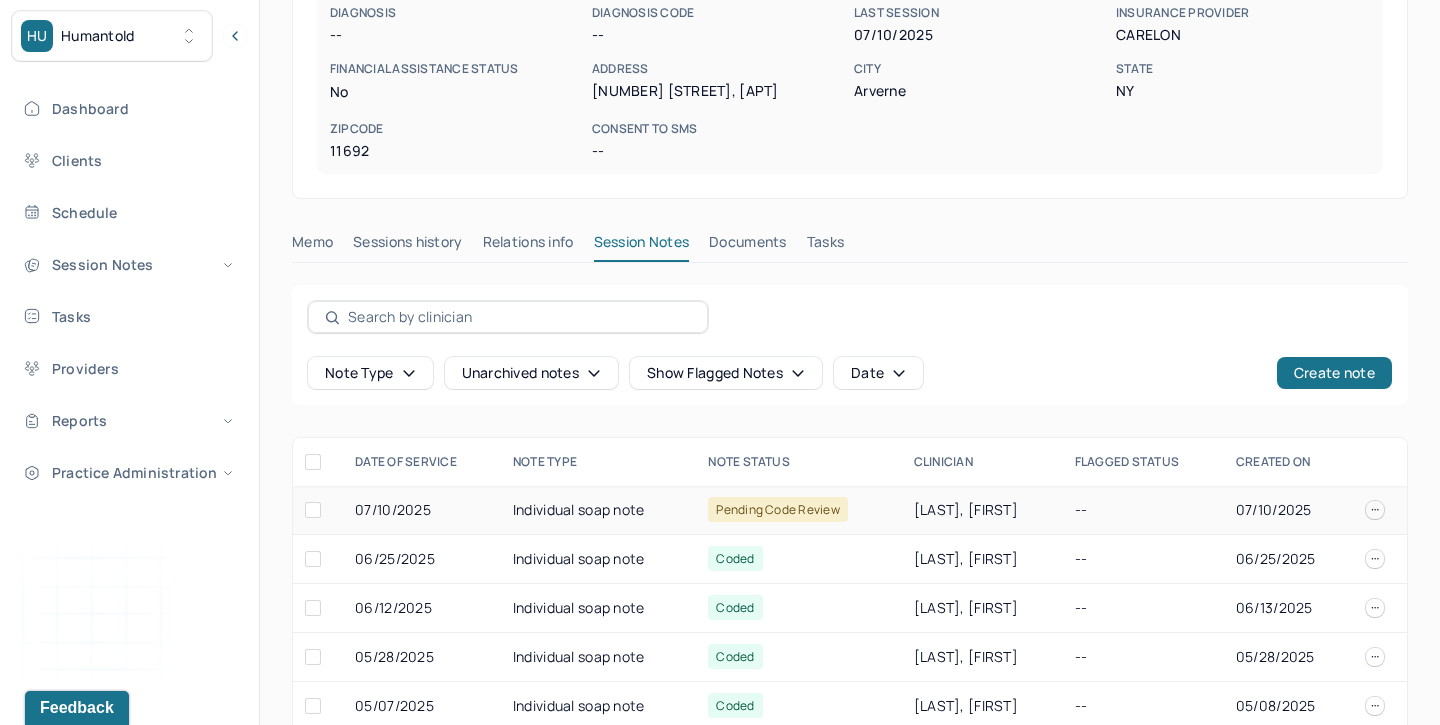 click on "Individual soap note" at bounding box center [598, 510] 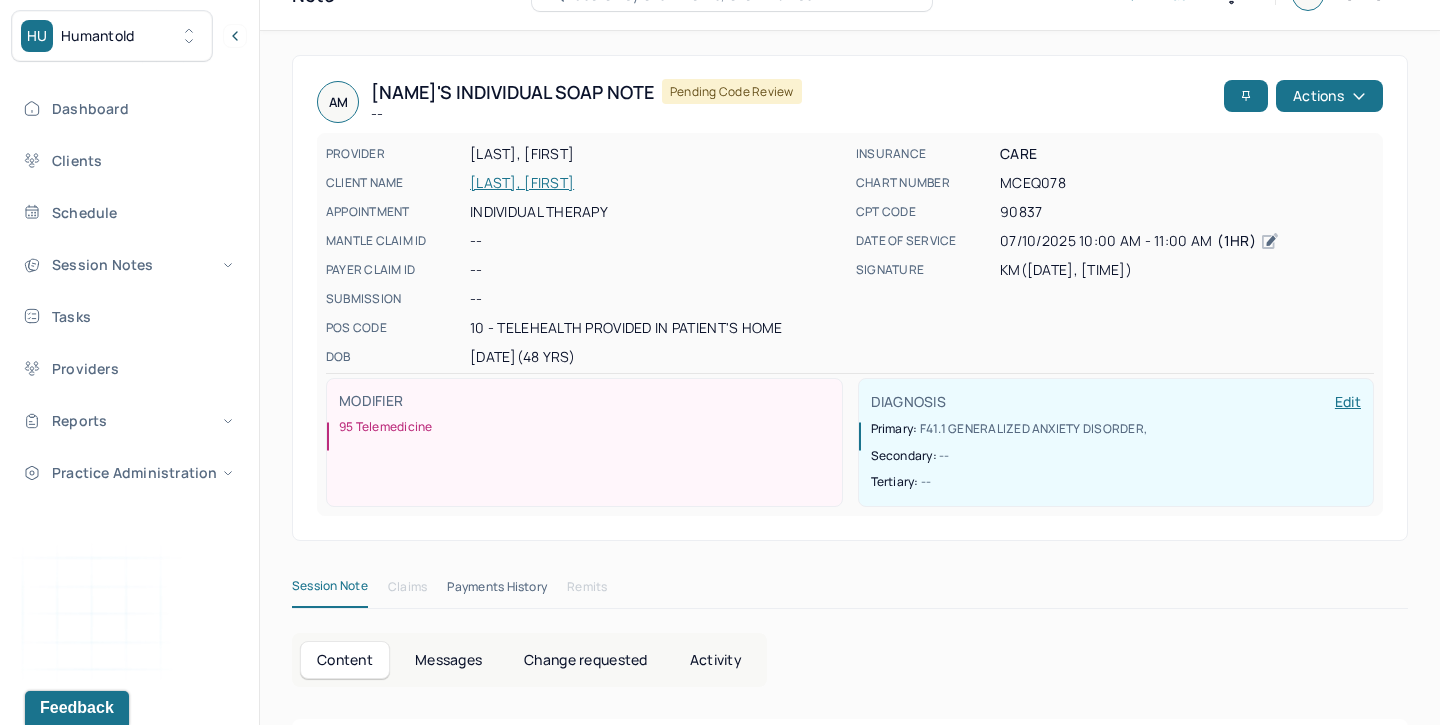 scroll, scrollTop: 0, scrollLeft: 0, axis: both 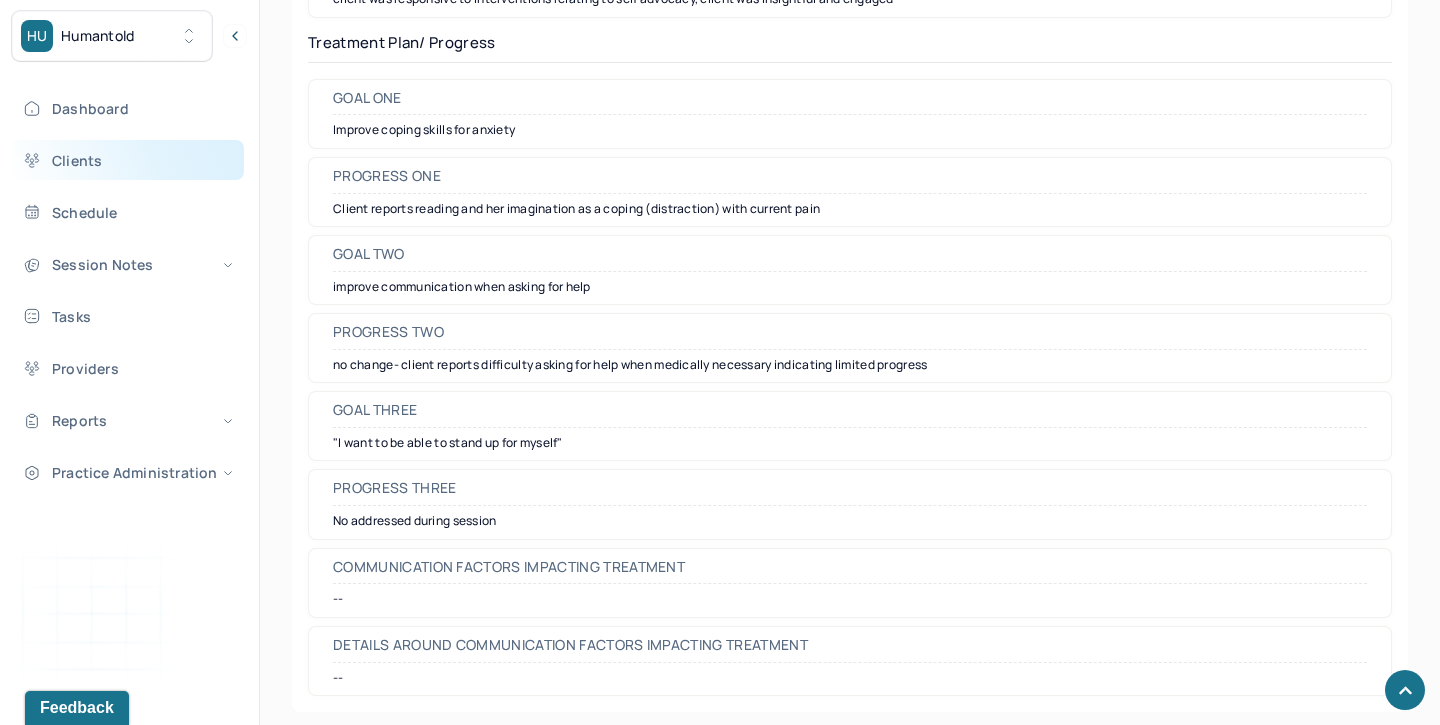 click on "Clients" at bounding box center [128, 160] 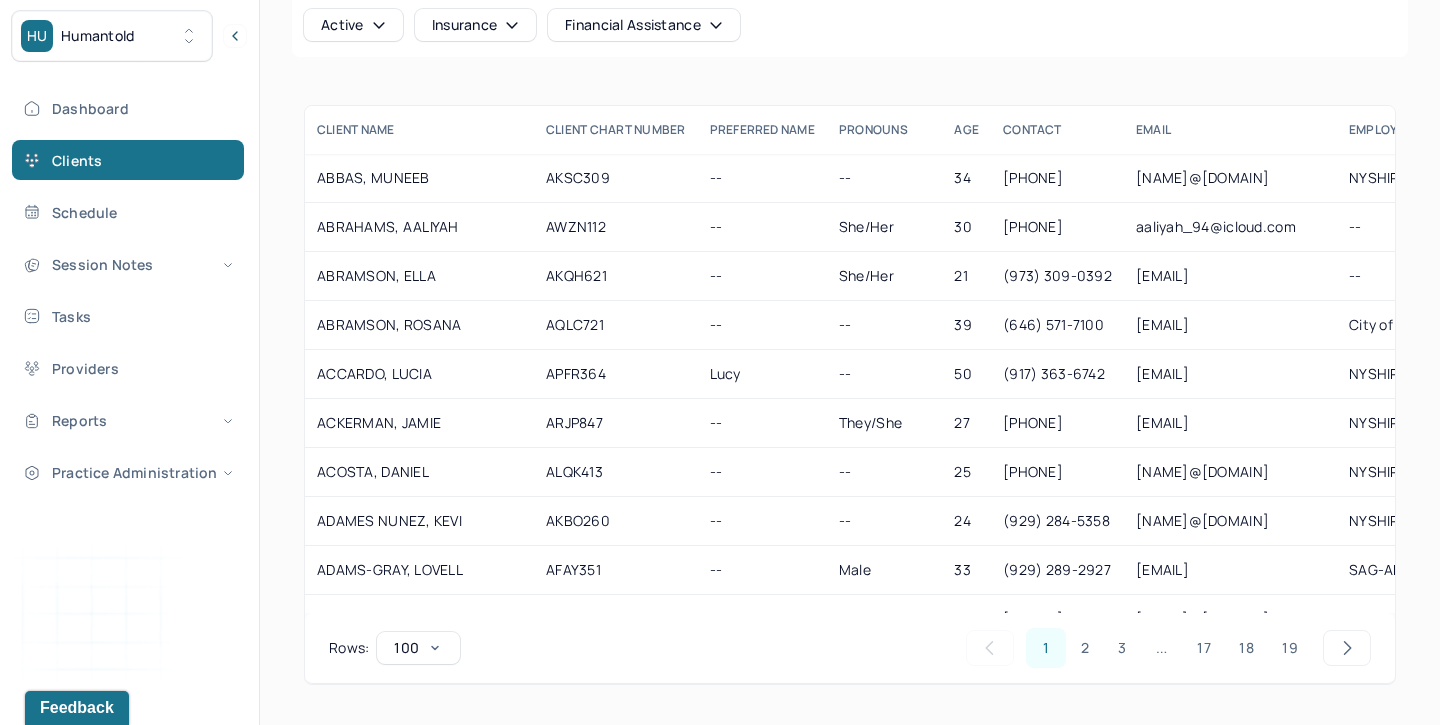scroll, scrollTop: 53, scrollLeft: 0, axis: vertical 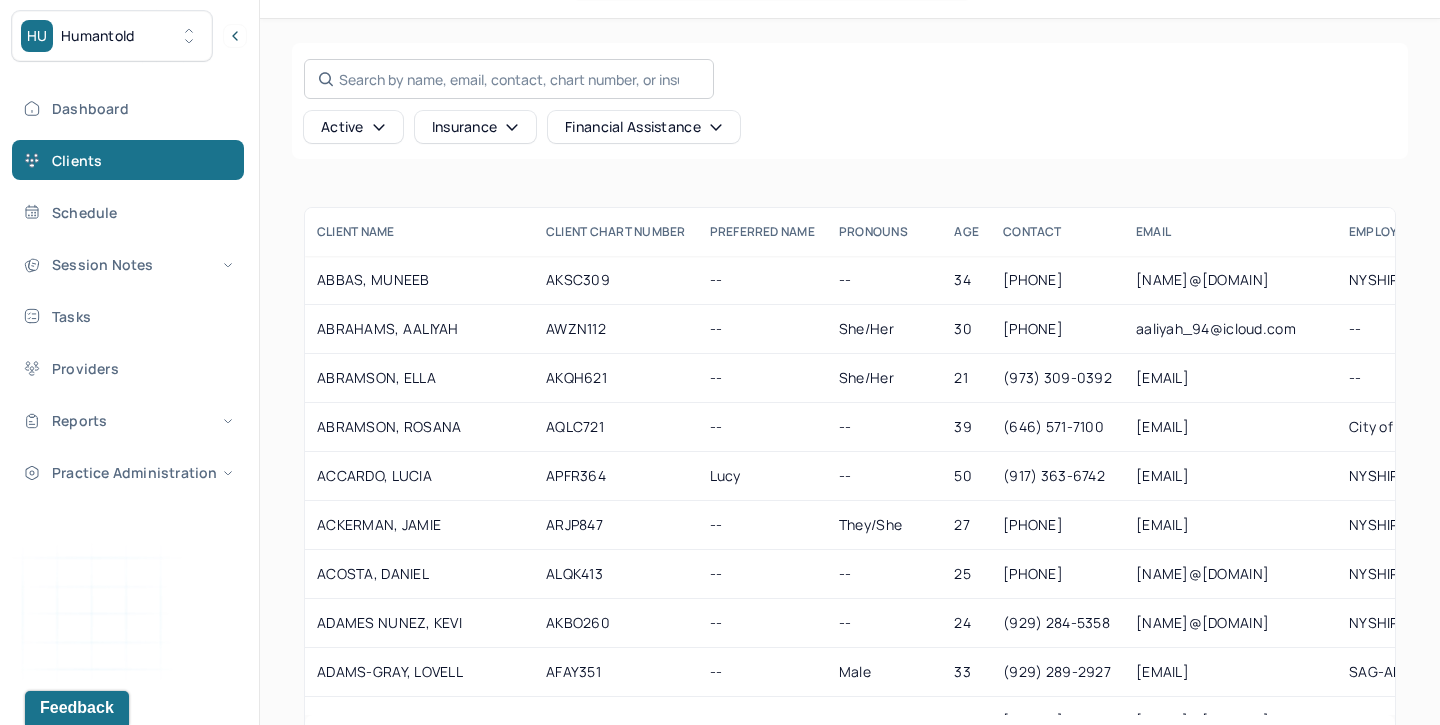 click on "Search by name, email, contact, chart number, or insurance id..." at bounding box center (509, 79) 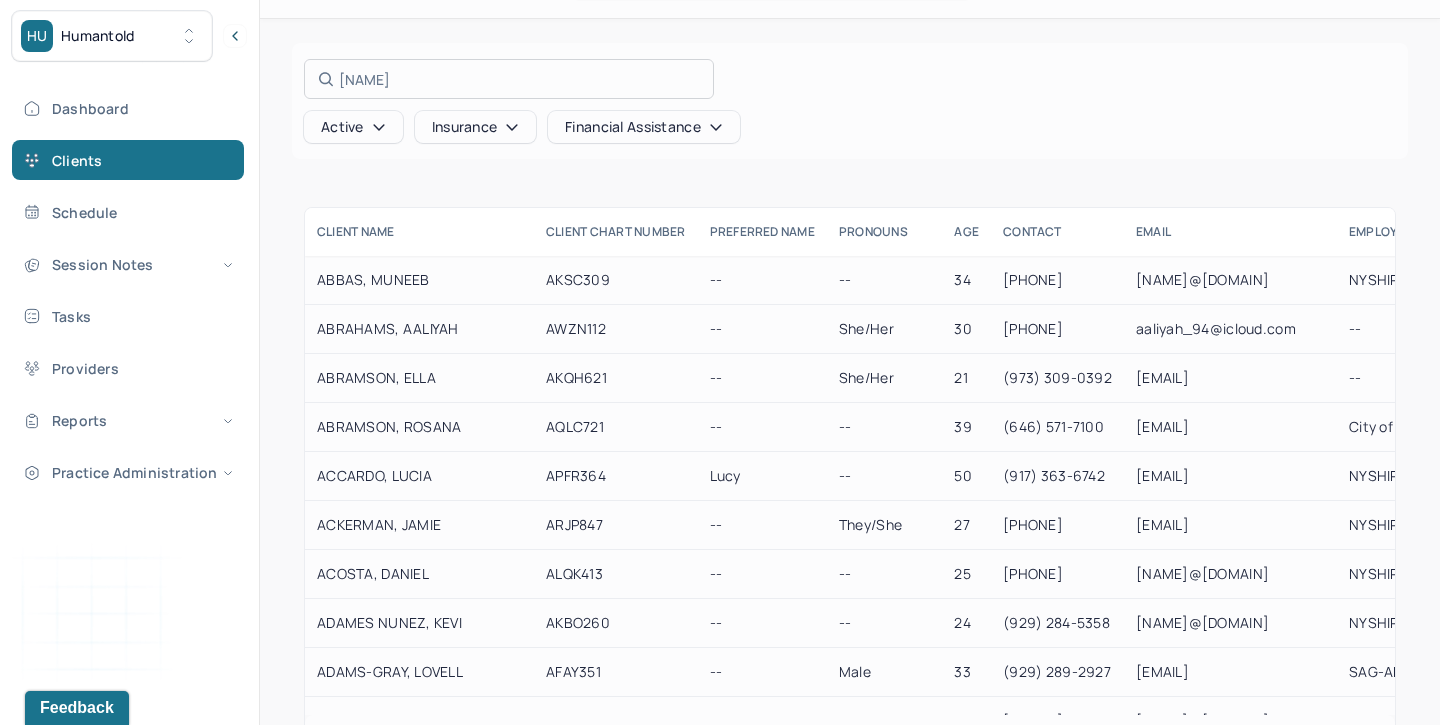 scroll, scrollTop: 0, scrollLeft: 0, axis: both 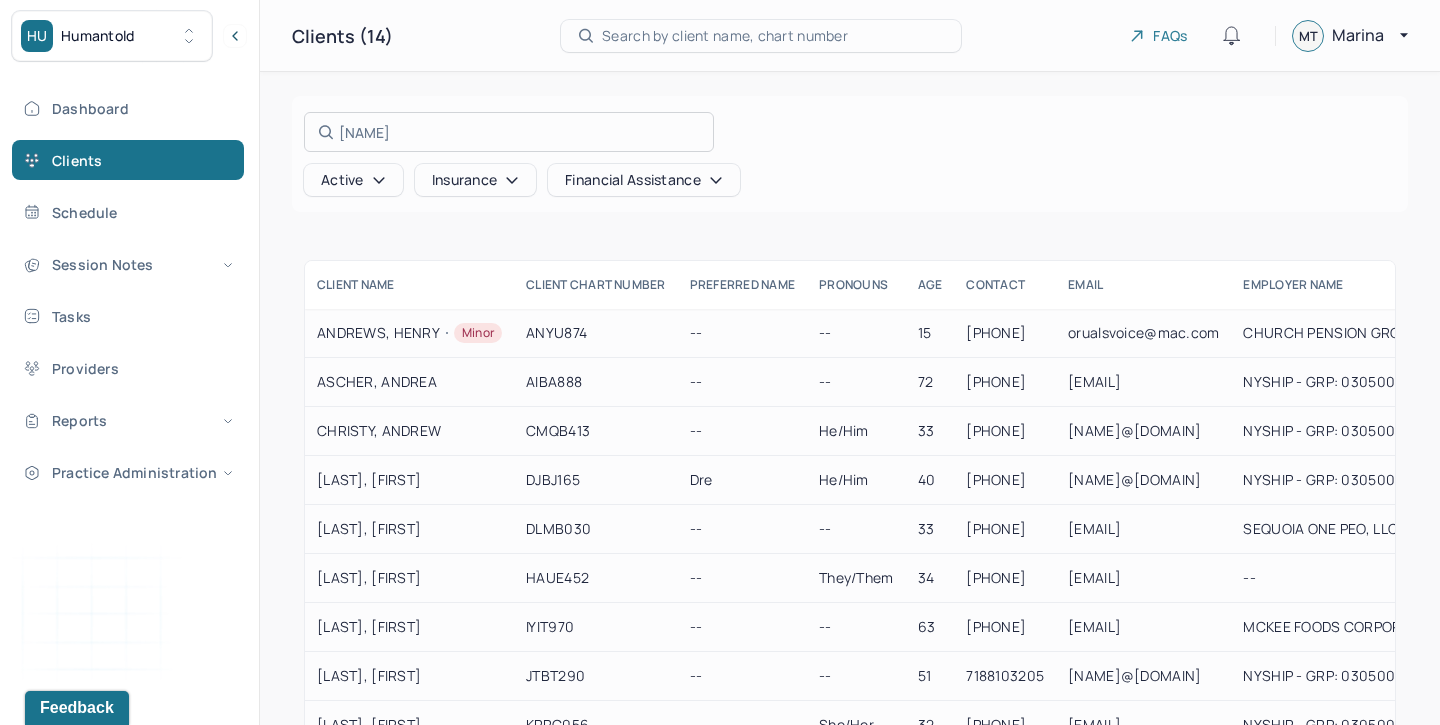 type on "andre" 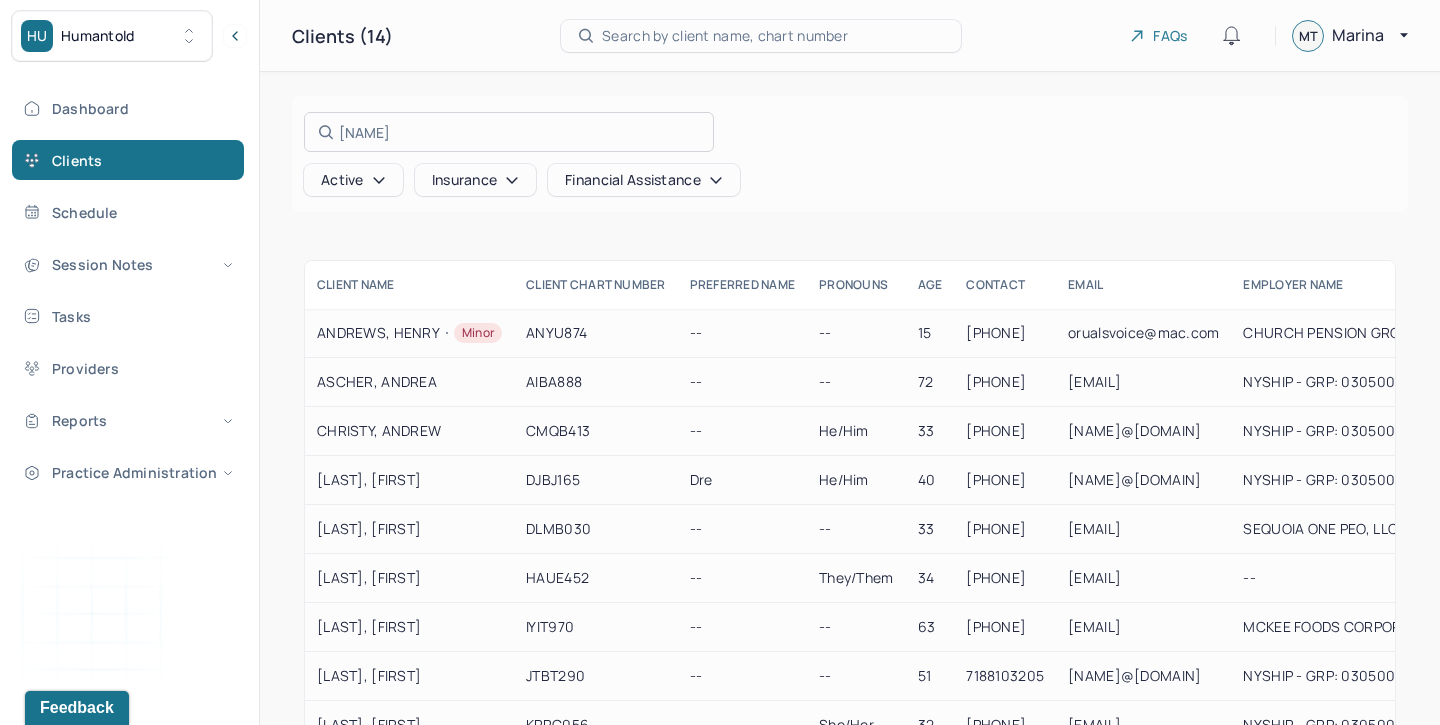 click at bounding box center [720, 362] 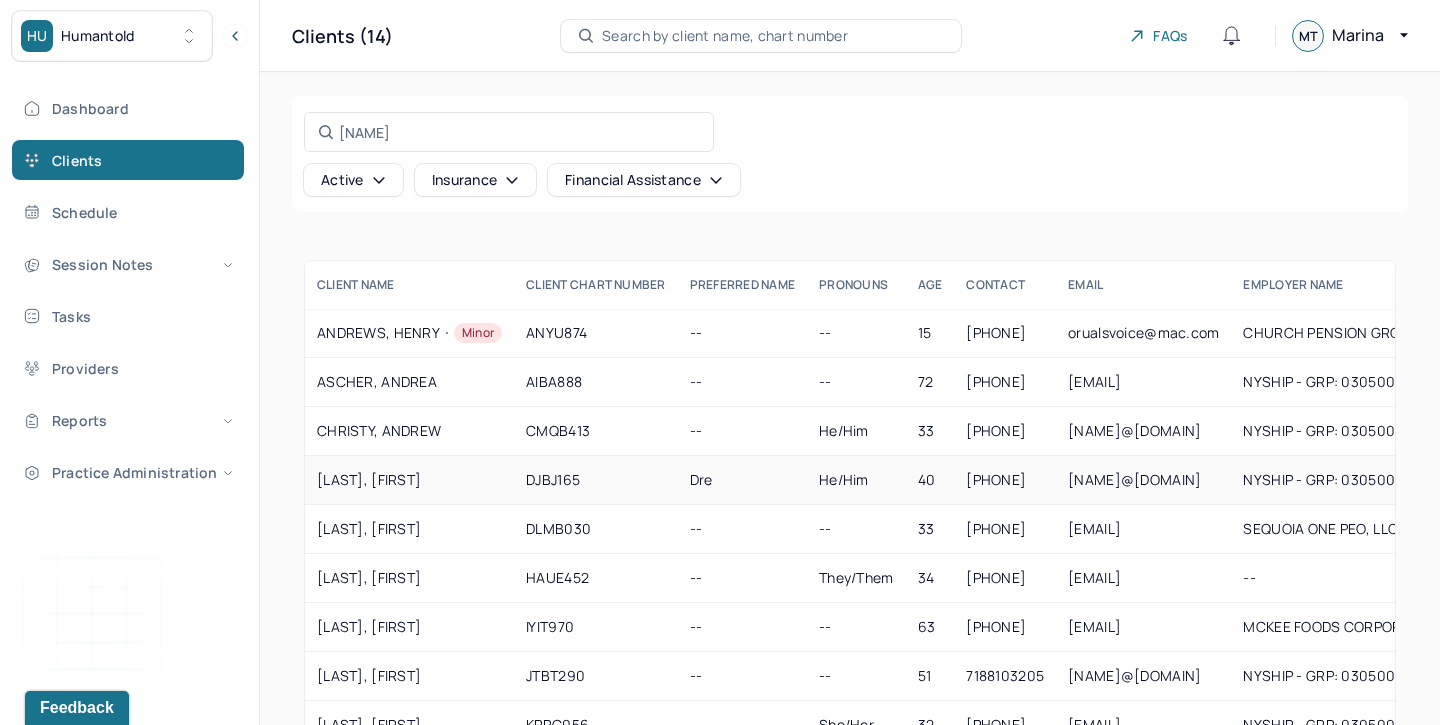 click on "DONALD, ANDRE" at bounding box center [409, 480] 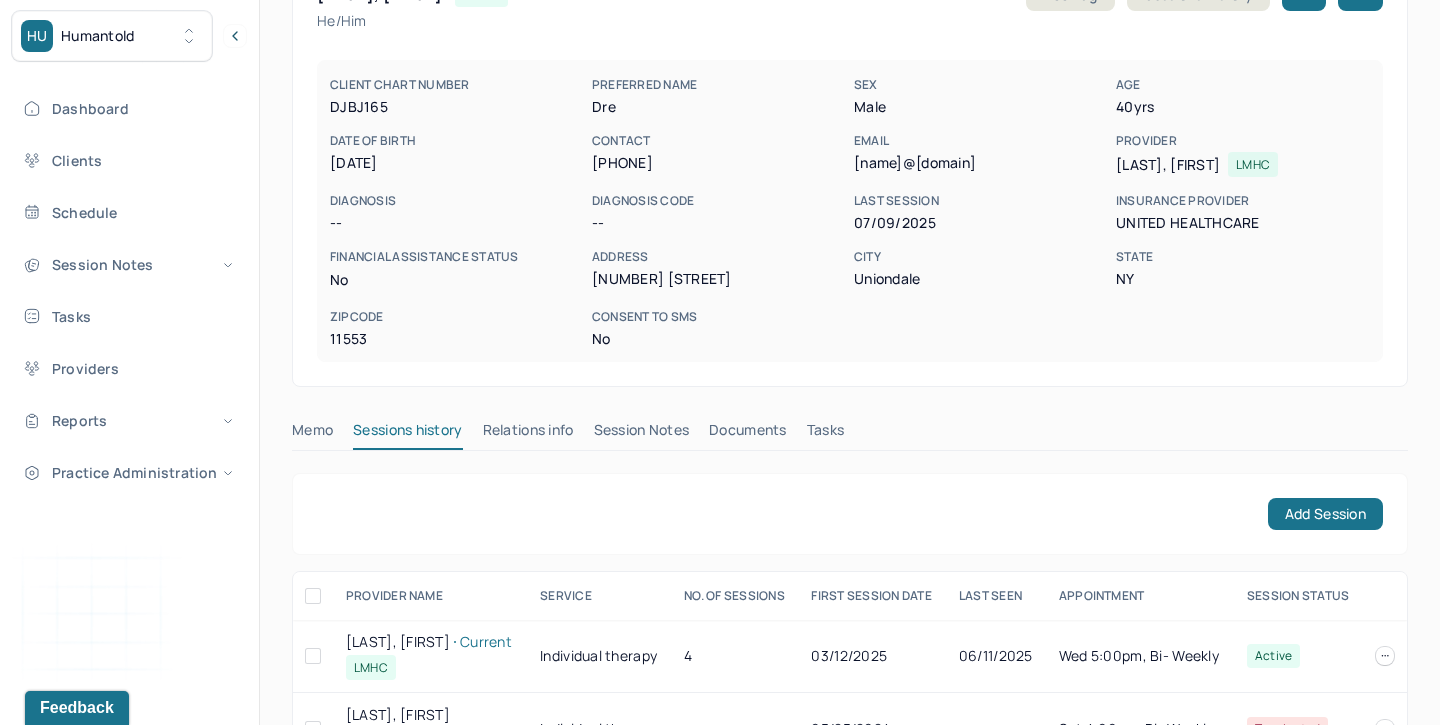 scroll, scrollTop: 175, scrollLeft: 0, axis: vertical 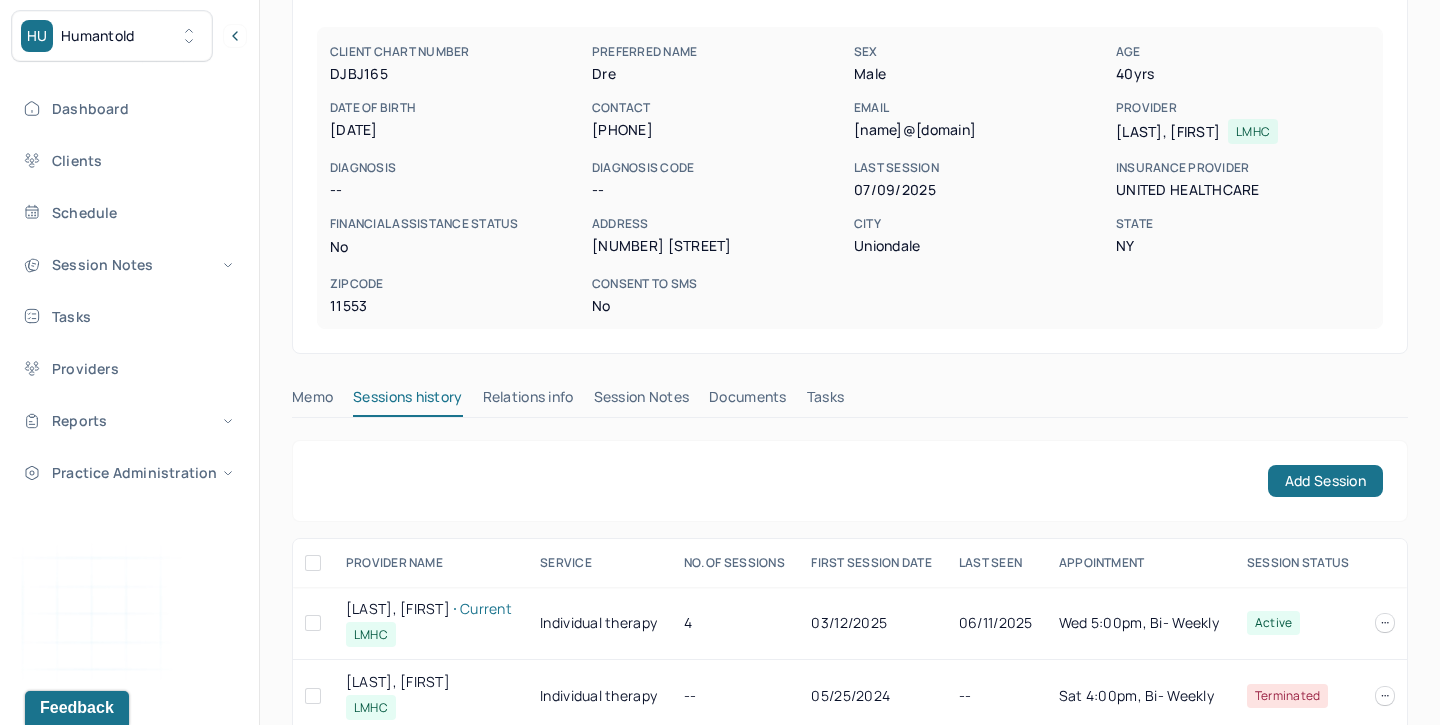 click on "Session Notes" at bounding box center [642, 401] 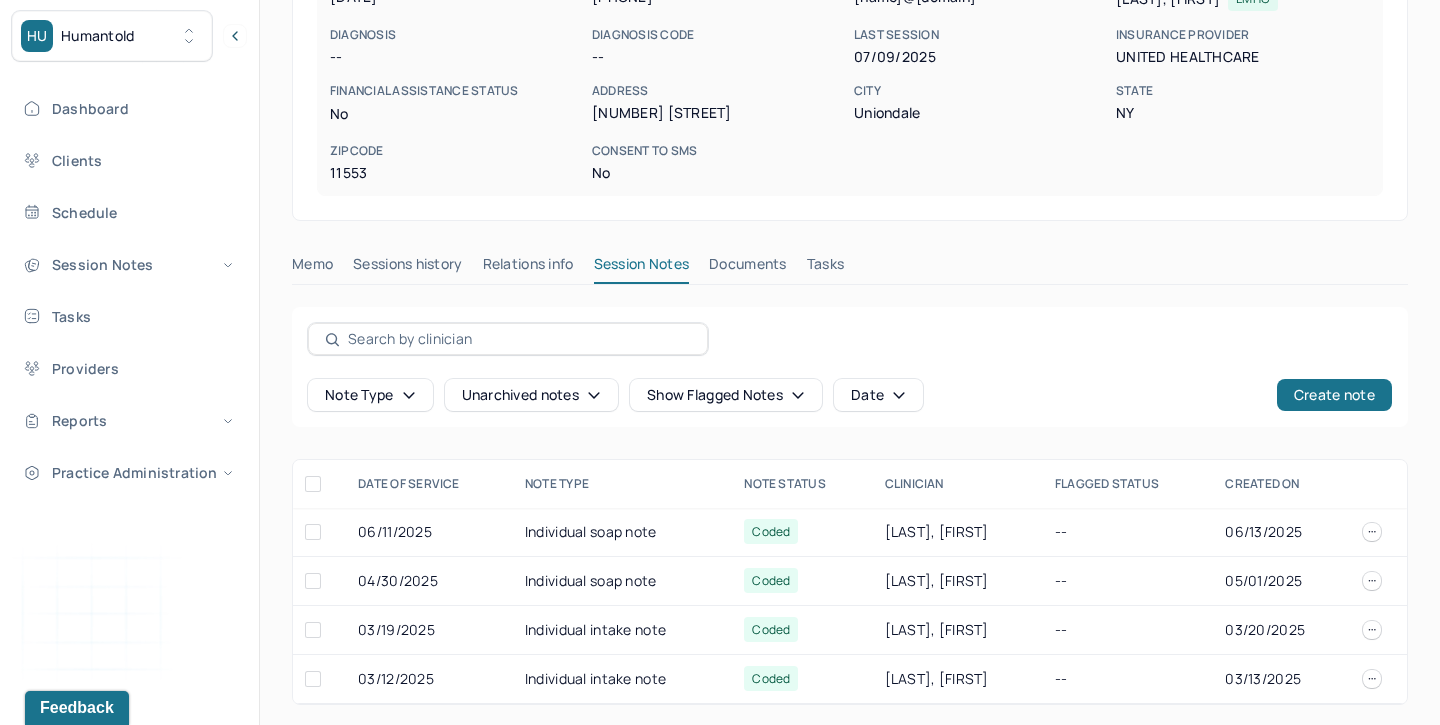 scroll, scrollTop: 312, scrollLeft: 0, axis: vertical 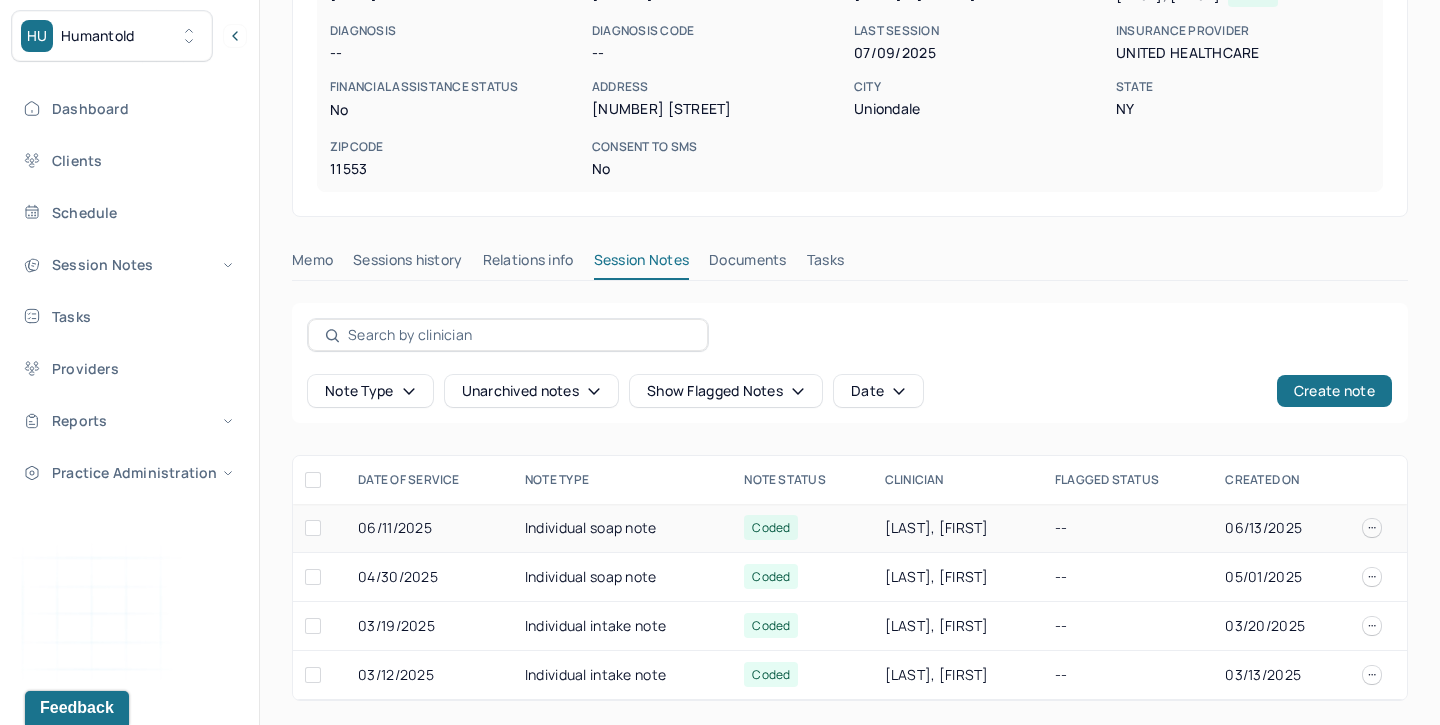 click on "06/11/2025" at bounding box center [429, 528] 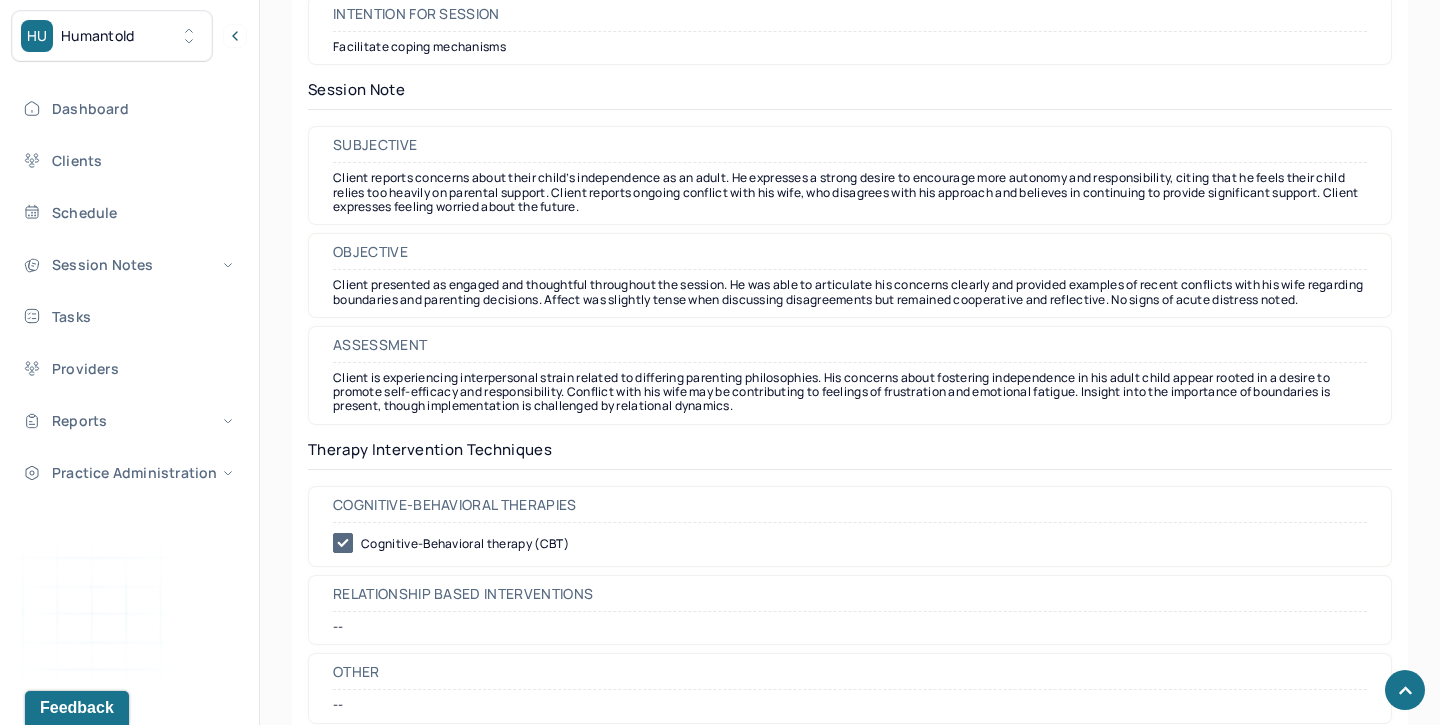 scroll, scrollTop: 0, scrollLeft: 0, axis: both 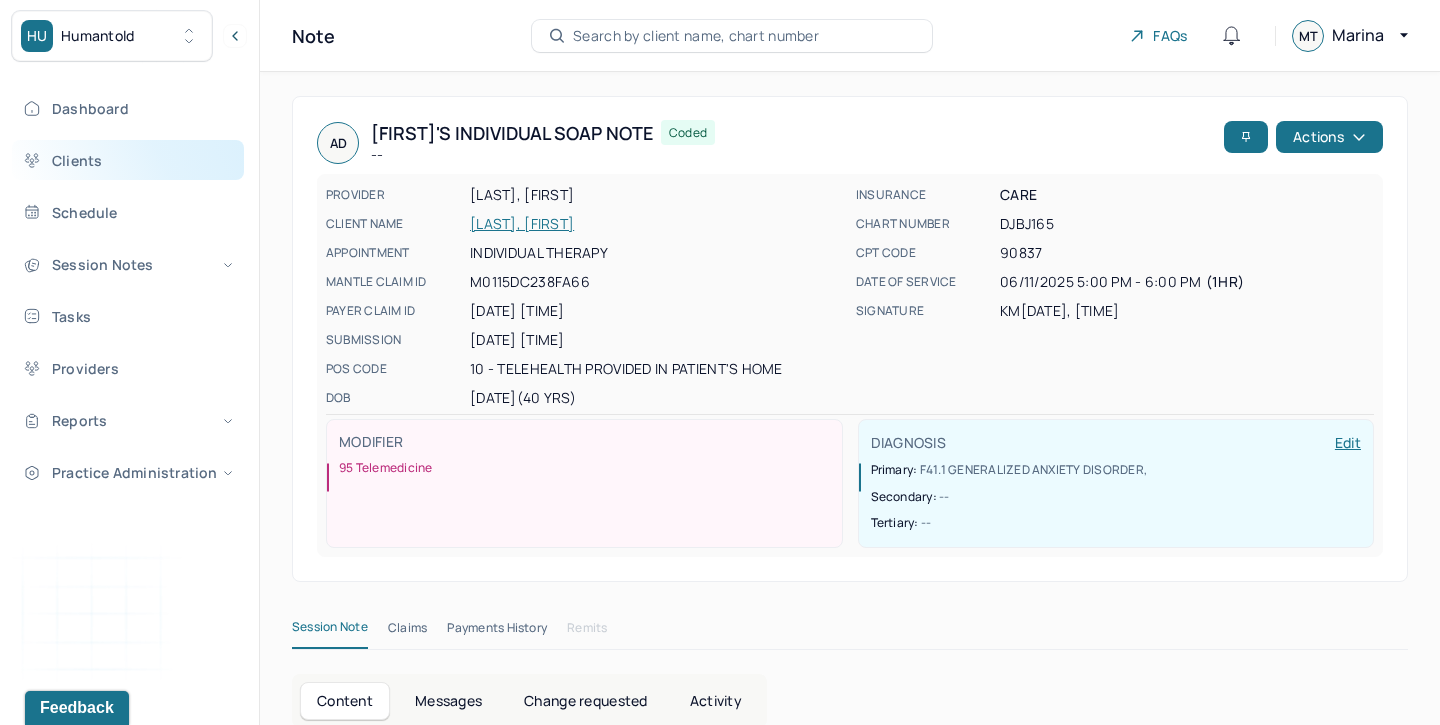 drag, startPoint x: 89, startPoint y: 161, endPoint x: 122, endPoint y: 146, distance: 36.249138 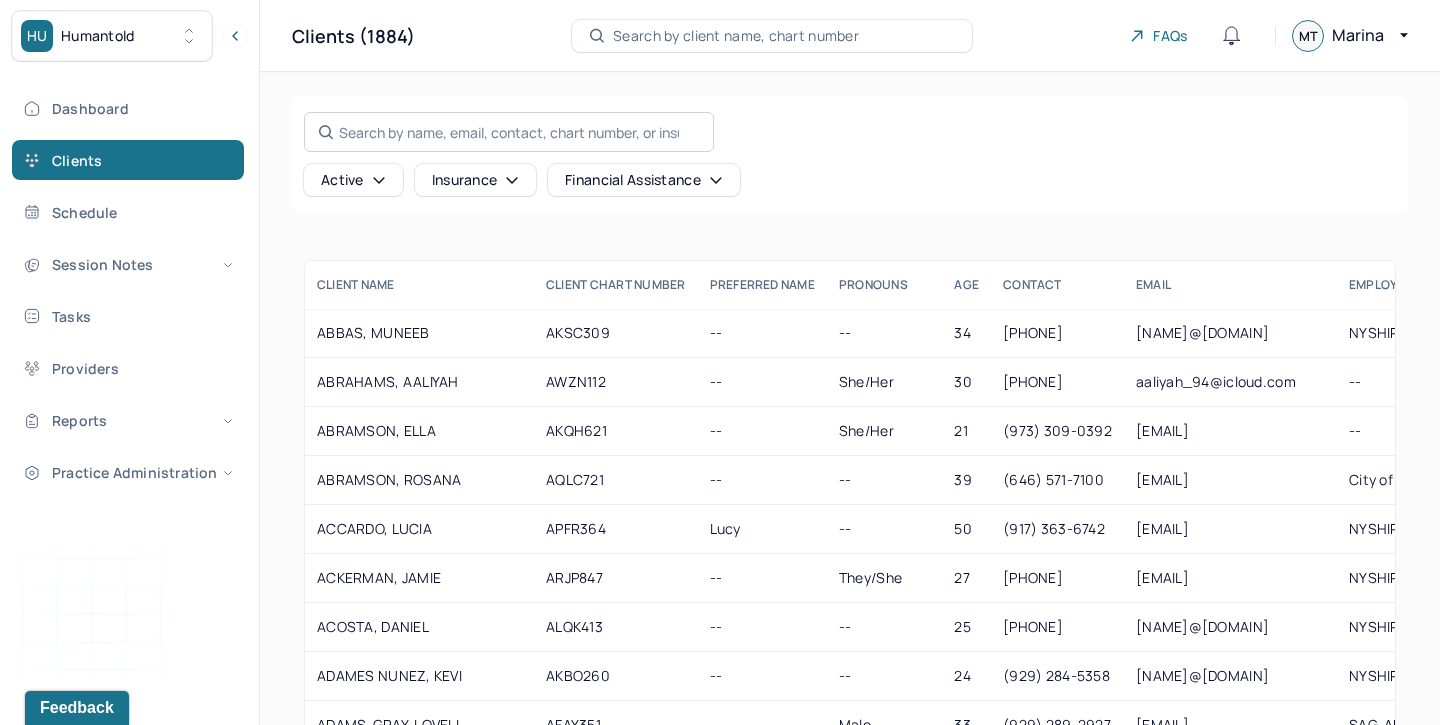 click on "Search by name, email, contact, chart number, or insurance id..." at bounding box center (509, 132) 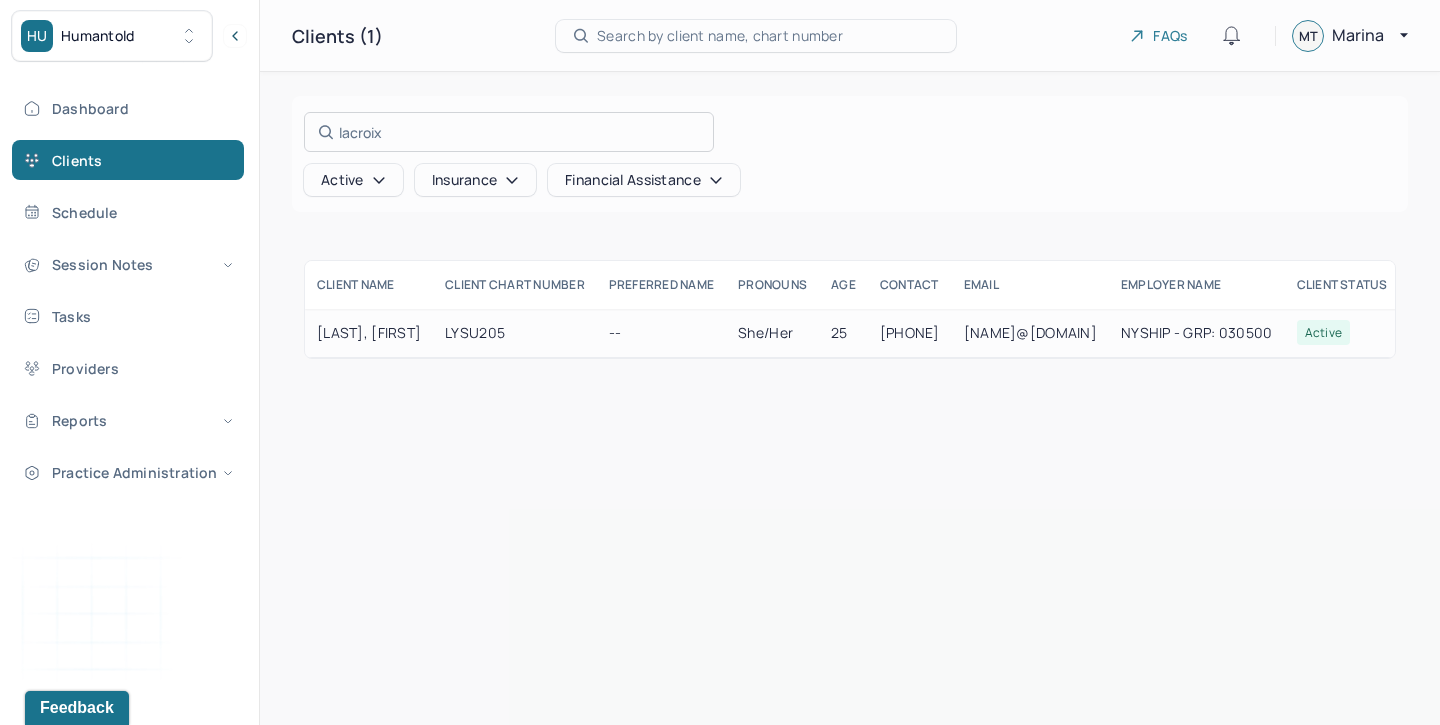 type on "lacroix" 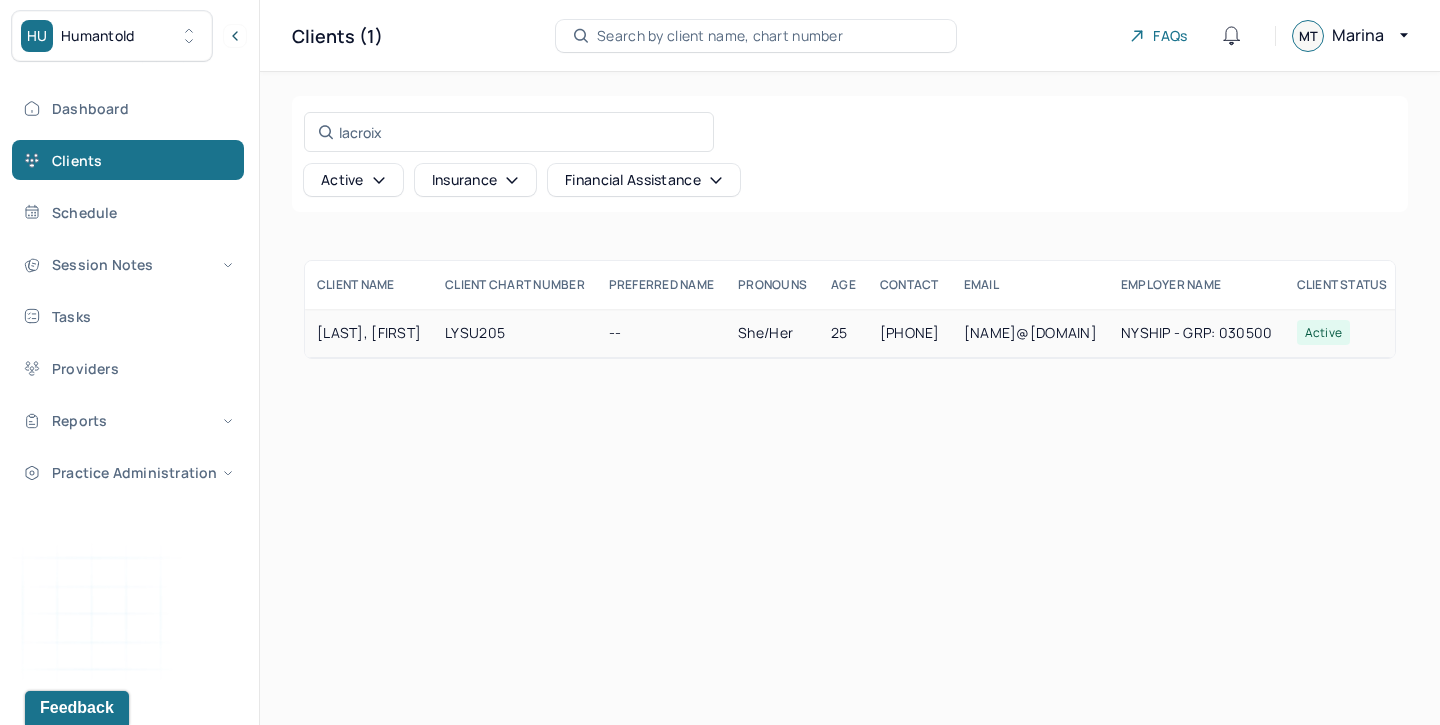 click on "LYSU205" at bounding box center [515, 333] 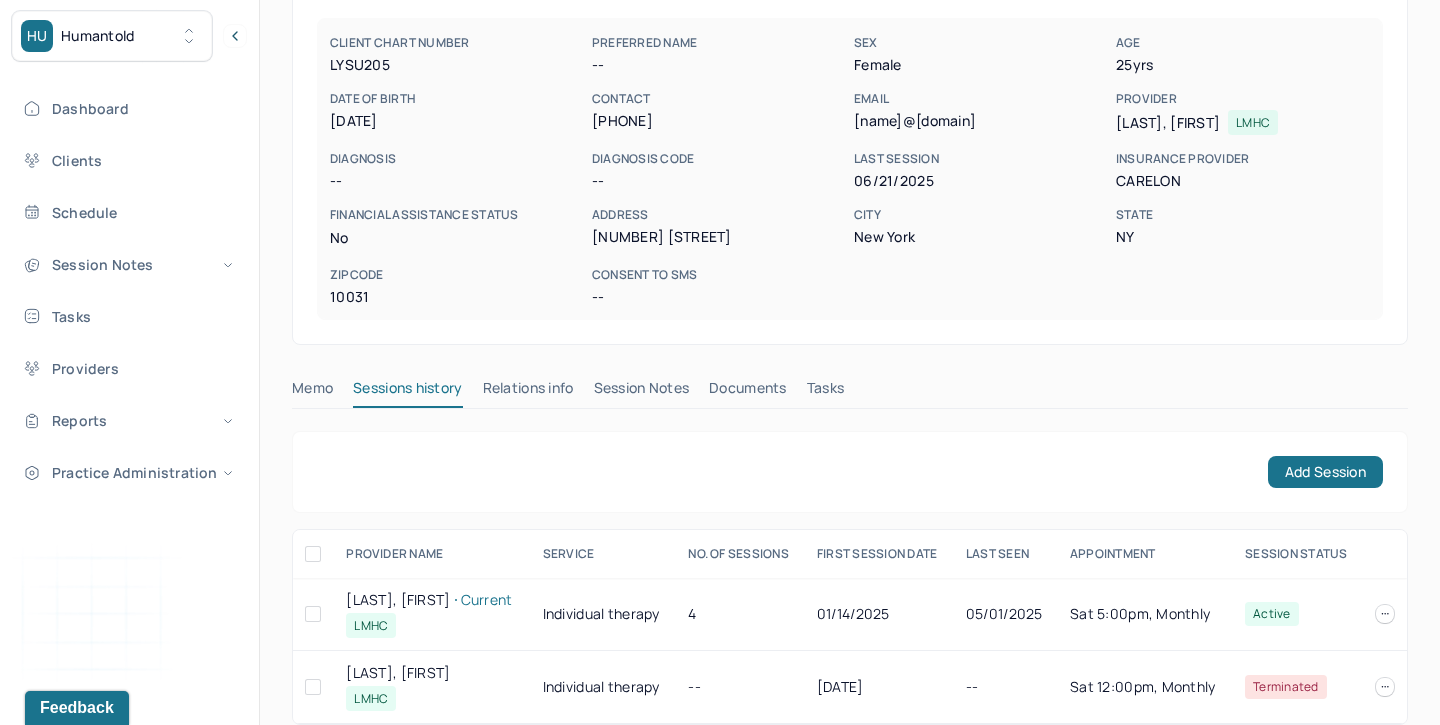 scroll, scrollTop: 208, scrollLeft: 0, axis: vertical 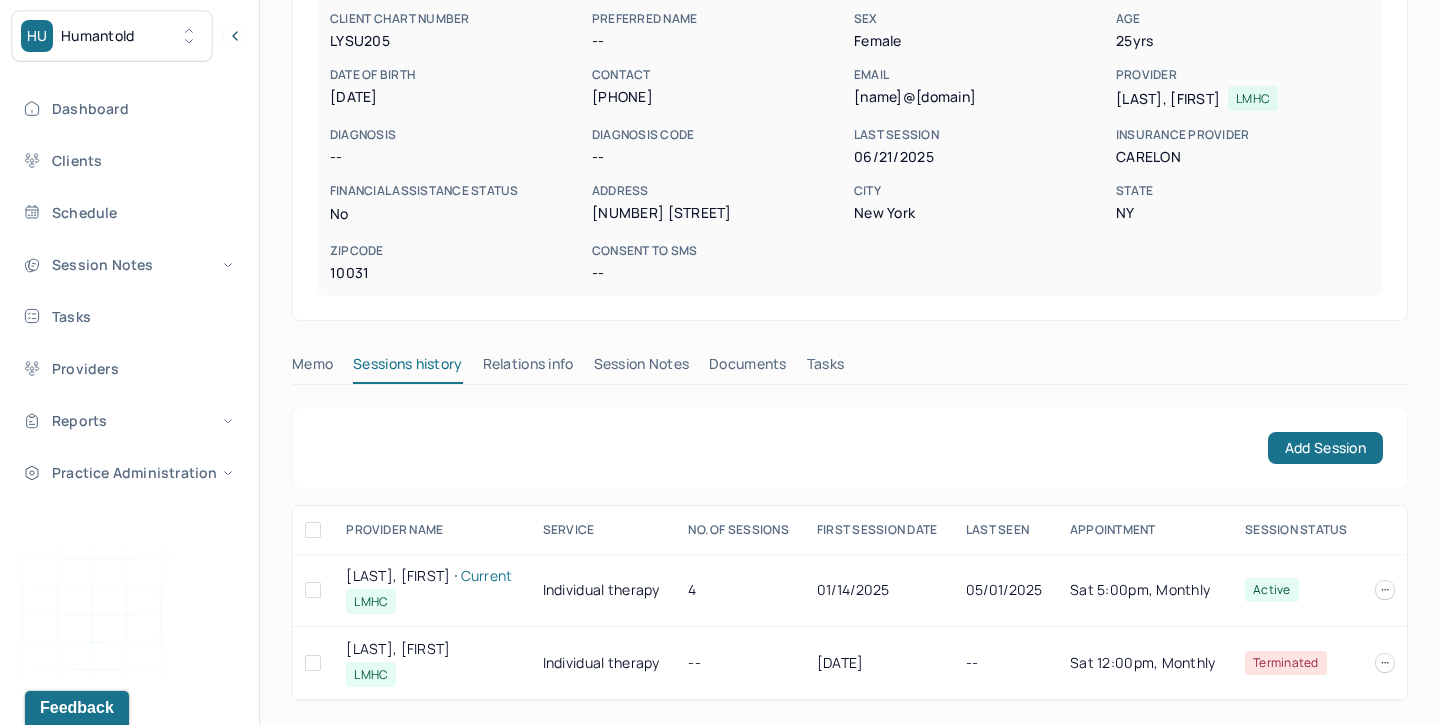 click on "Session Notes" at bounding box center (642, 368) 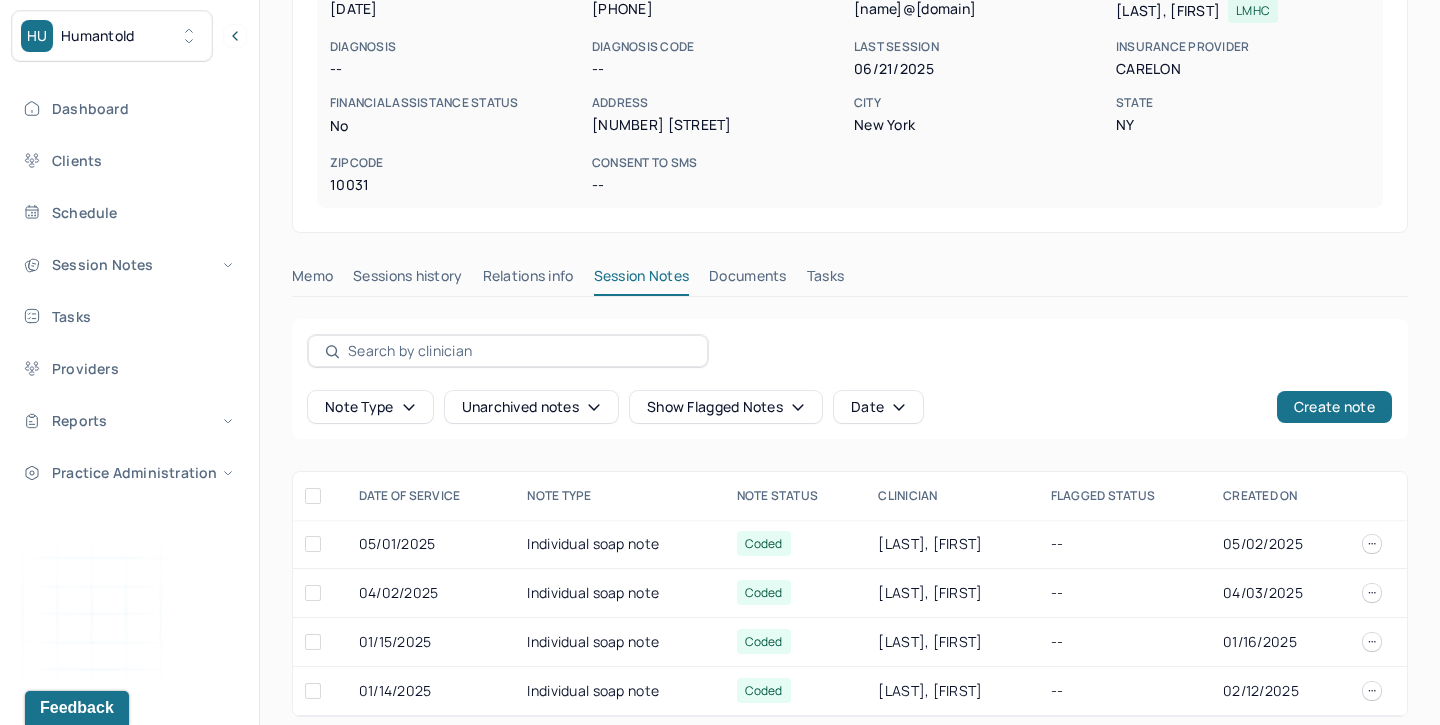scroll, scrollTop: 312, scrollLeft: 0, axis: vertical 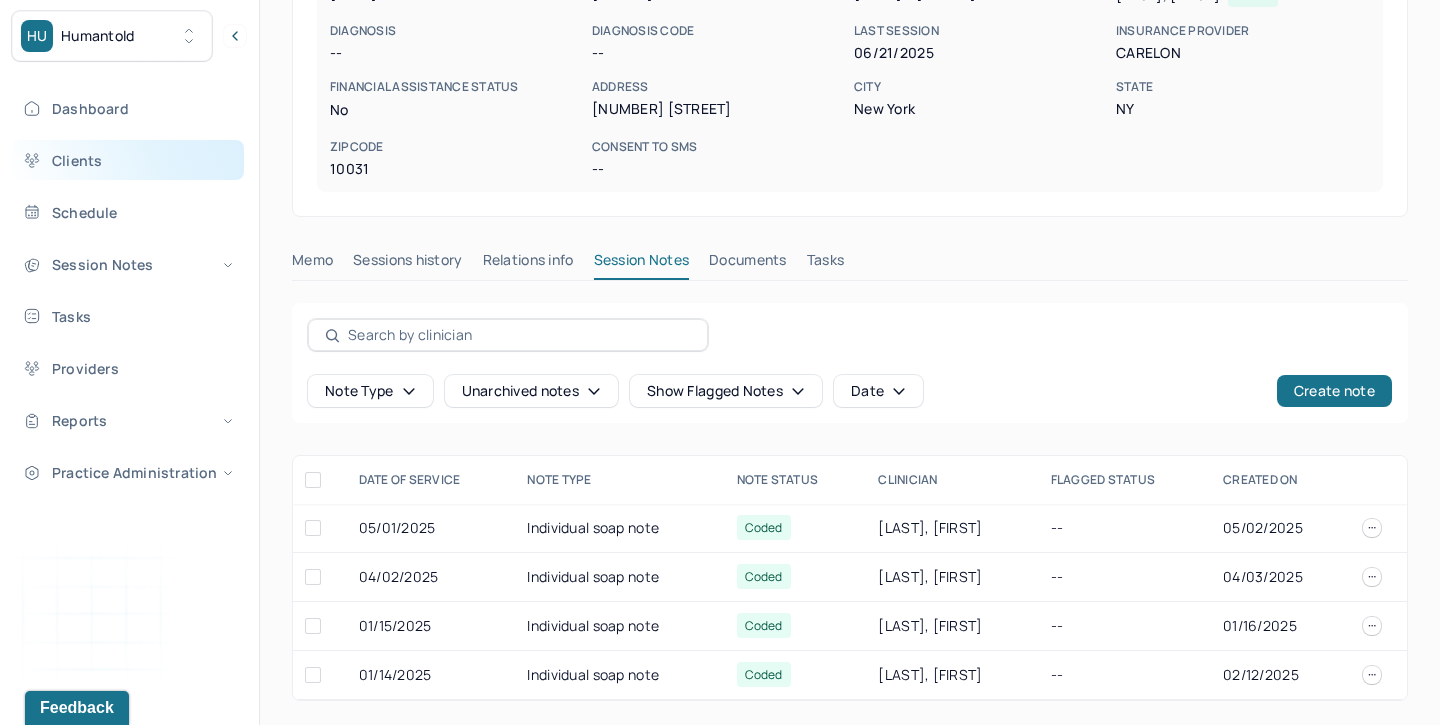 click on "Clients" at bounding box center [128, 160] 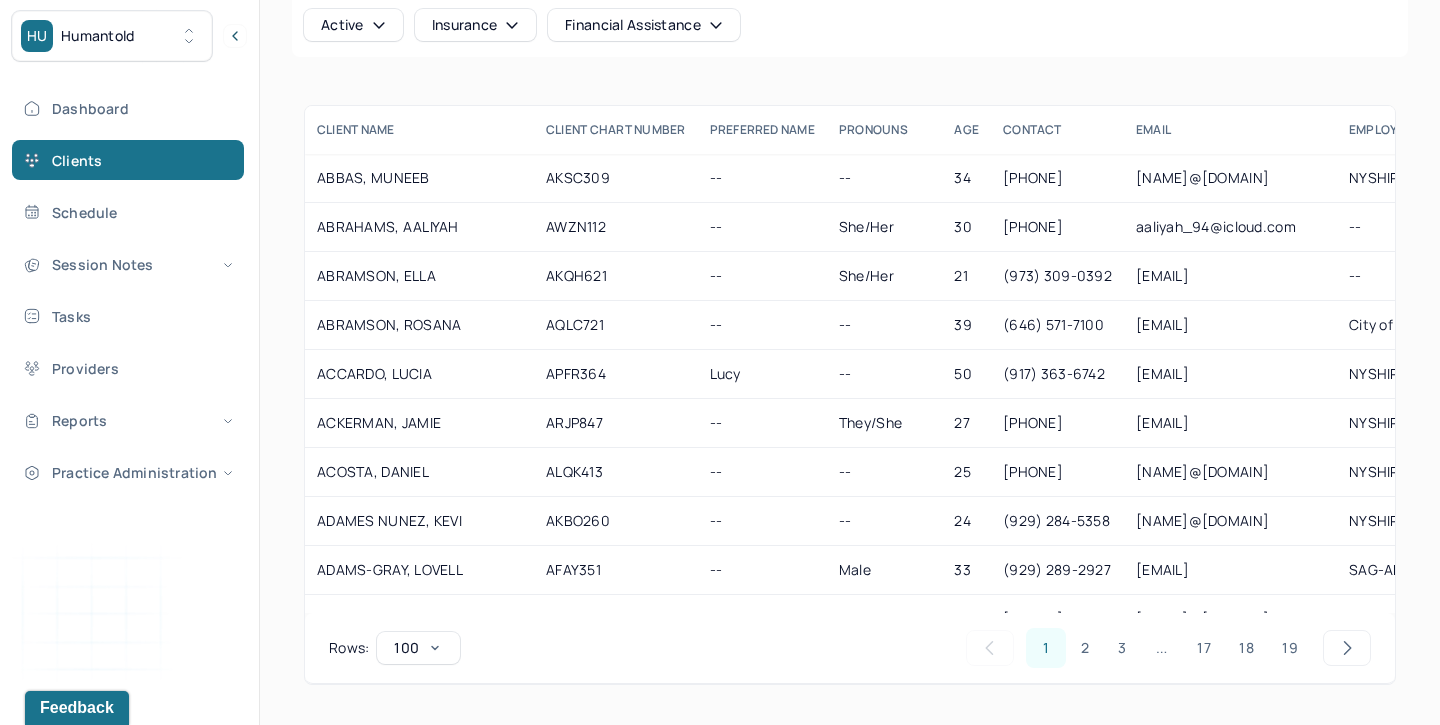 scroll, scrollTop: 42, scrollLeft: 0, axis: vertical 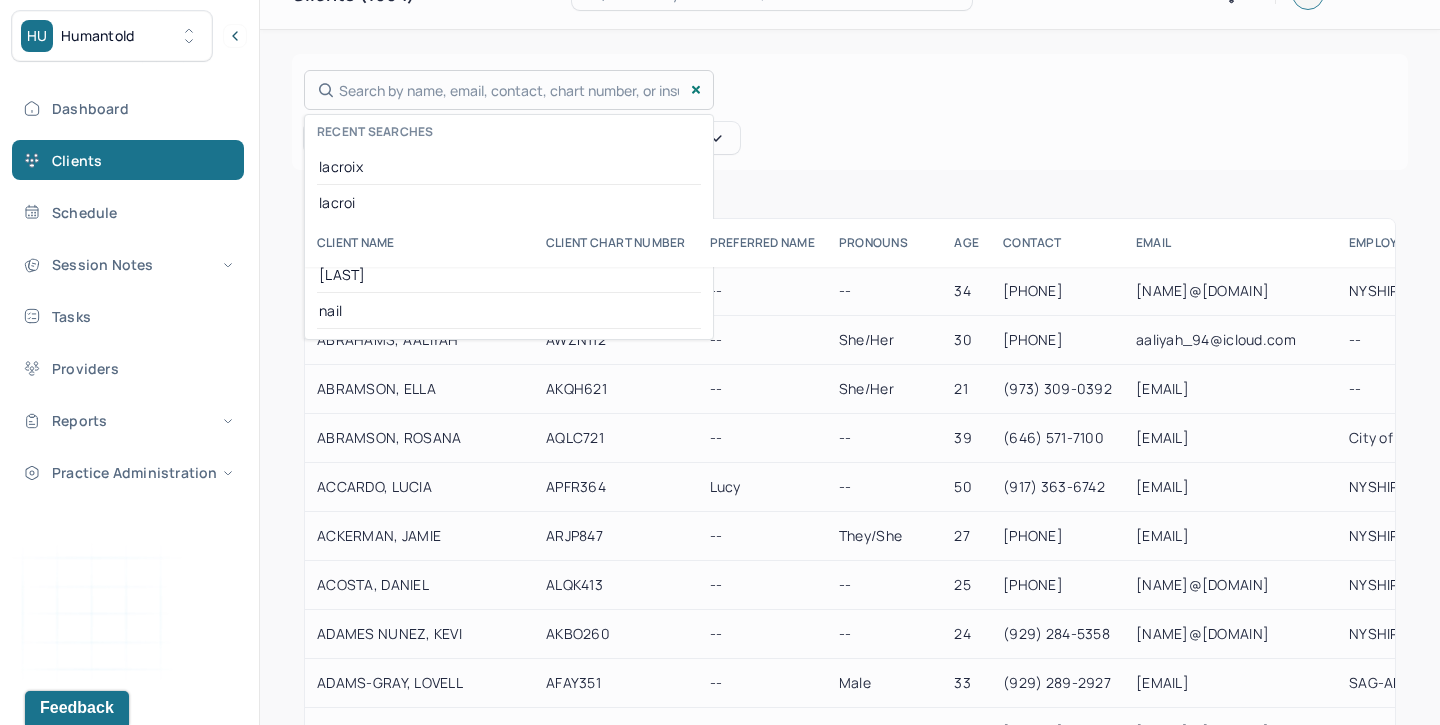 click on "Search by name, email, contact, chart number, or insurance id... Recent searches lacroix lacroi andre atiya nail" at bounding box center (509, 90) 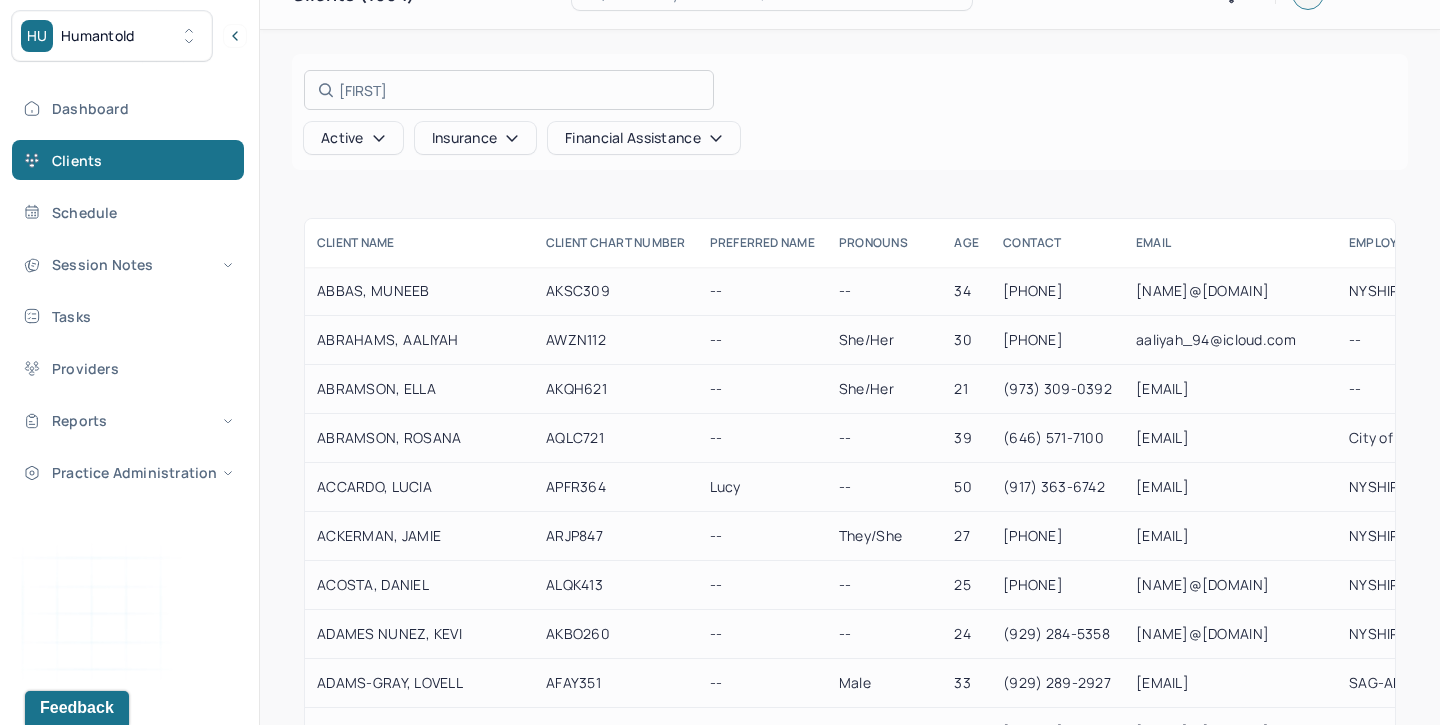 scroll, scrollTop: 0, scrollLeft: 0, axis: both 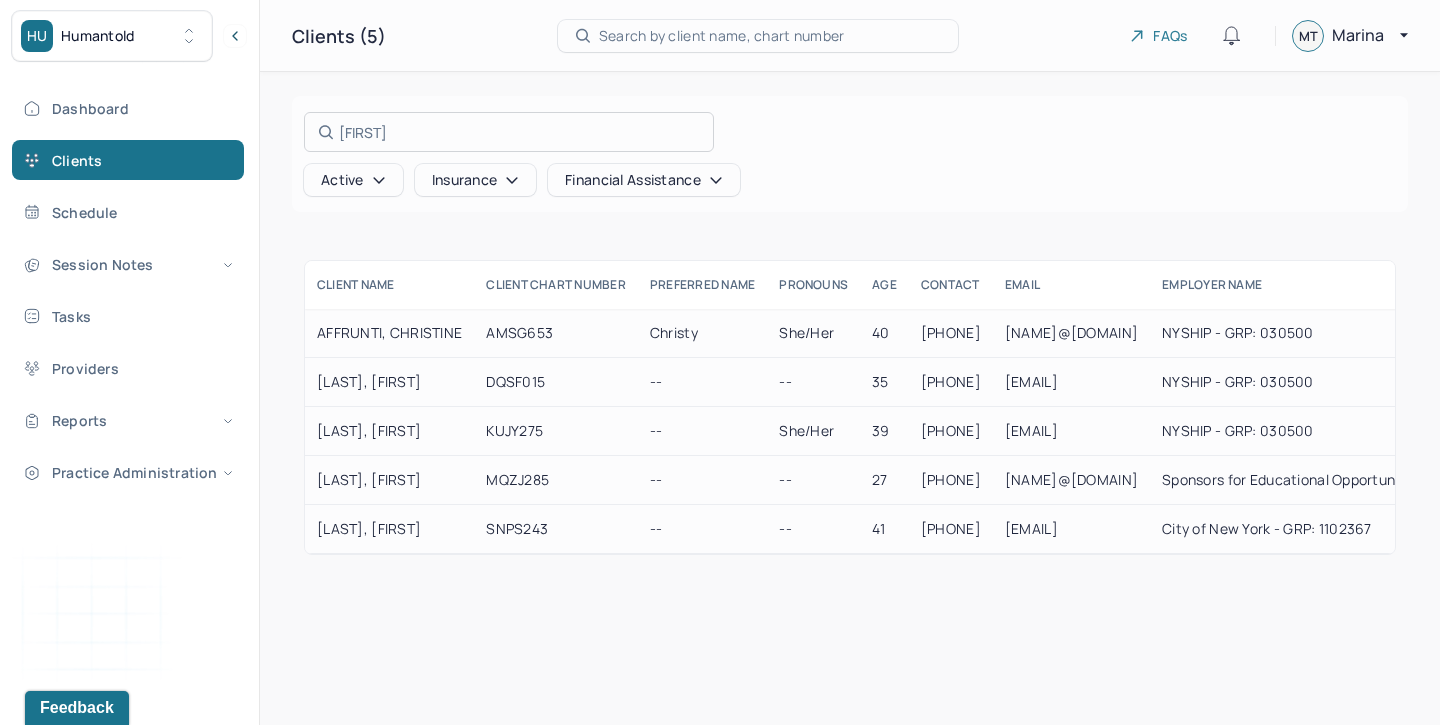 type on "christine" 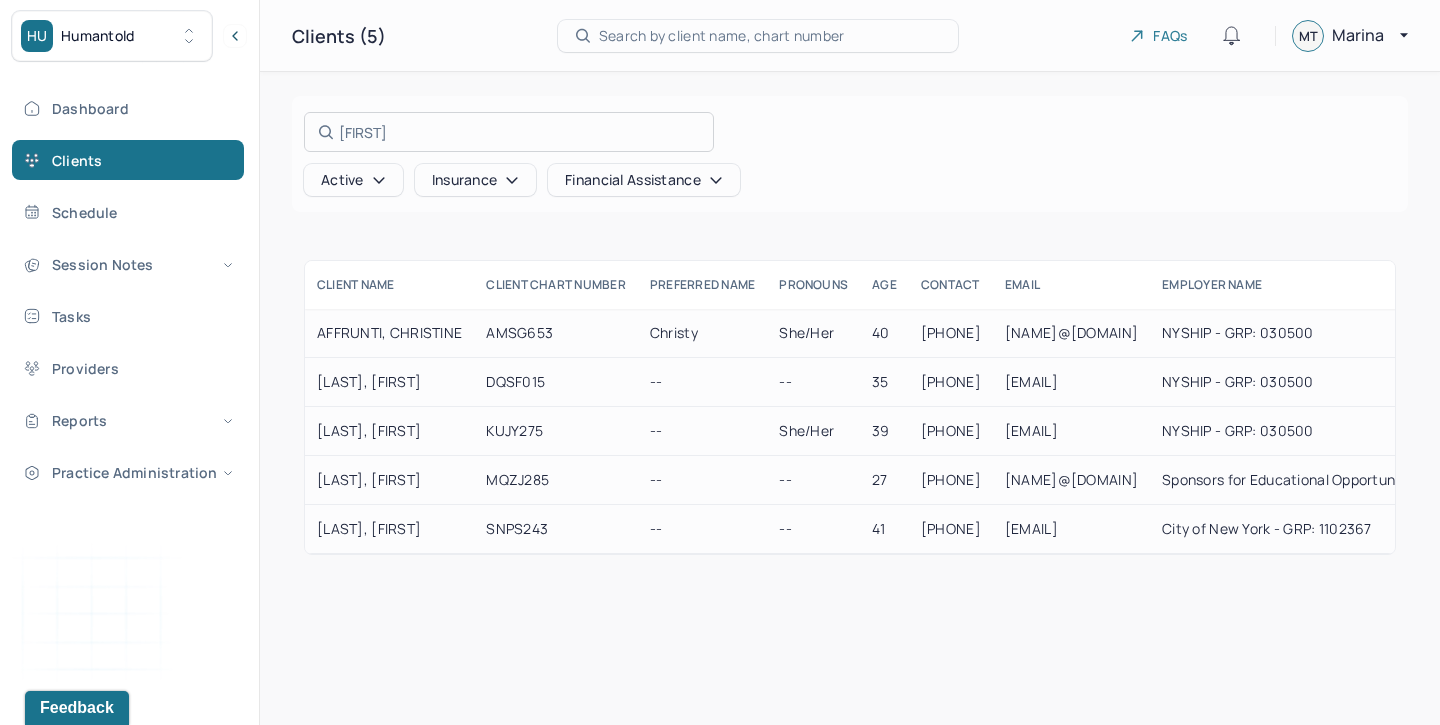 click at bounding box center [720, 362] 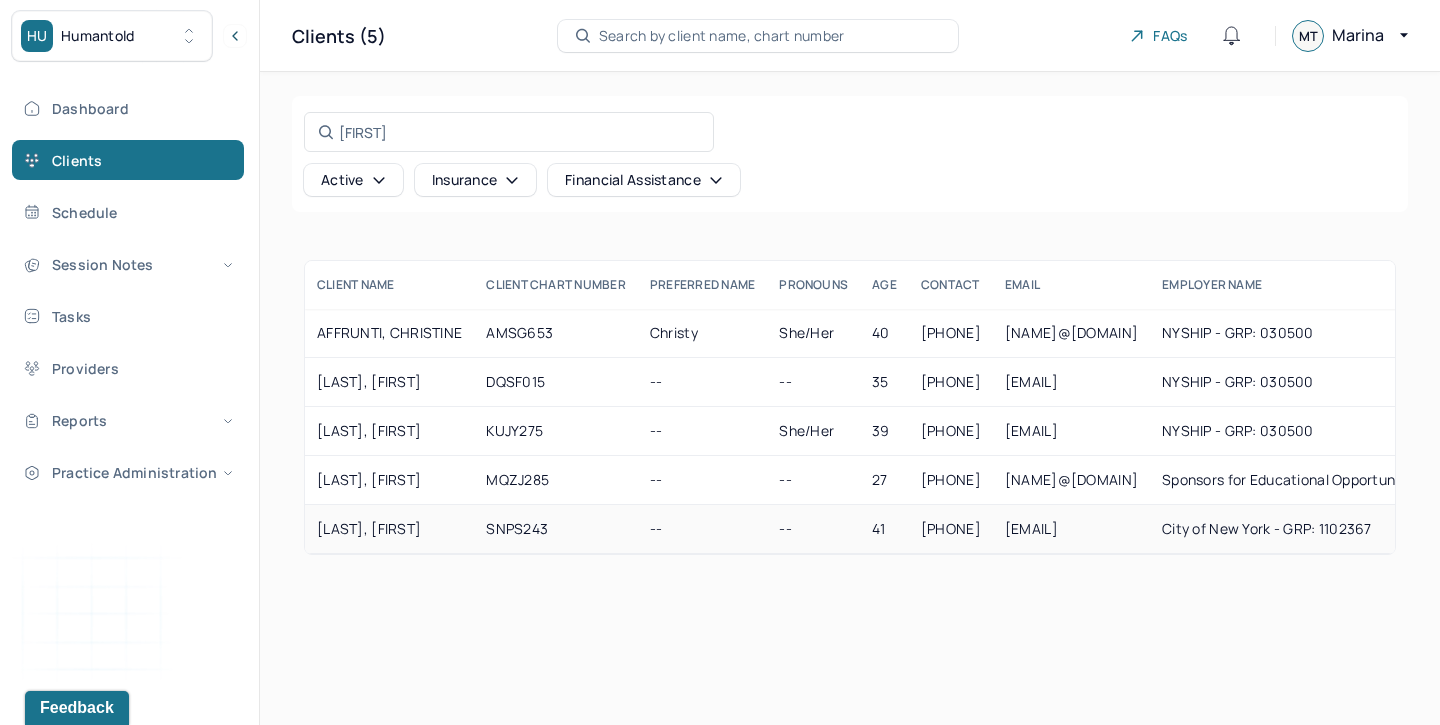 click on "SAM, CHRISTINE" at bounding box center (389, 529) 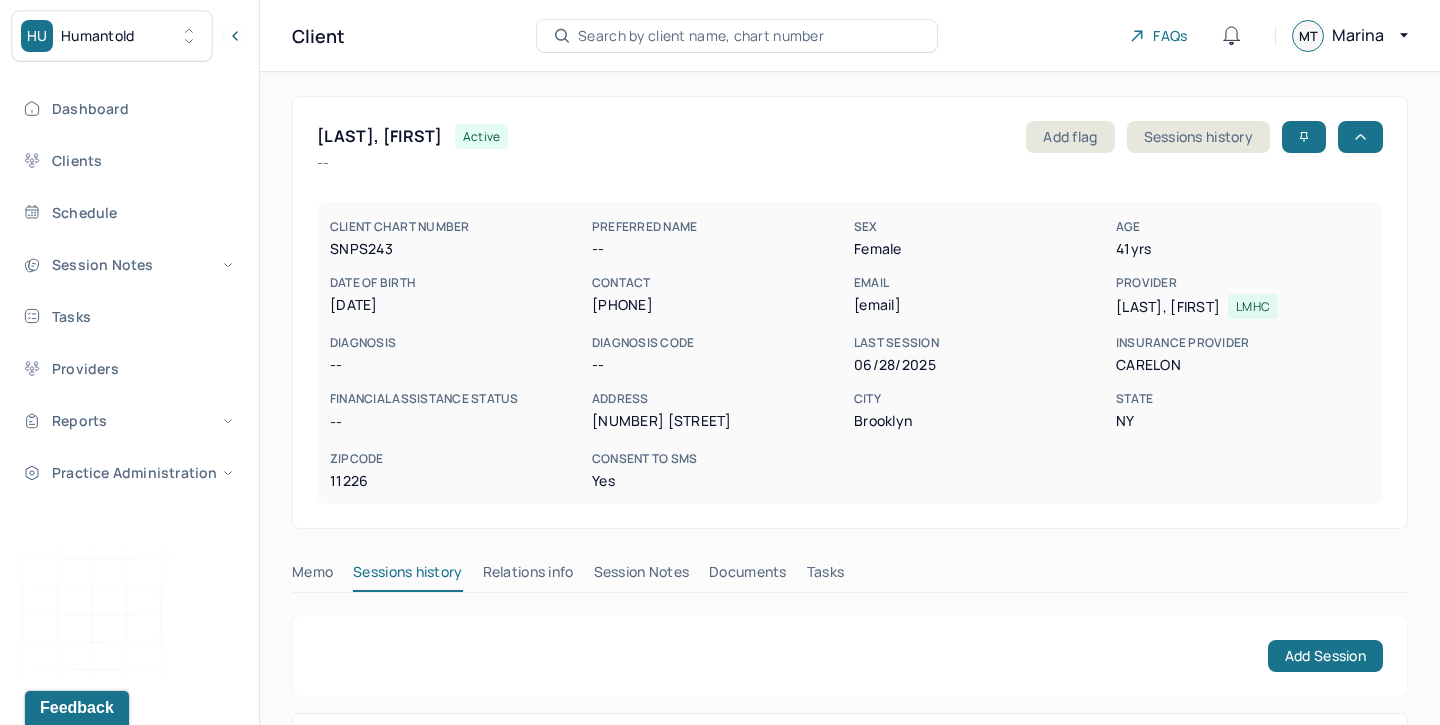 scroll, scrollTop: 135, scrollLeft: 0, axis: vertical 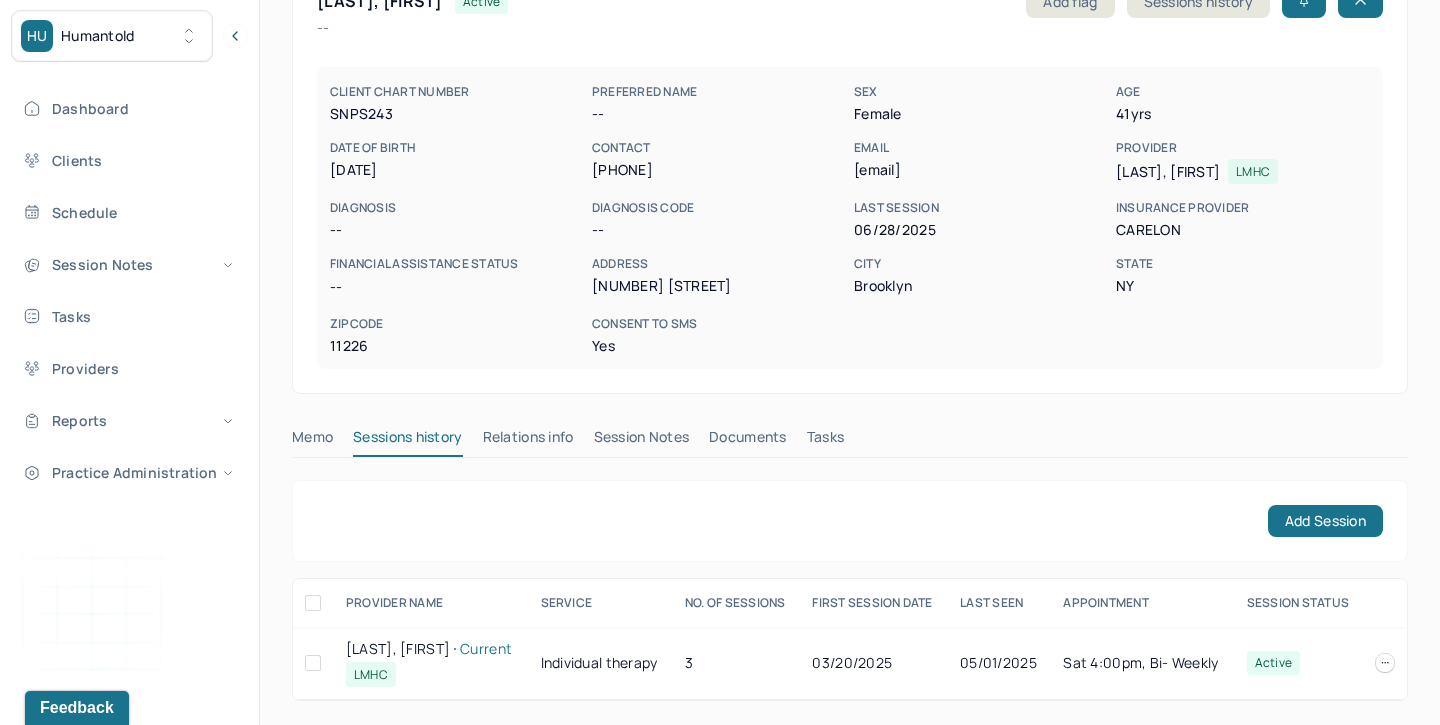 click on "Session Notes" at bounding box center (642, 441) 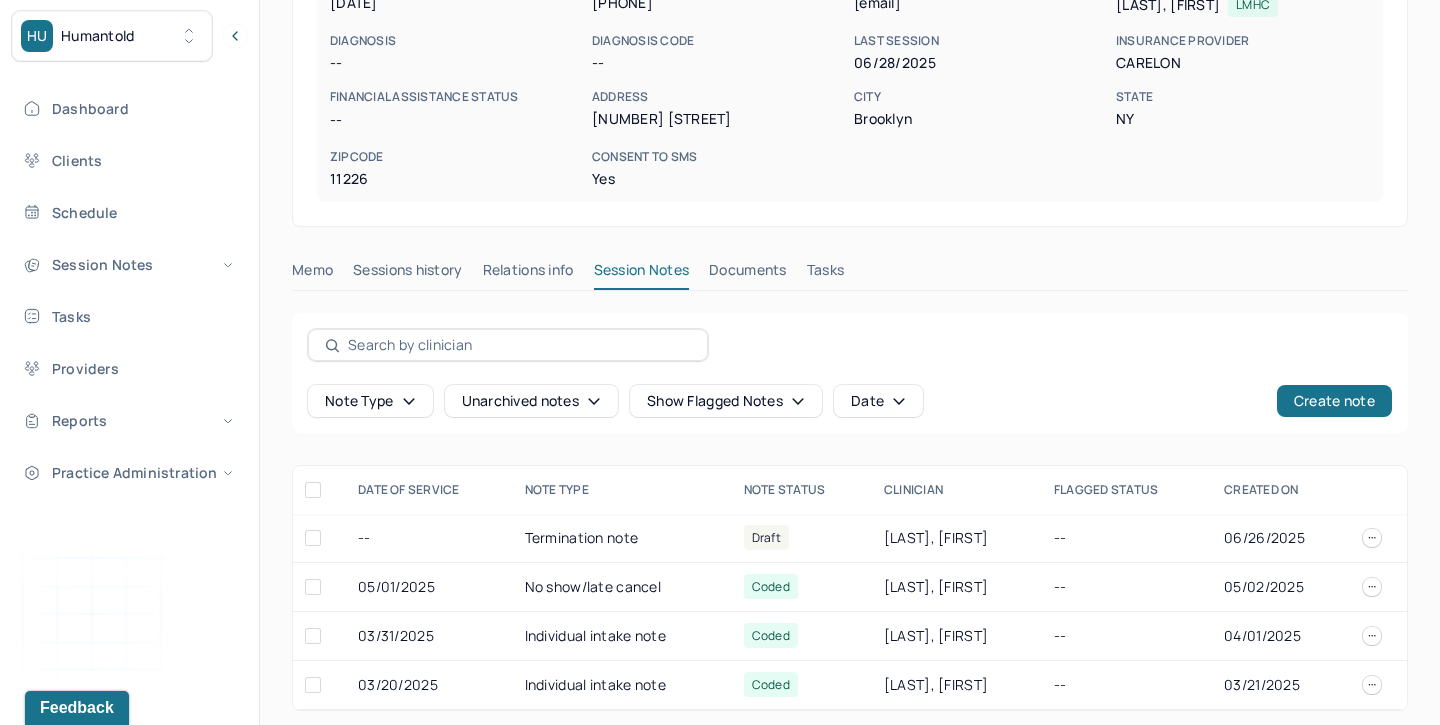 scroll, scrollTop: 312, scrollLeft: 0, axis: vertical 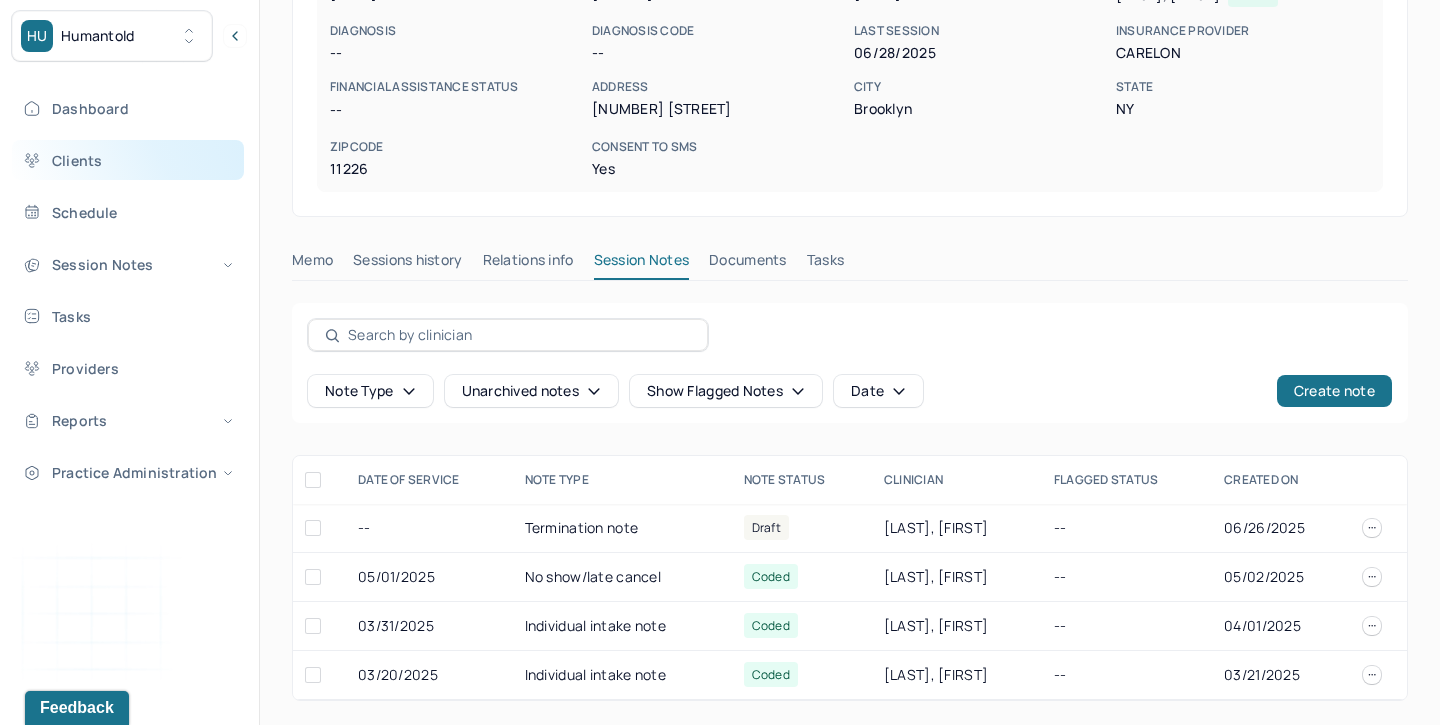 click on "Clients" at bounding box center [128, 160] 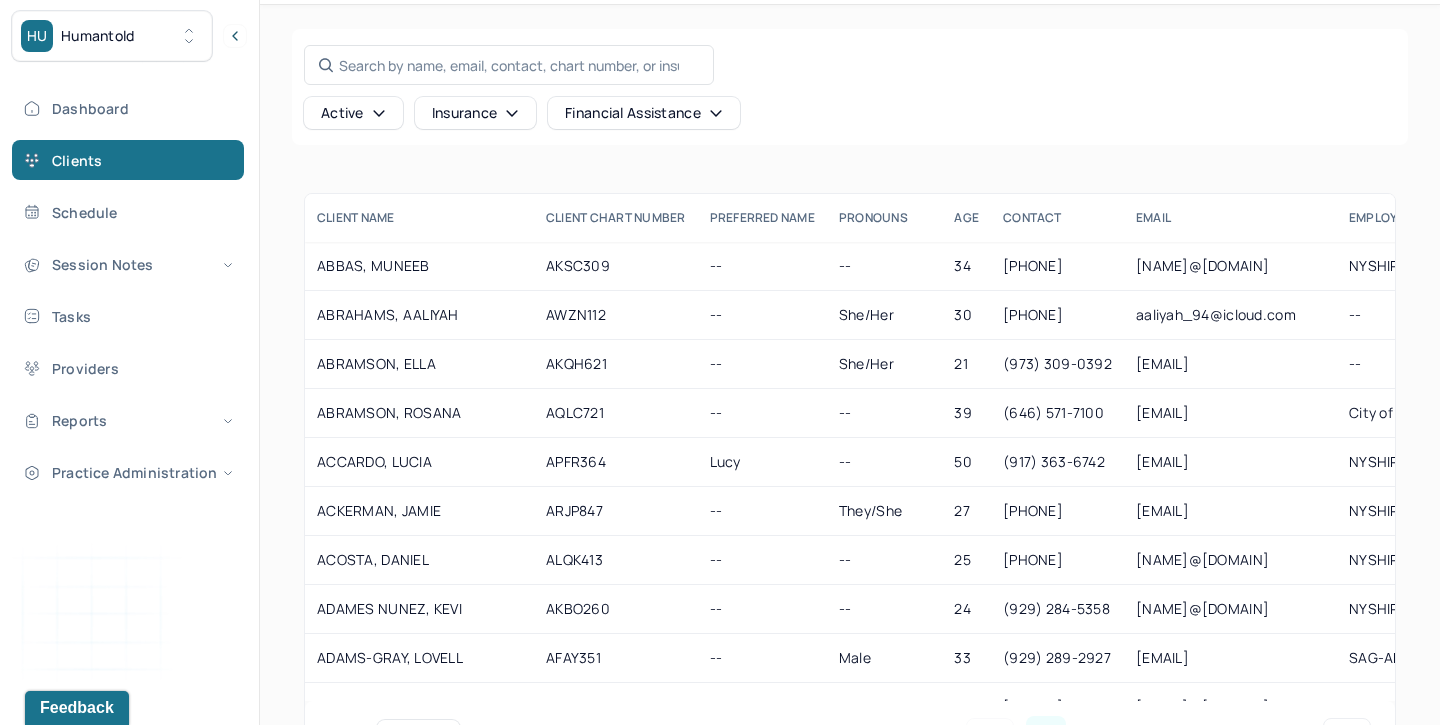 scroll, scrollTop: 69, scrollLeft: 0, axis: vertical 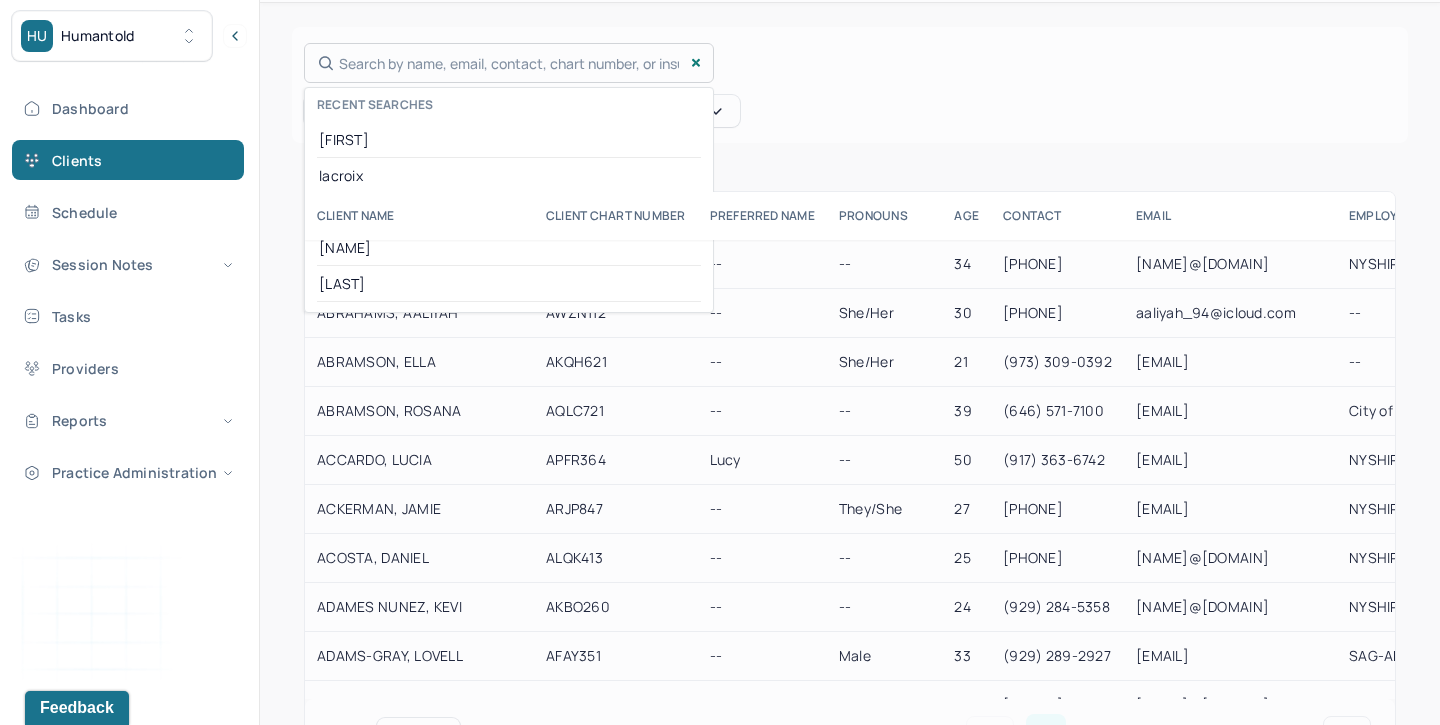 click on "Search by name, email, contact, chart number, or insurance id... Recent searches christine lacroix lacroi andre atiya" at bounding box center (509, 63) 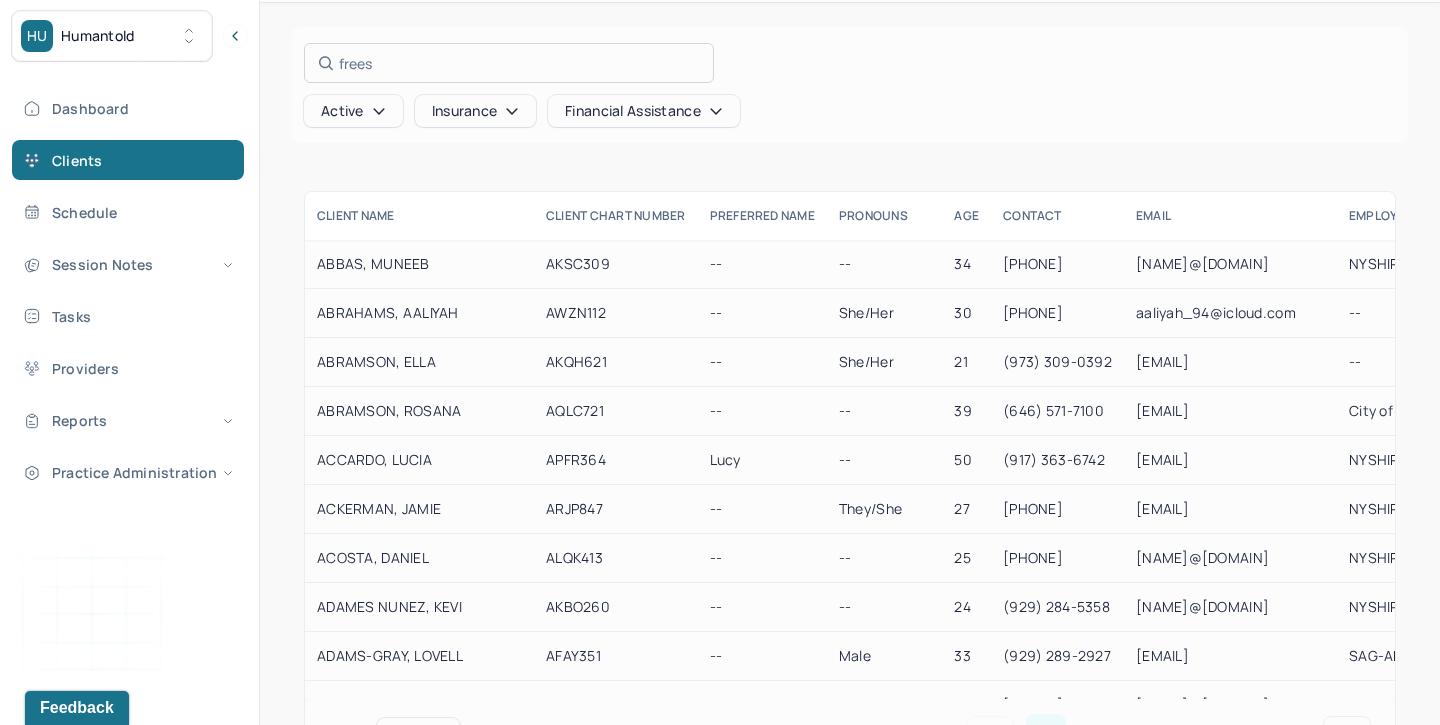 scroll, scrollTop: 0, scrollLeft: 0, axis: both 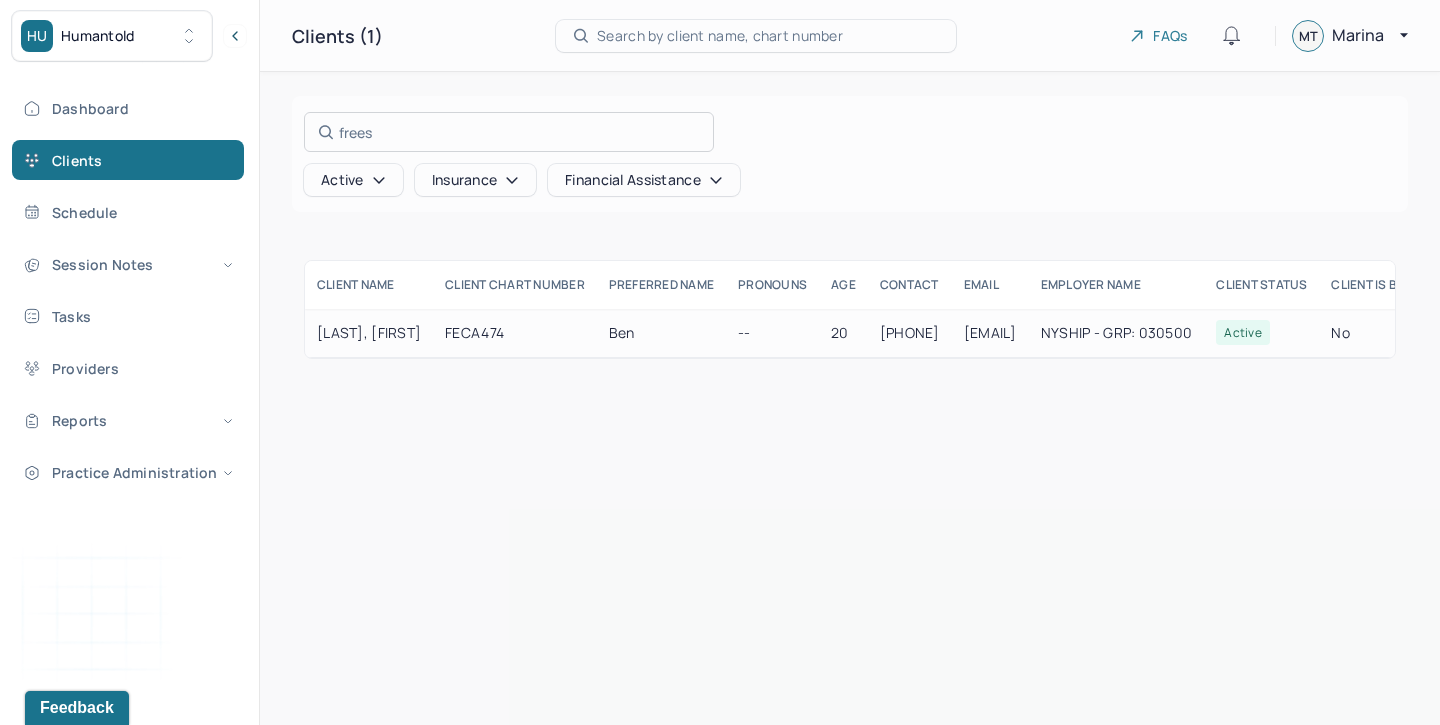 type on "frees" 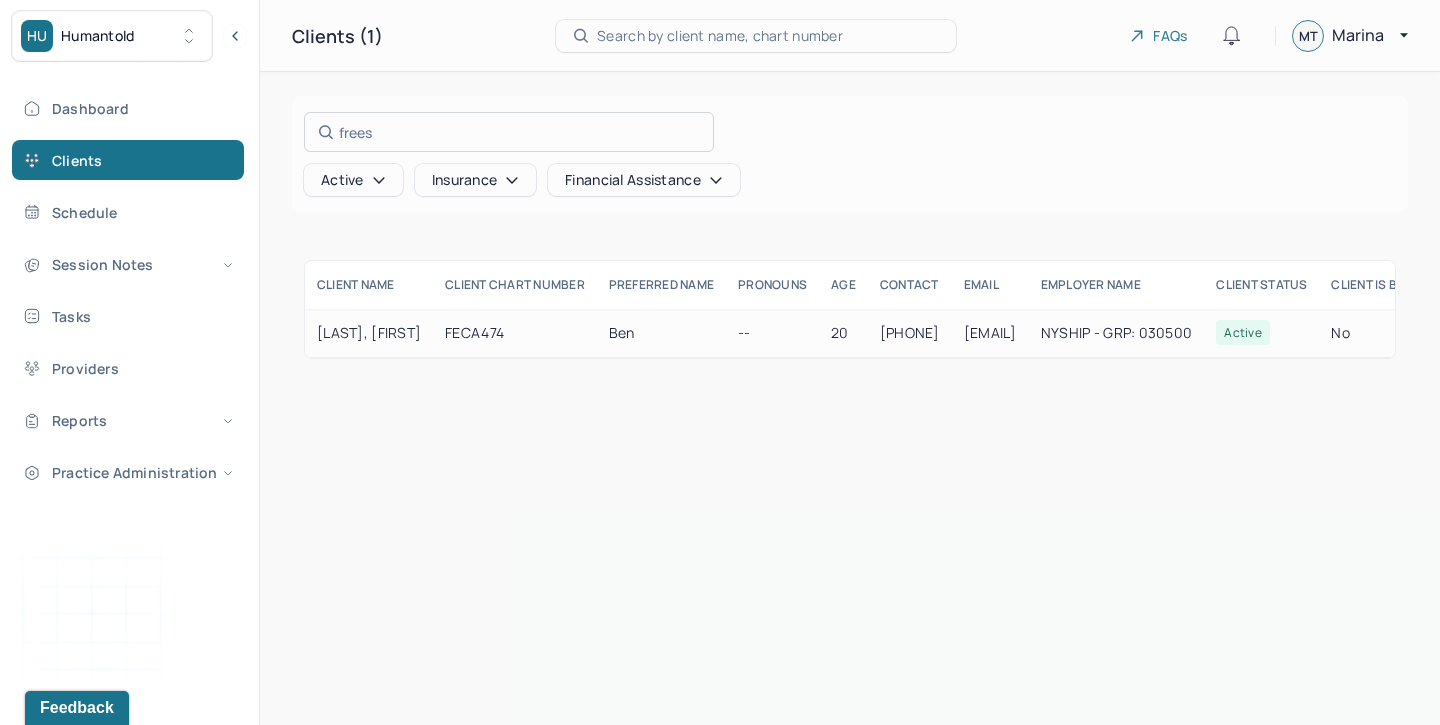 click at bounding box center [720, 362] 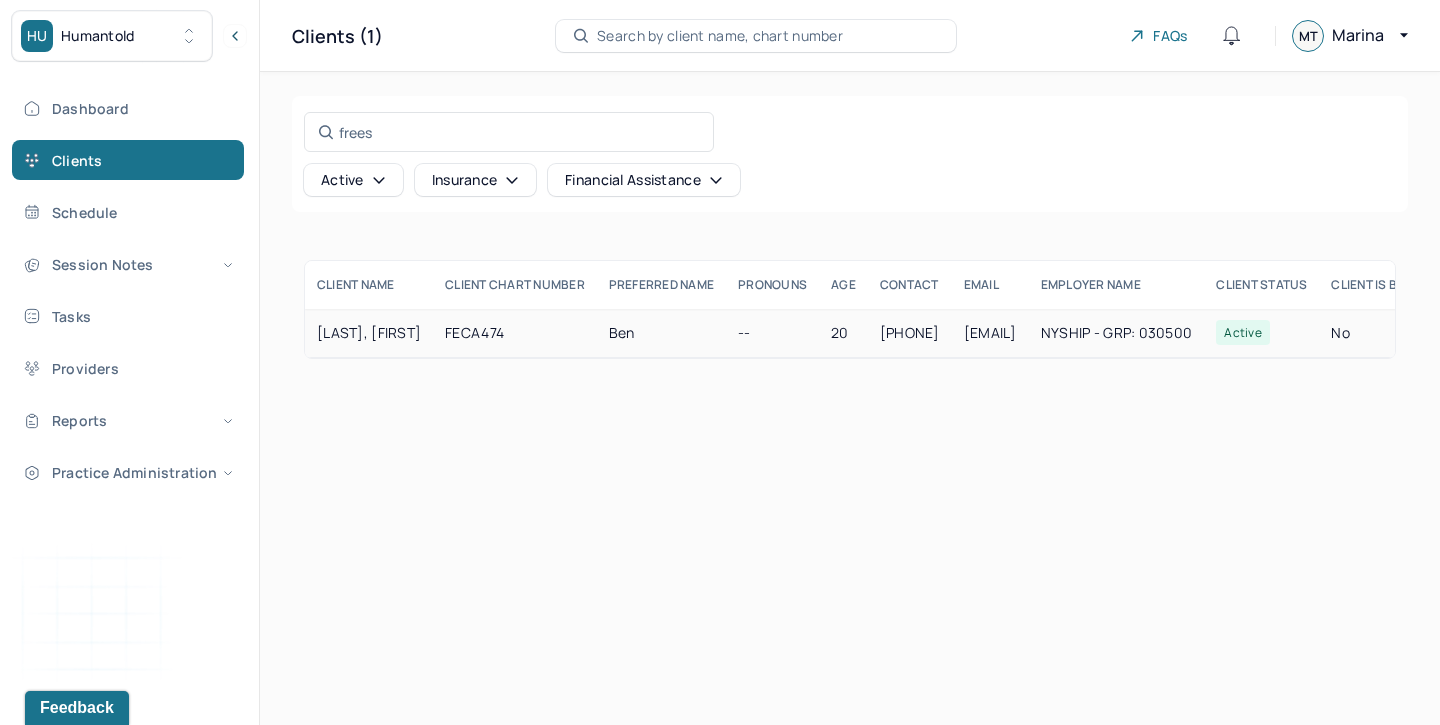 click on "FECA474" at bounding box center (515, 333) 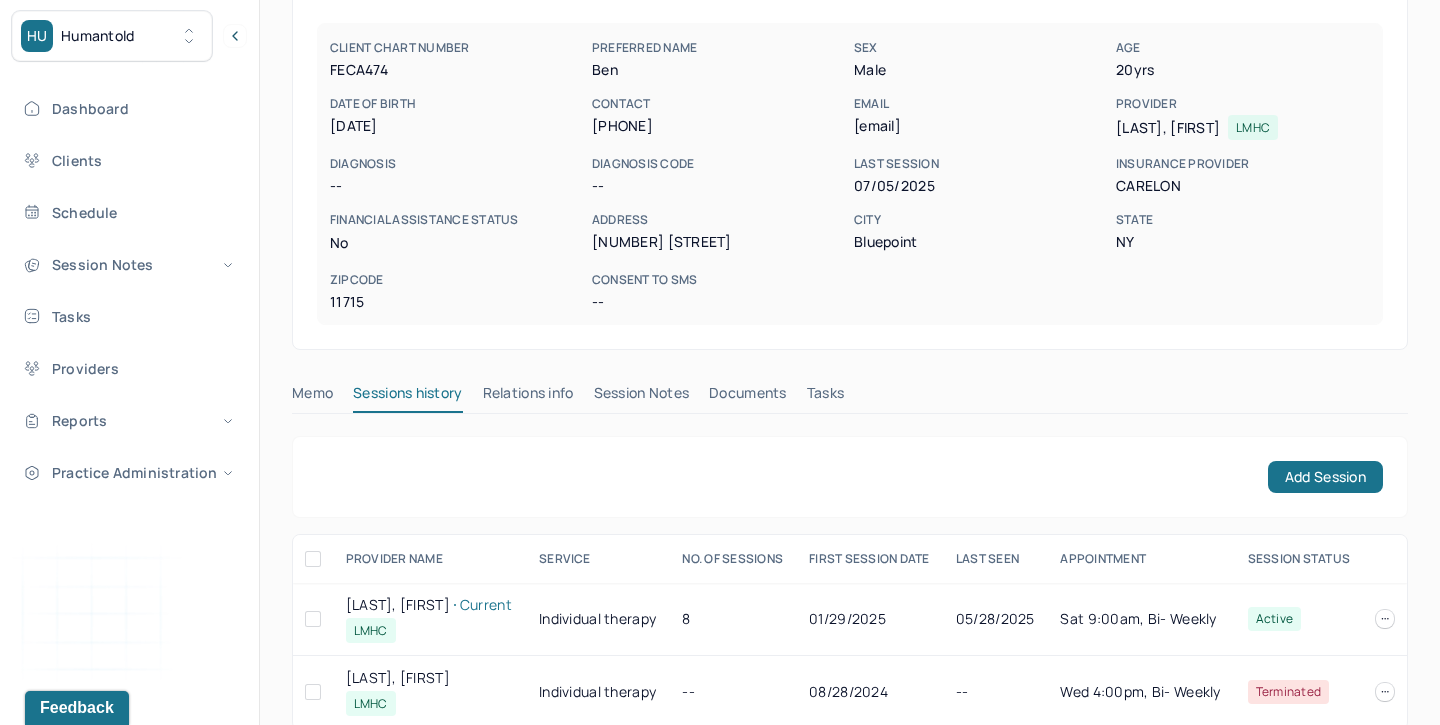 scroll, scrollTop: 208, scrollLeft: 0, axis: vertical 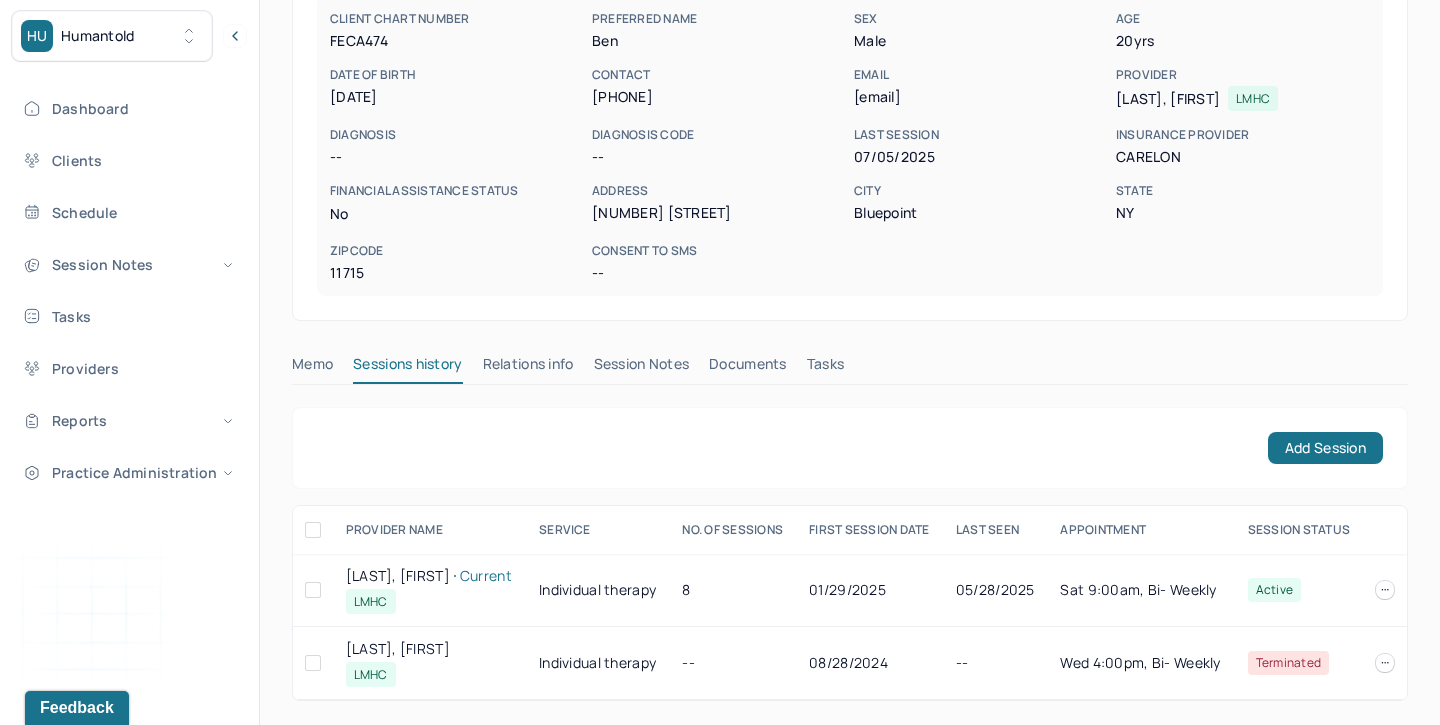 click on "Session Notes" at bounding box center [642, 368] 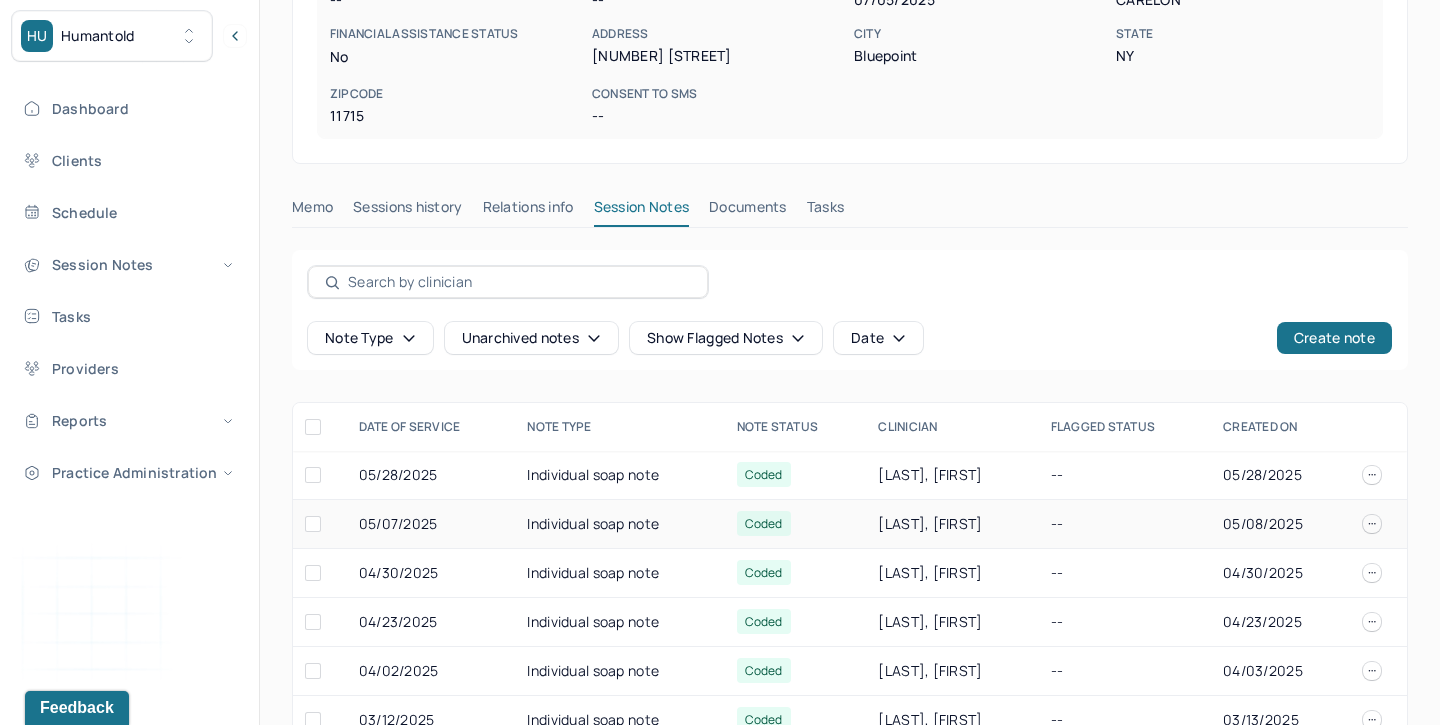 scroll, scrollTop: 333, scrollLeft: 0, axis: vertical 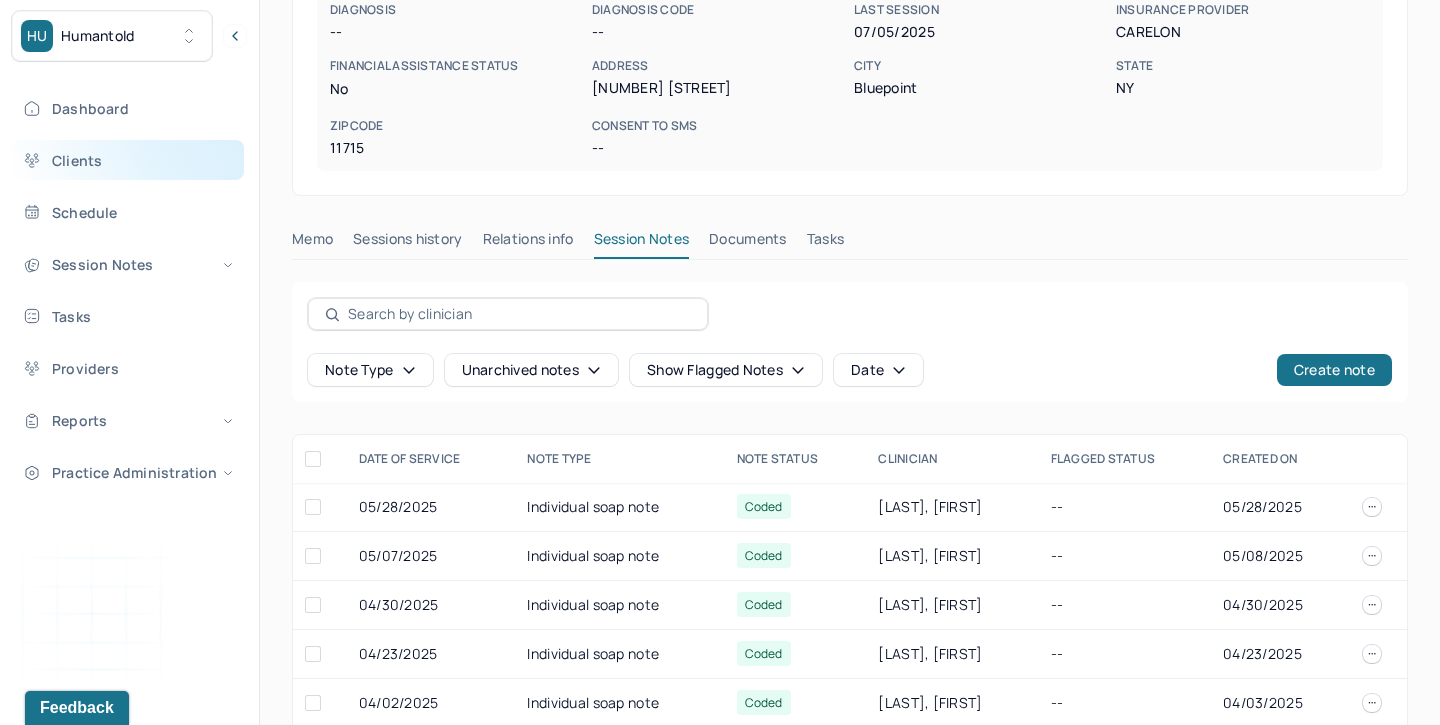 click on "Clients" at bounding box center (128, 160) 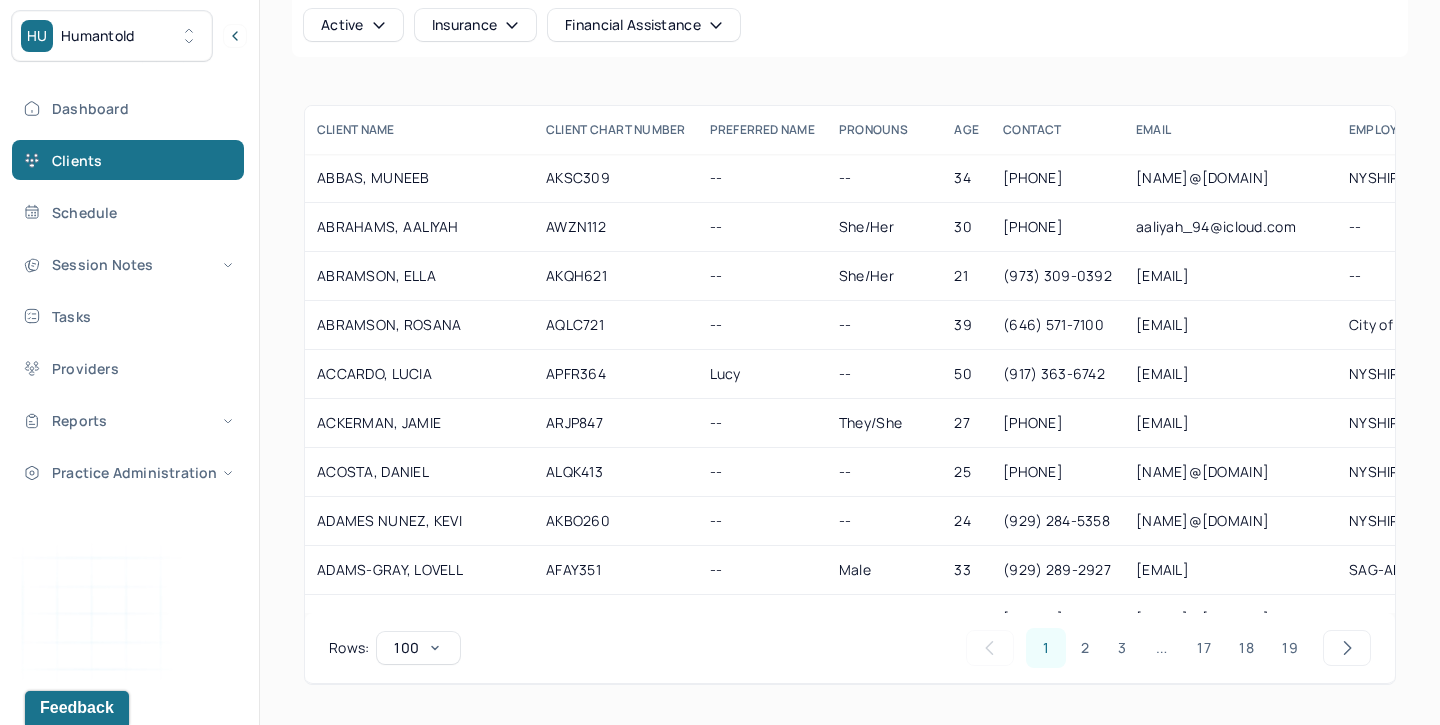 scroll, scrollTop: 63, scrollLeft: 0, axis: vertical 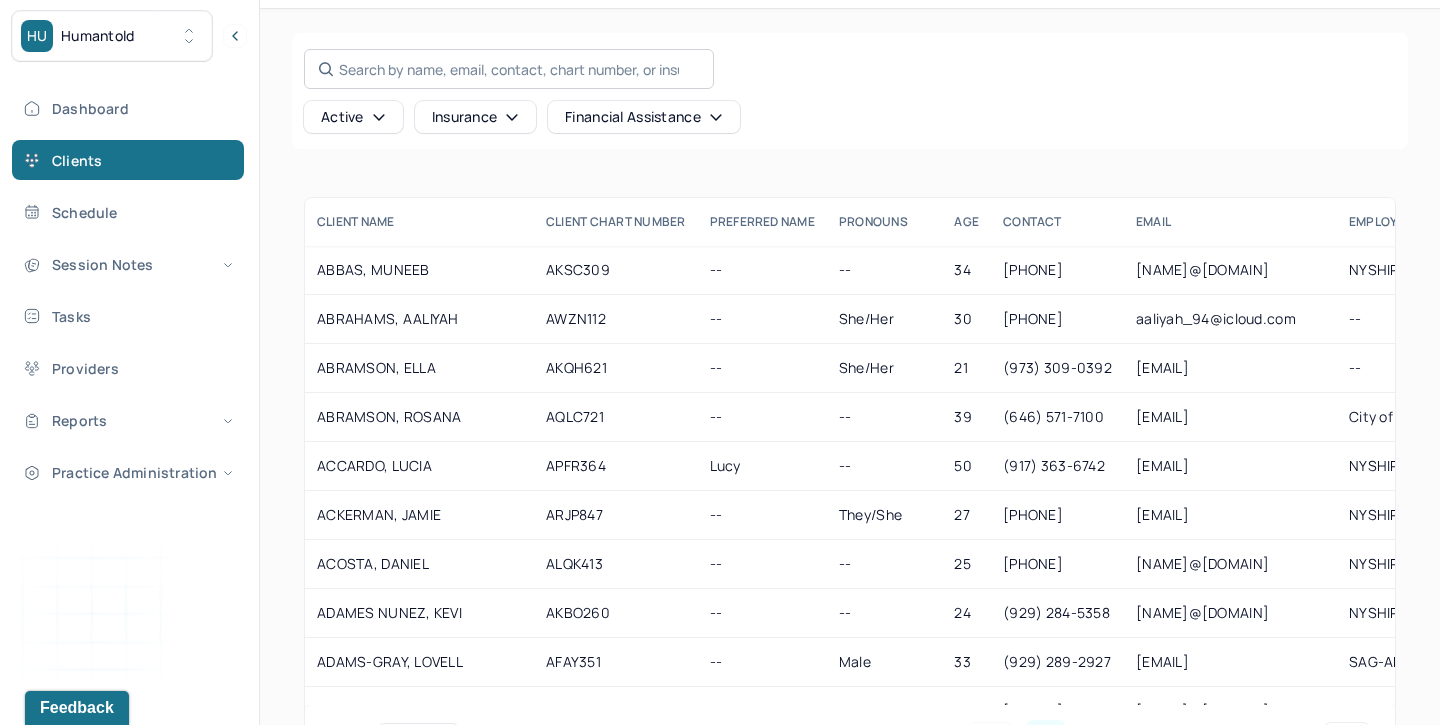 click on "Search by name, email, contact, chart number, or insurance id..." at bounding box center (509, 69) 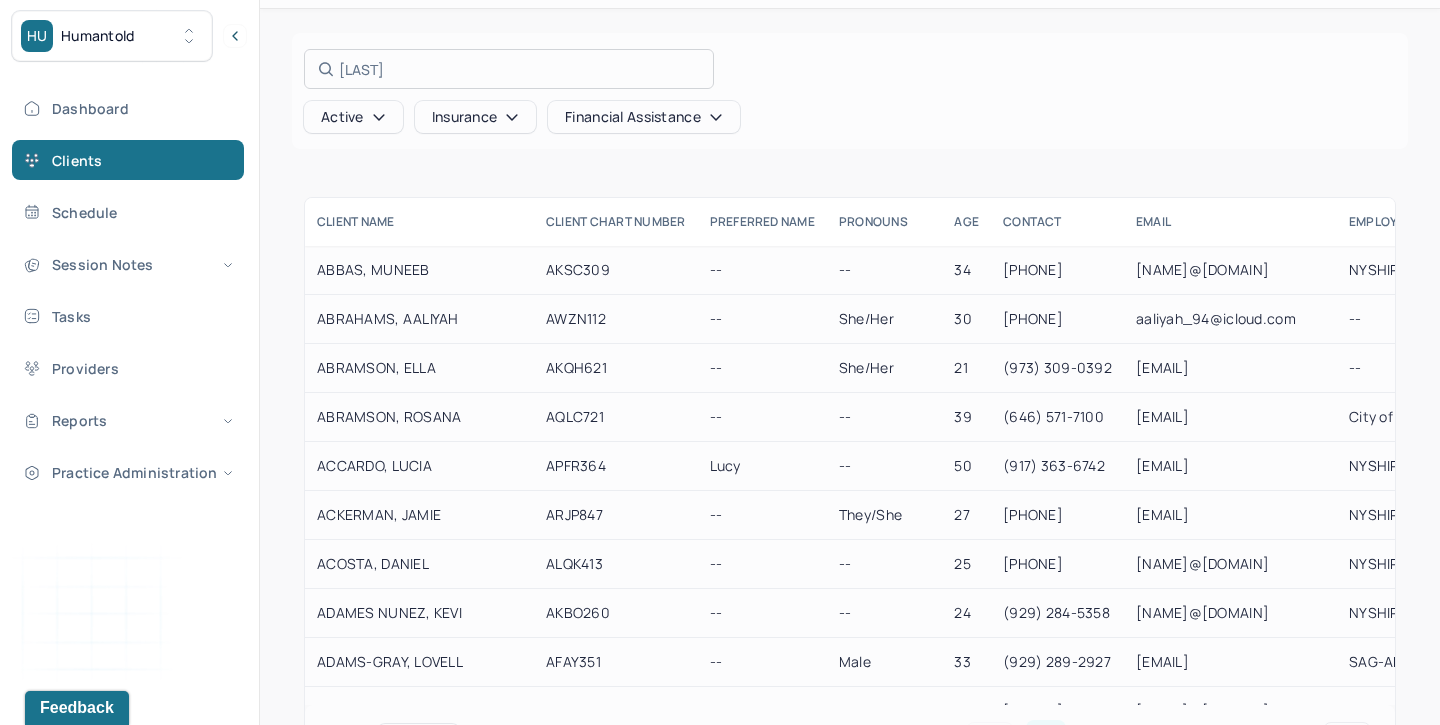 scroll, scrollTop: 0, scrollLeft: 0, axis: both 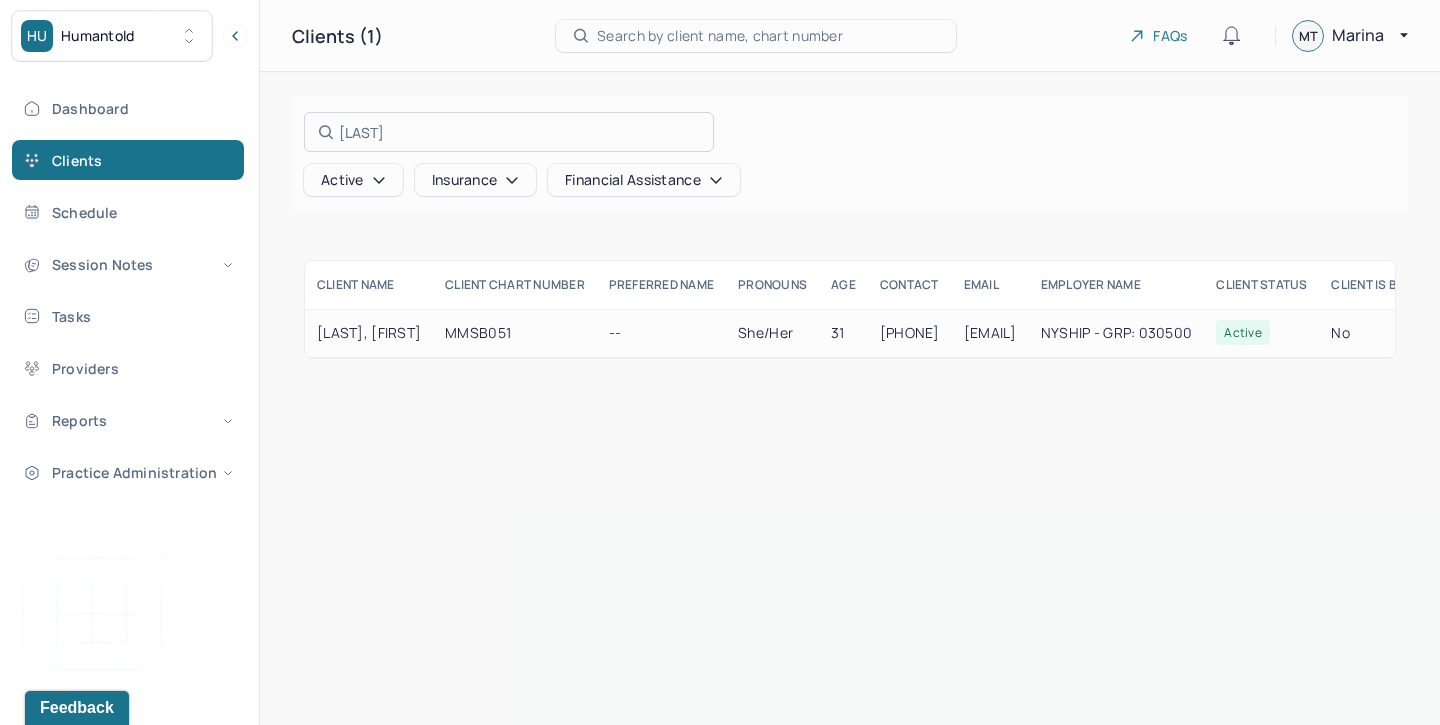 type on "mignone" 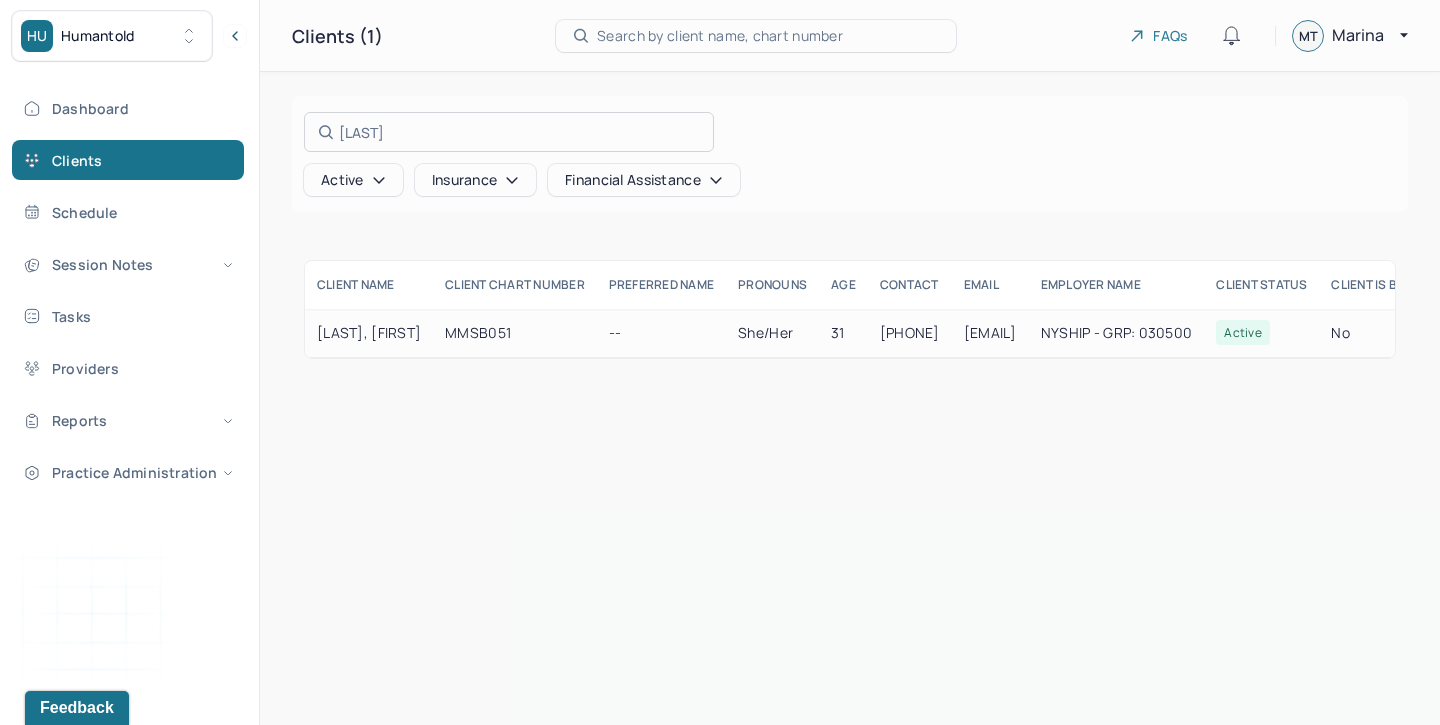 click at bounding box center (720, 362) 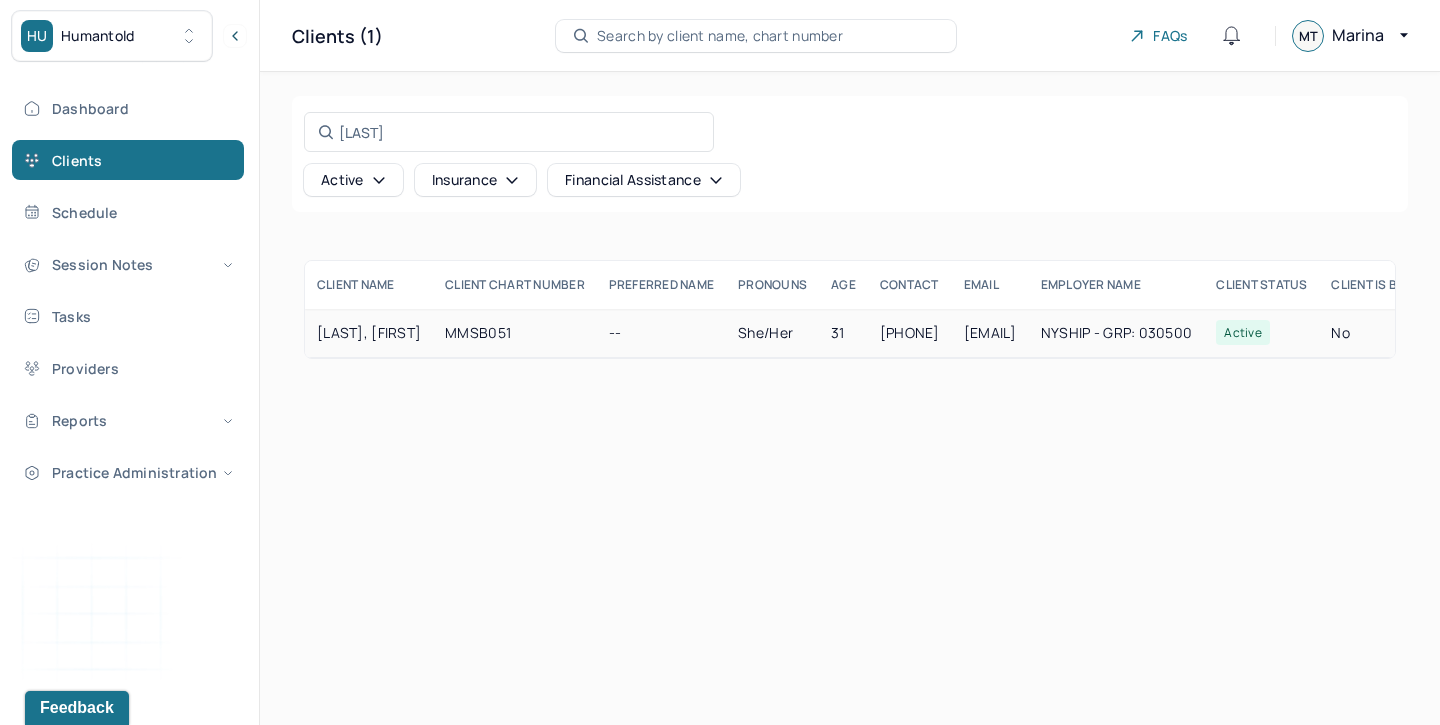 click on "MMSB051" at bounding box center (515, 333) 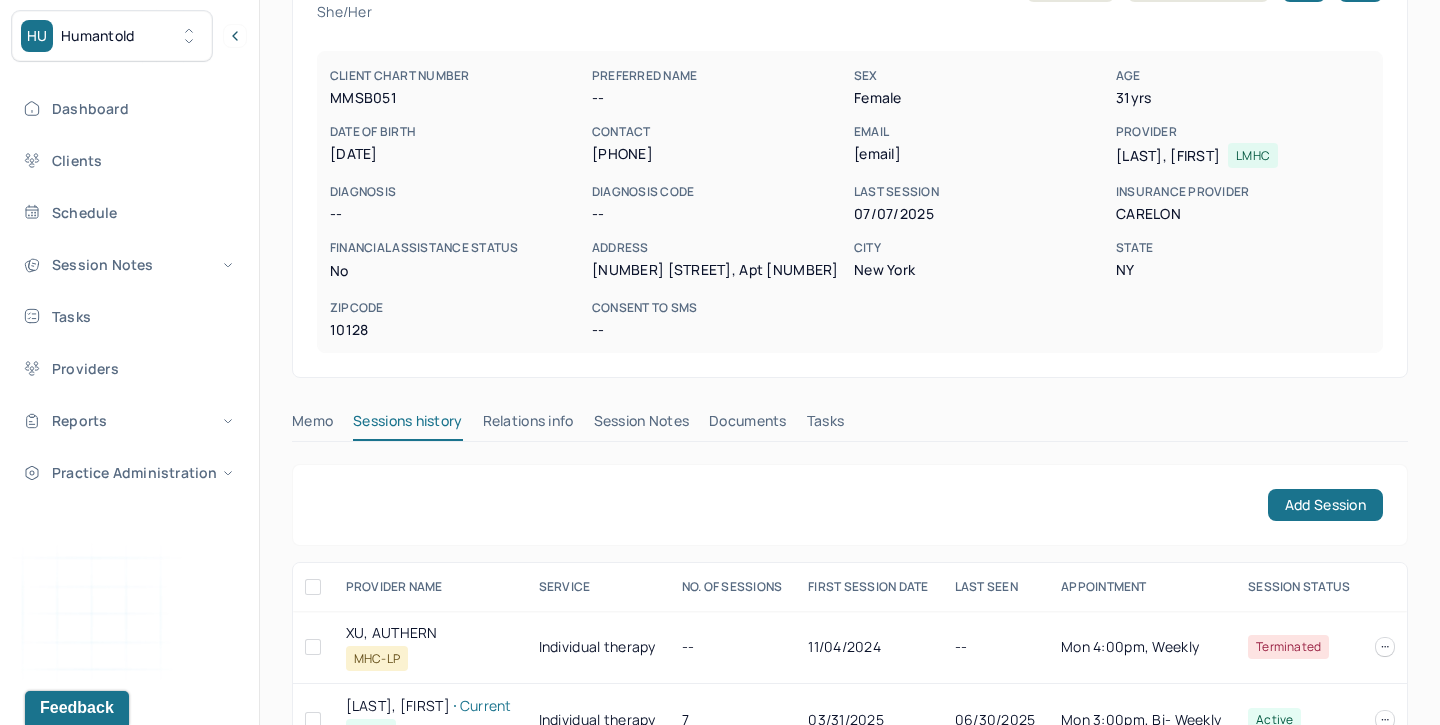scroll, scrollTop: 194, scrollLeft: 0, axis: vertical 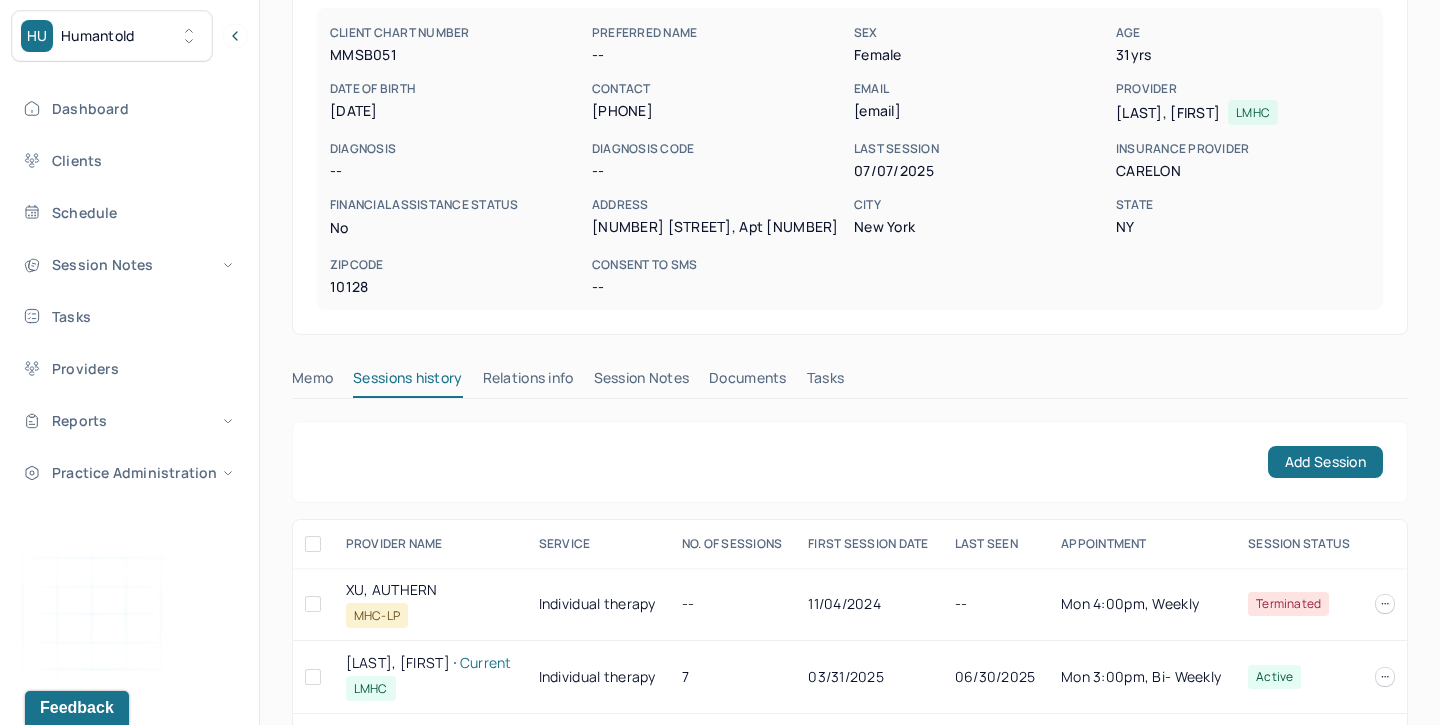 click on "Session Notes" at bounding box center (642, 382) 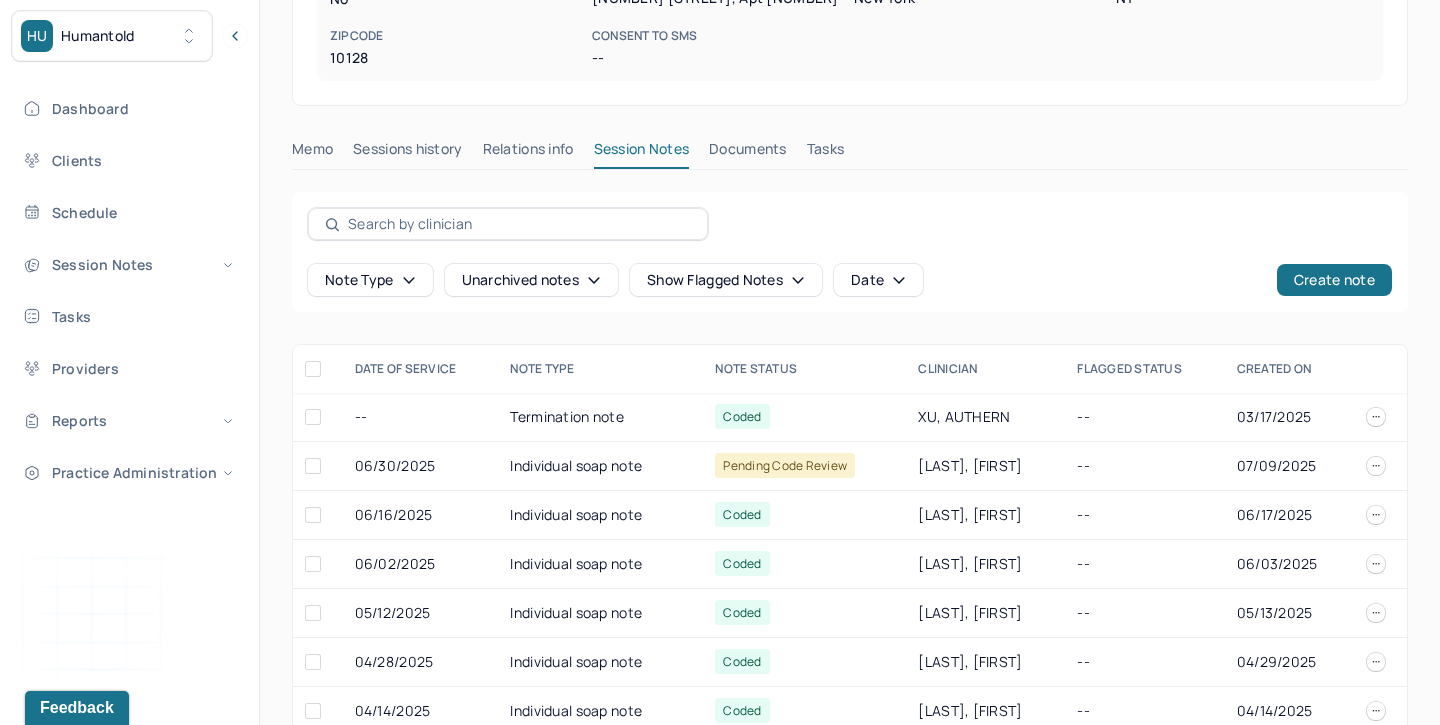 scroll, scrollTop: 427, scrollLeft: 0, axis: vertical 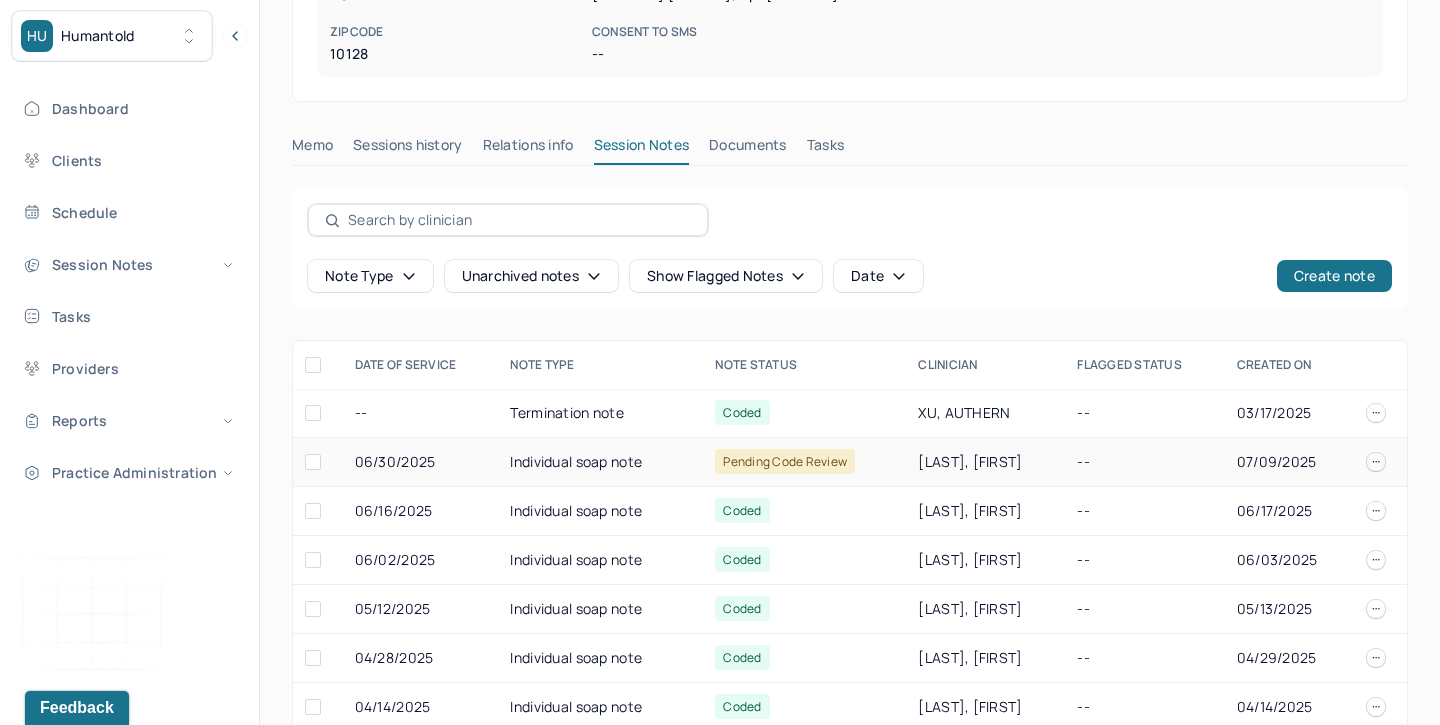 click on "Individual soap note" at bounding box center [600, 462] 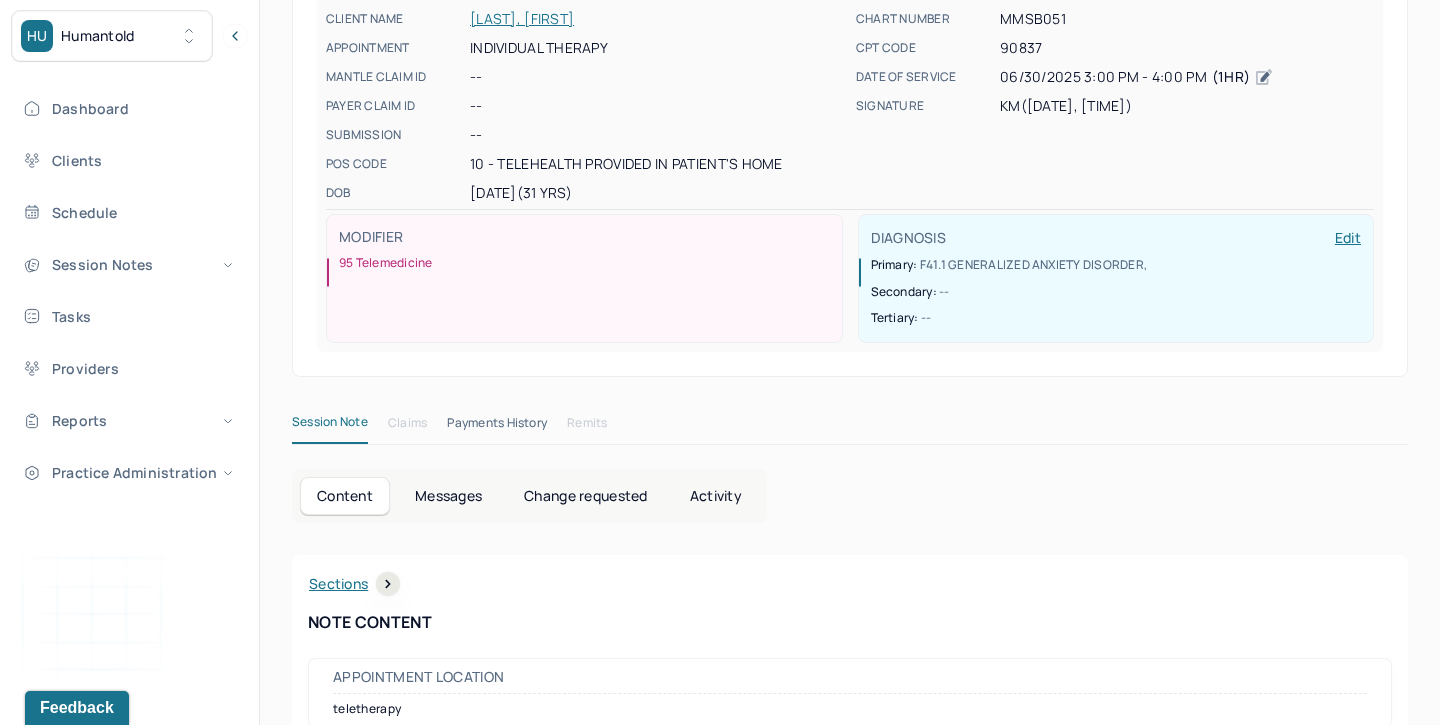scroll, scrollTop: 111, scrollLeft: 0, axis: vertical 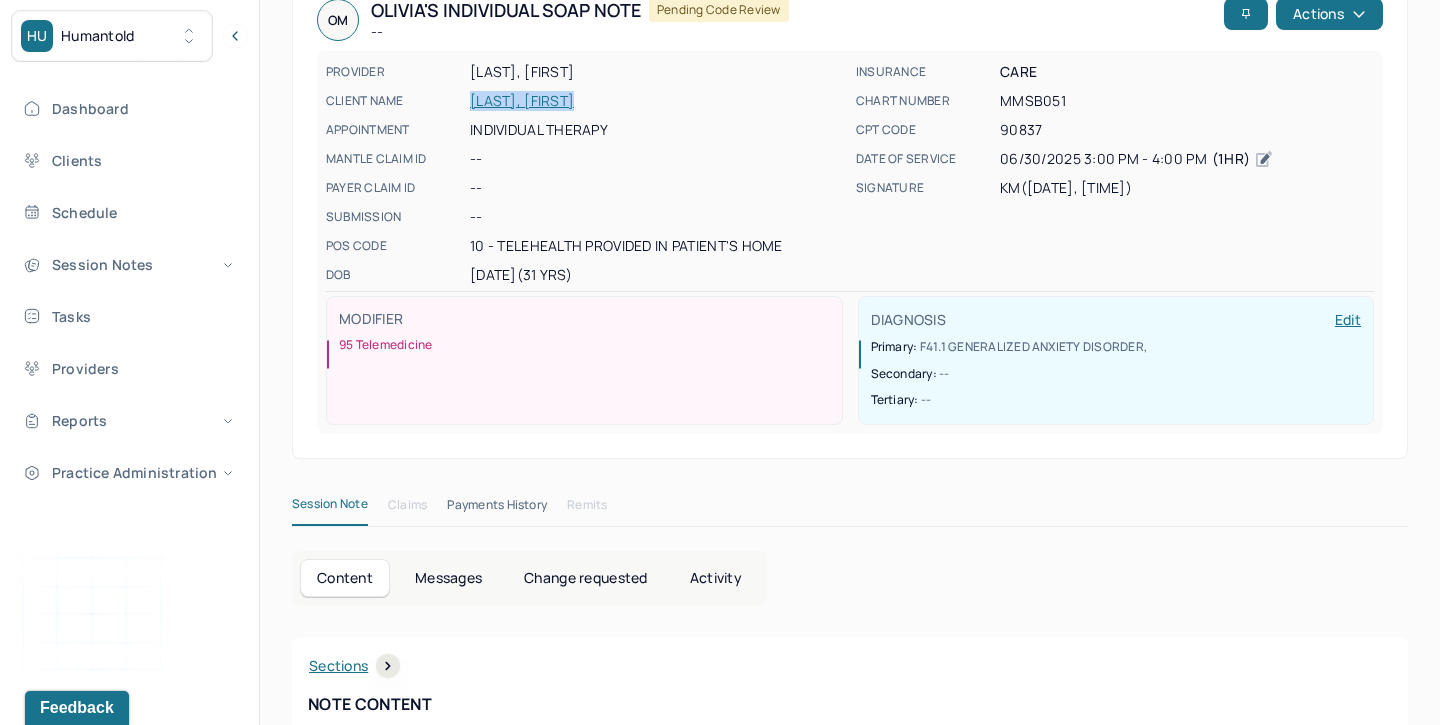 click on "Change requested" at bounding box center [585, 578] 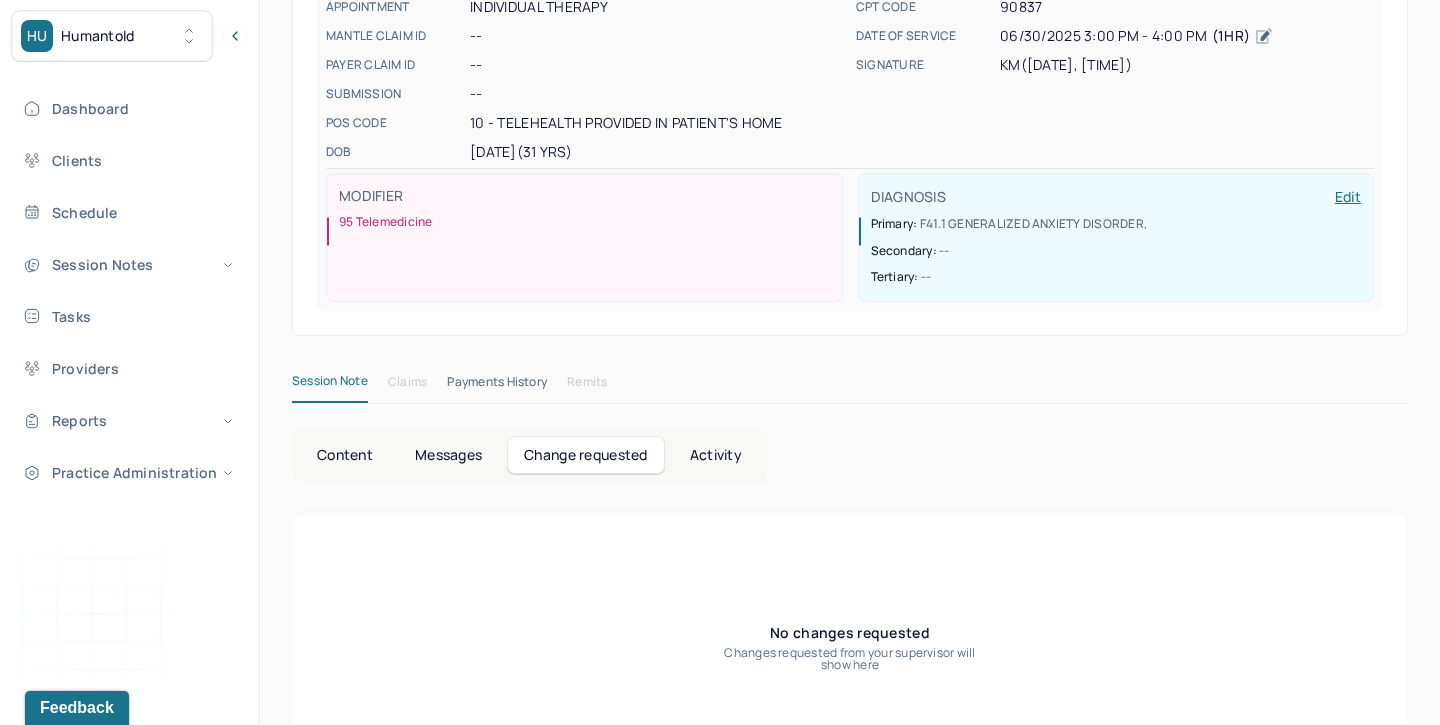 scroll, scrollTop: 327, scrollLeft: 0, axis: vertical 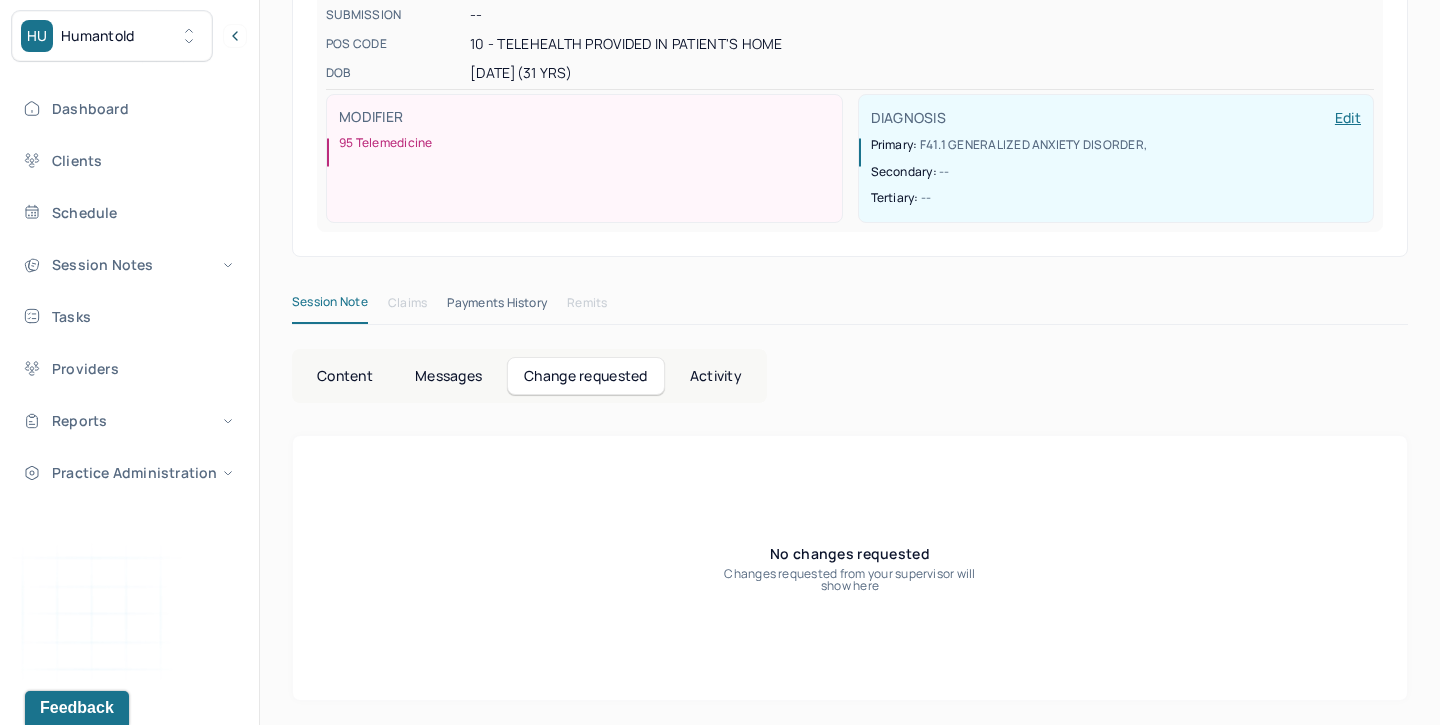 click on "Activity" at bounding box center (716, 376) 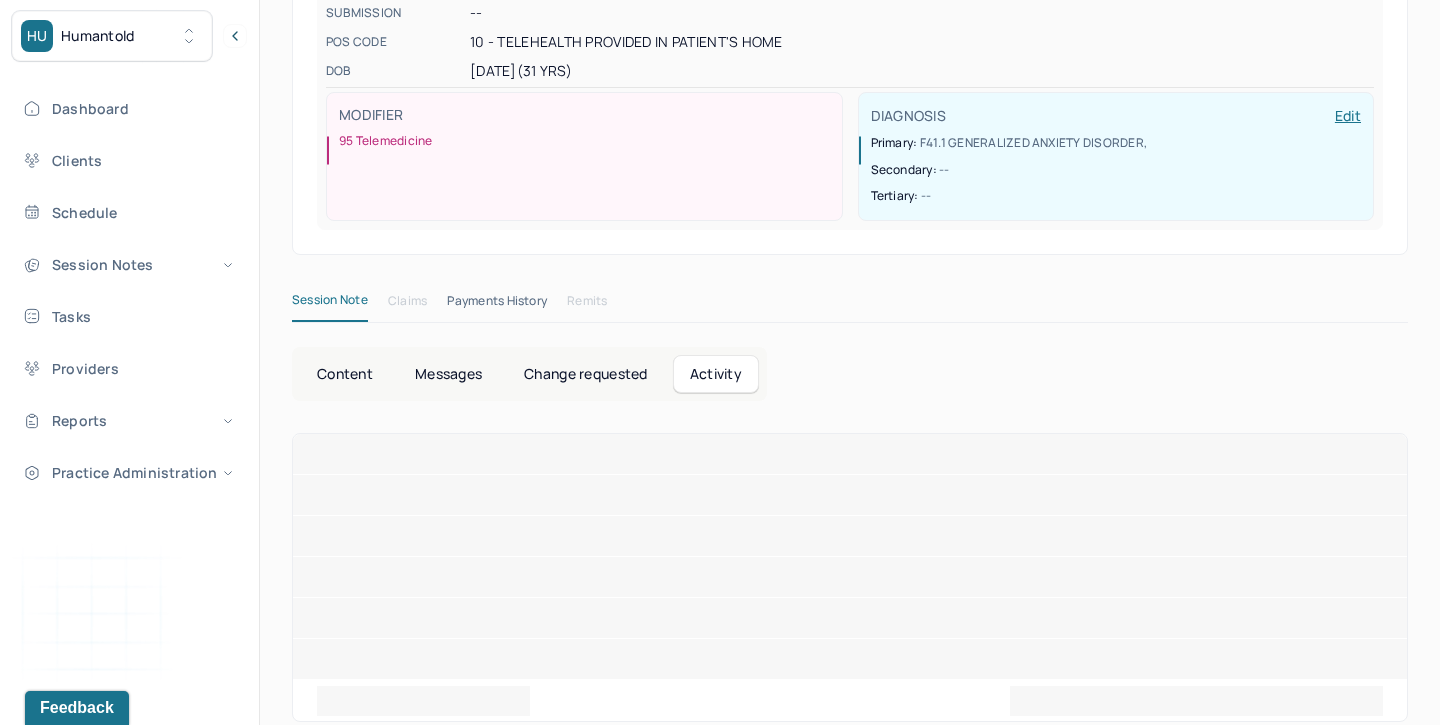 scroll, scrollTop: 291, scrollLeft: 0, axis: vertical 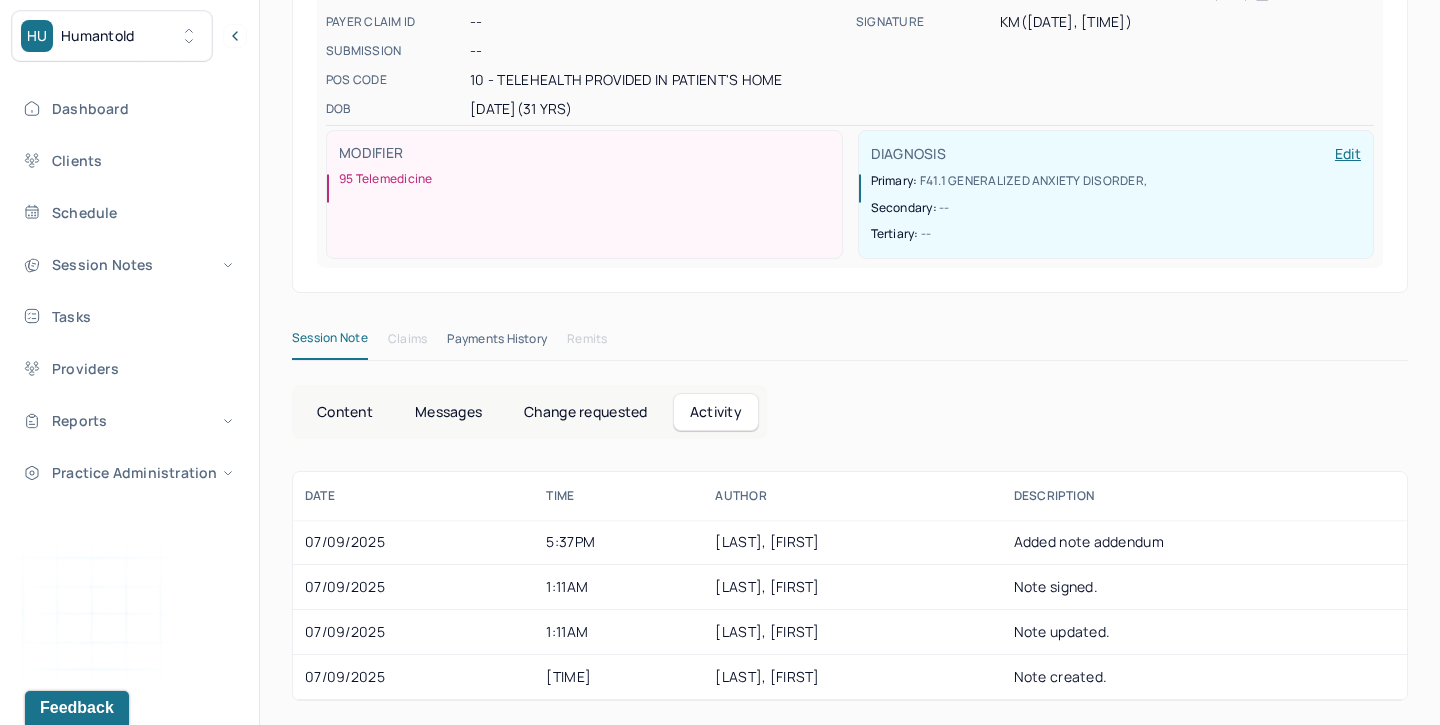 click on "Content" at bounding box center (345, 412) 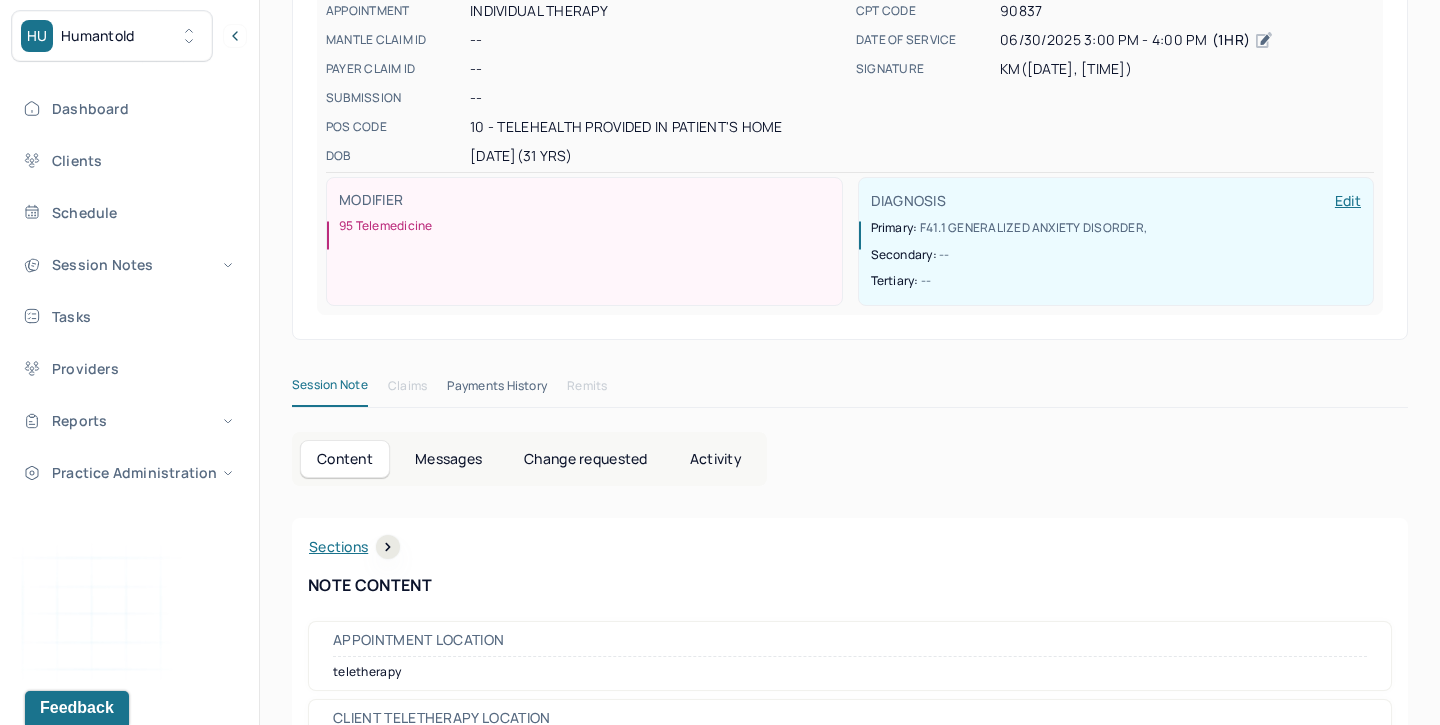 scroll, scrollTop: 0, scrollLeft: 0, axis: both 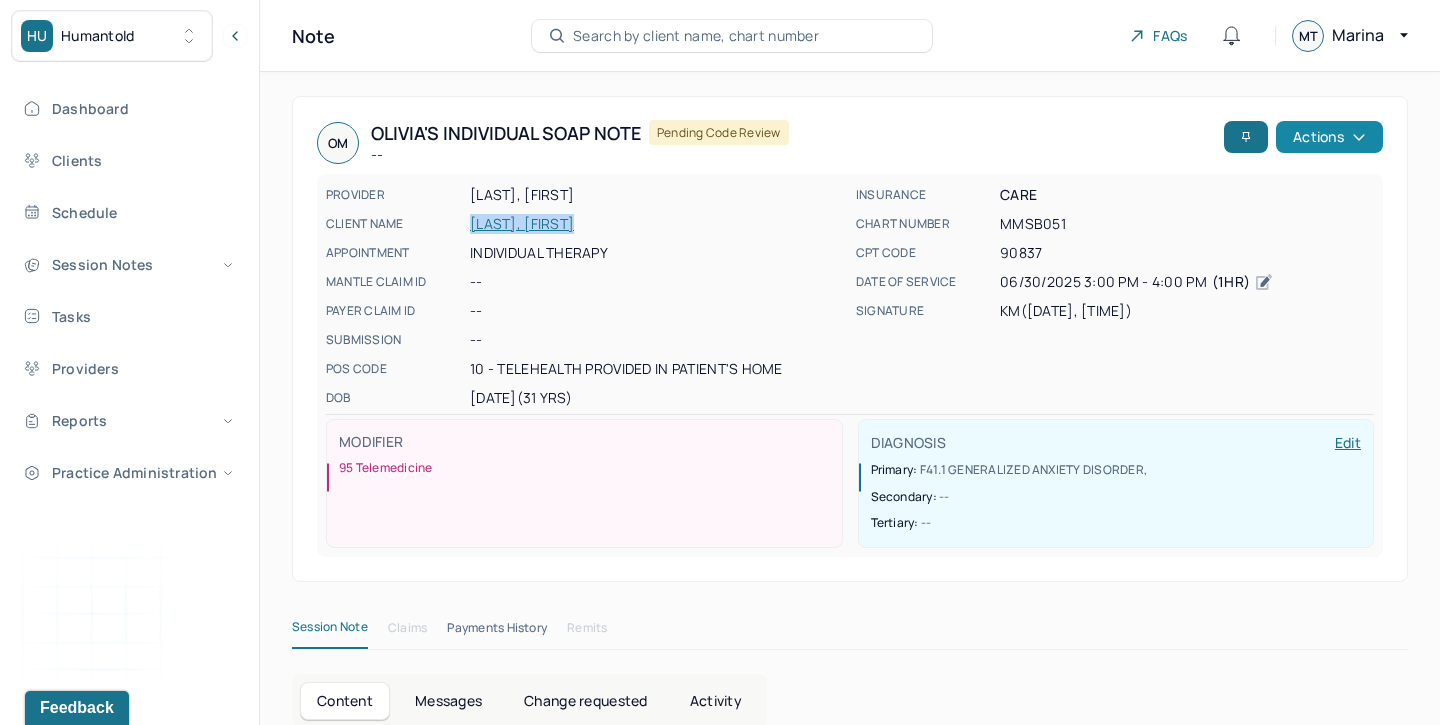 click on "Actions" at bounding box center [1329, 137] 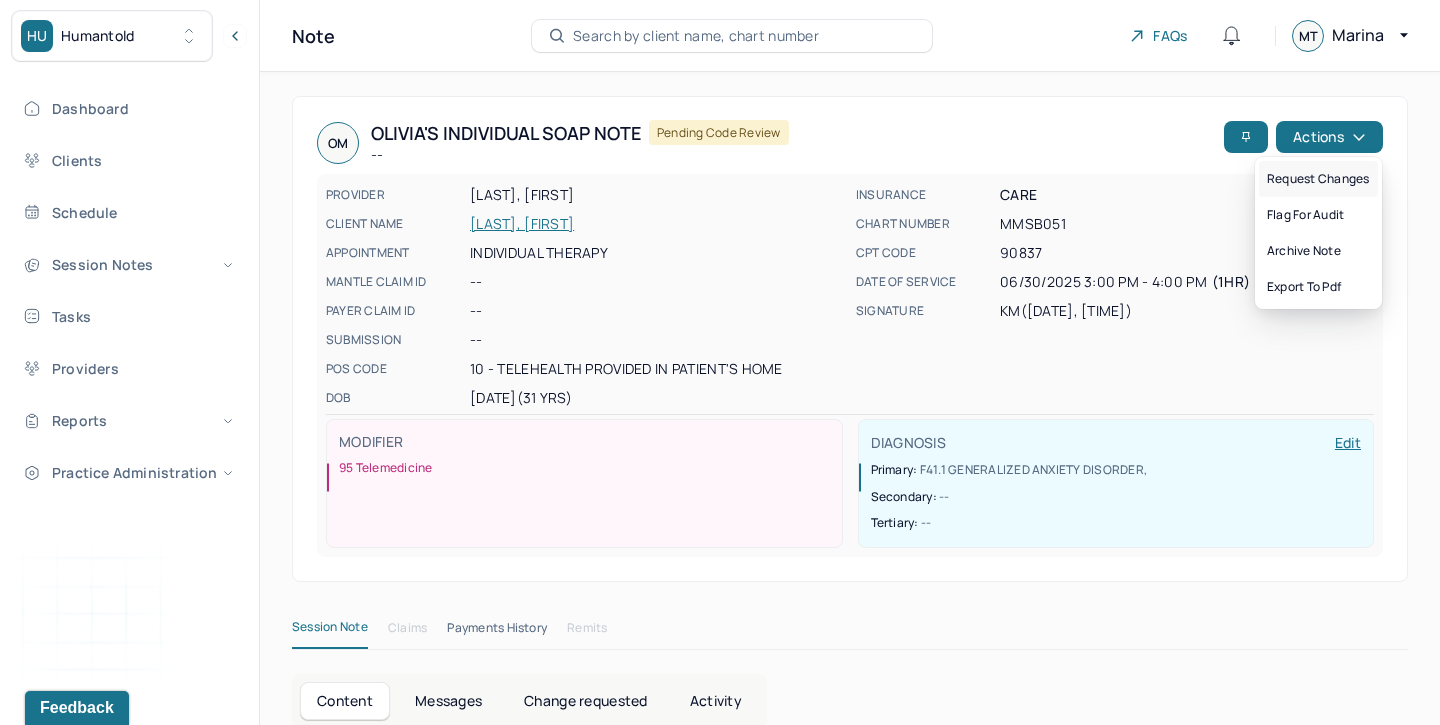 click on "Request changes" at bounding box center [1318, 179] 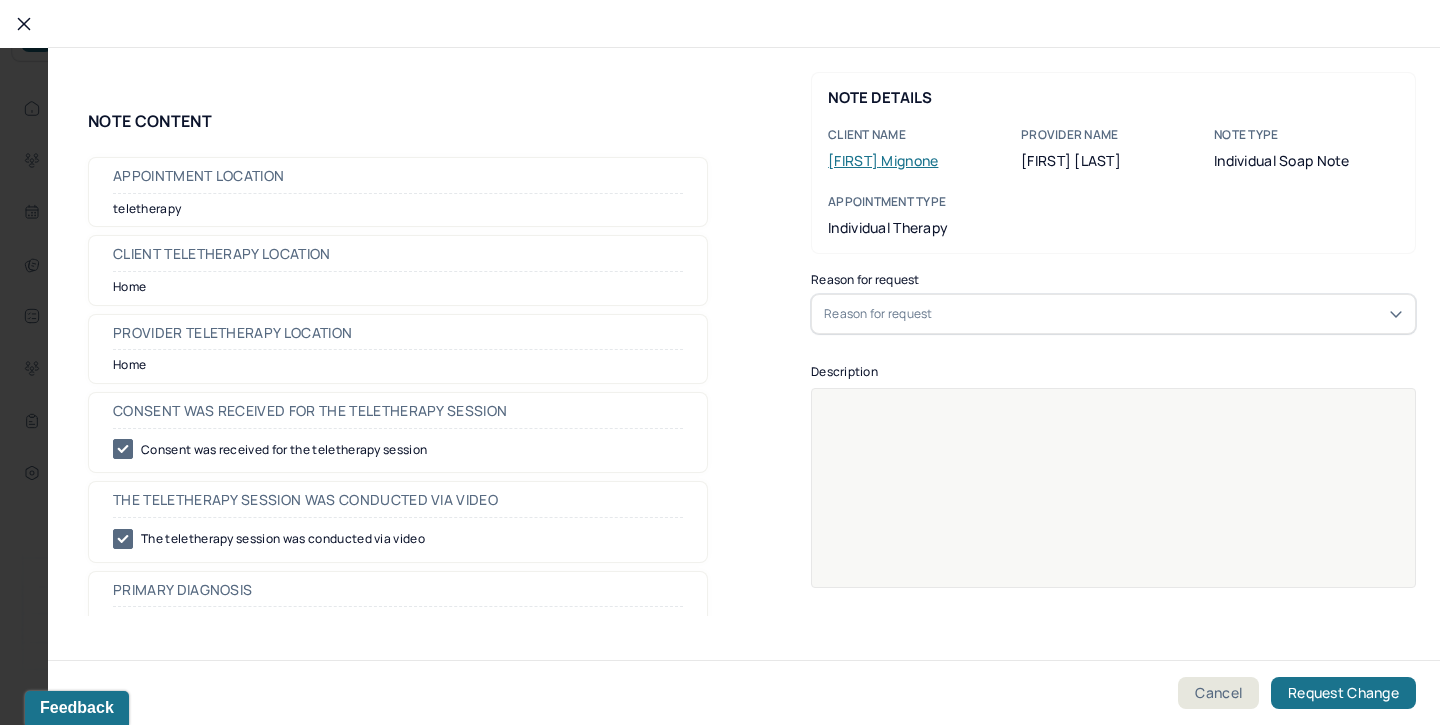 click on "Reason for request" at bounding box center (878, 314) 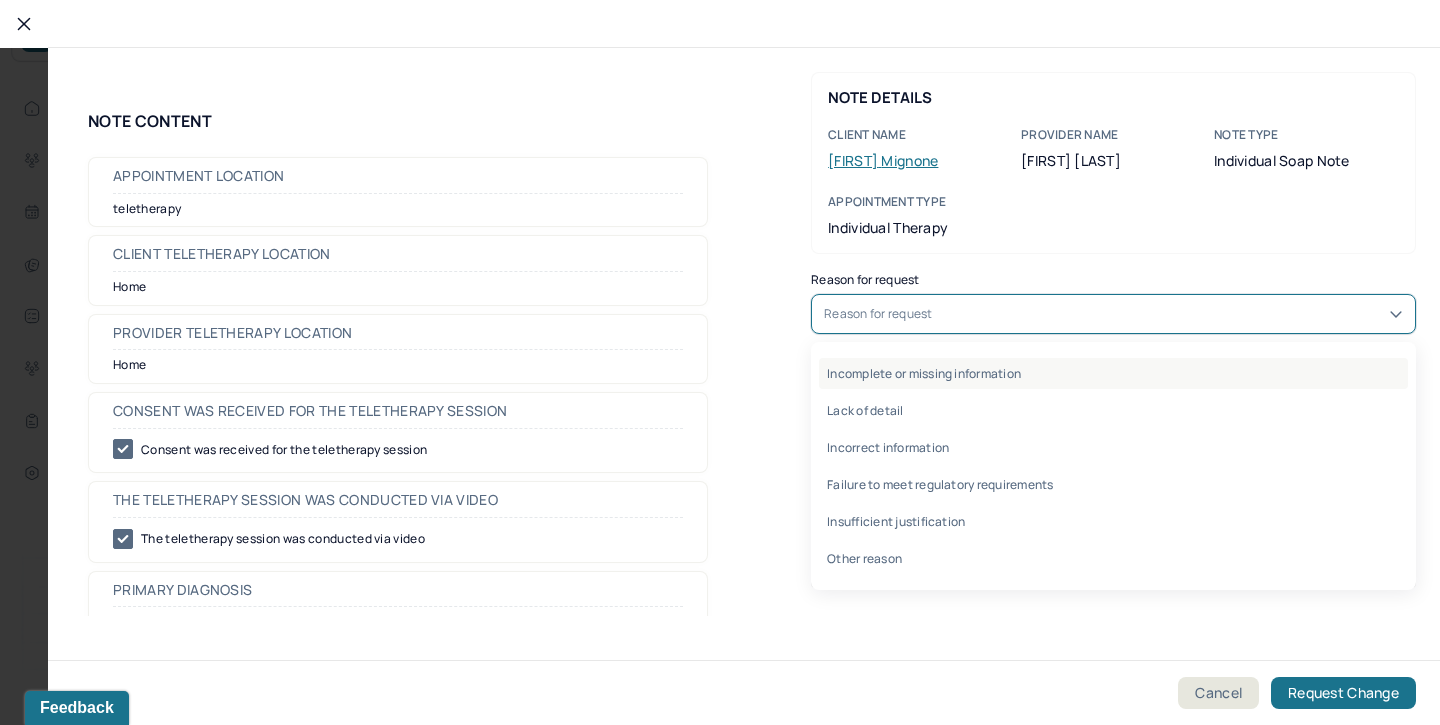 click on "Incomplete or missing information" at bounding box center [1113, 373] 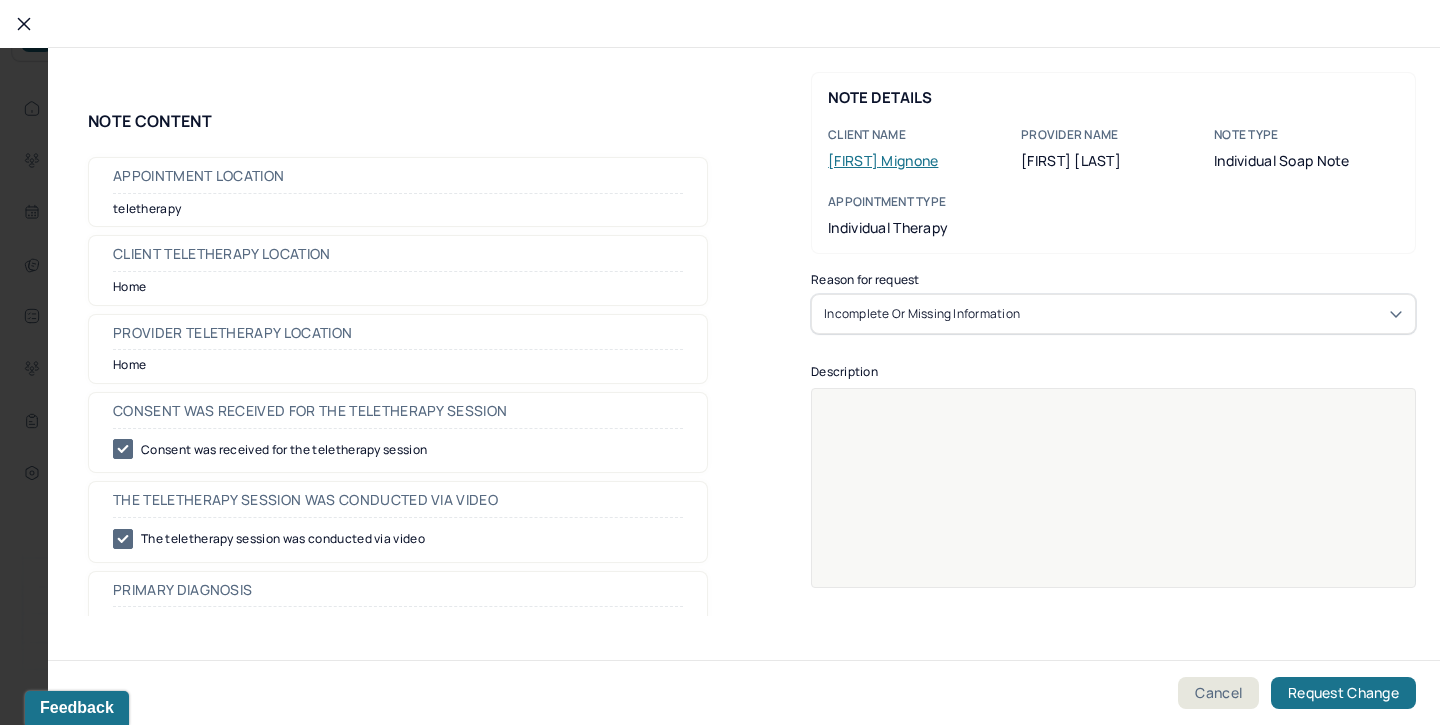 click at bounding box center (1114, 501) 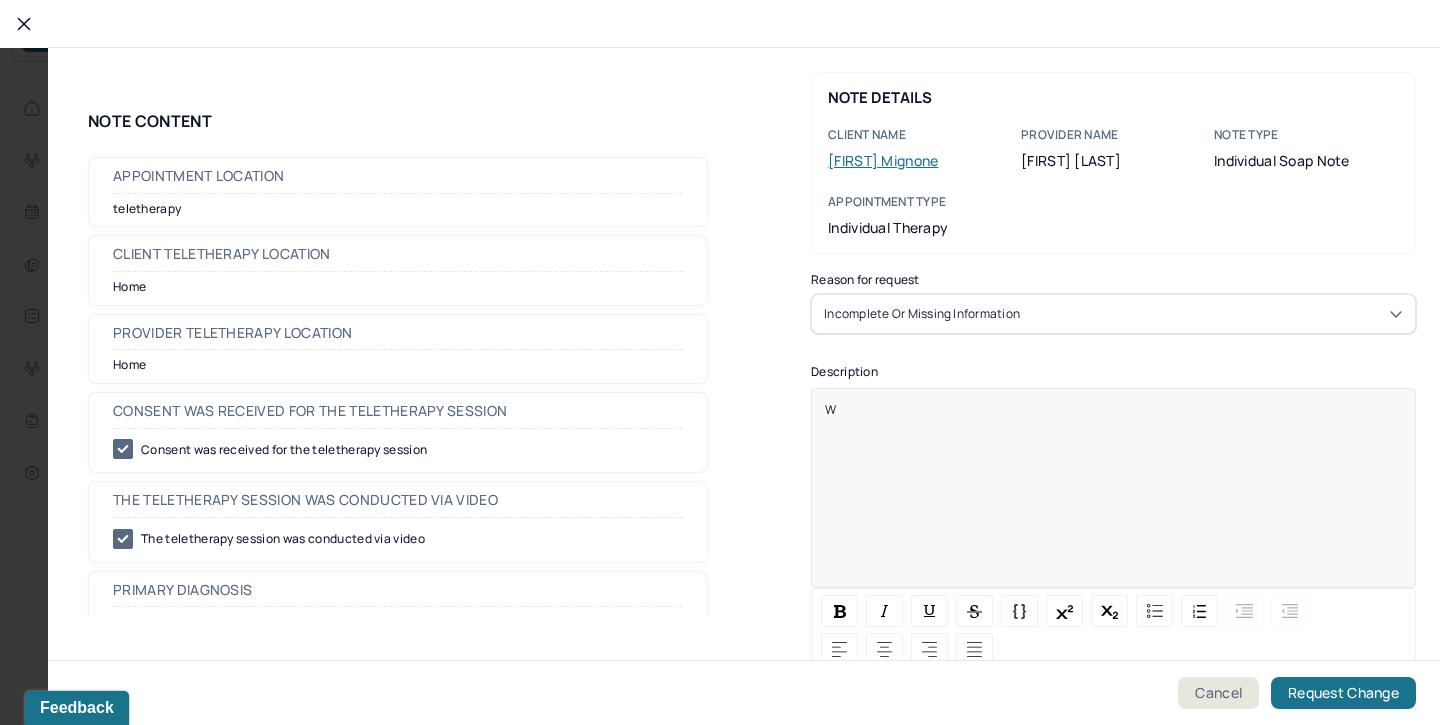 type 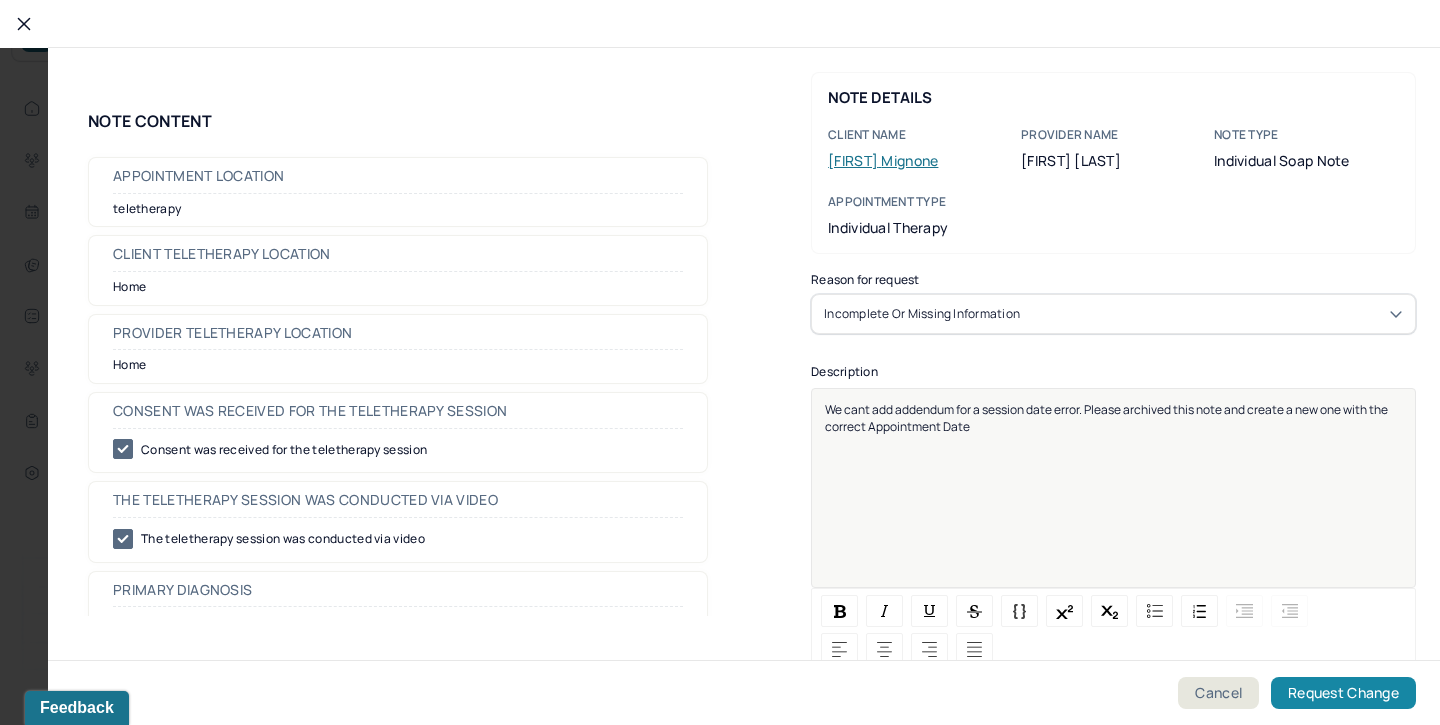 click on "Request Change" at bounding box center (1343, 693) 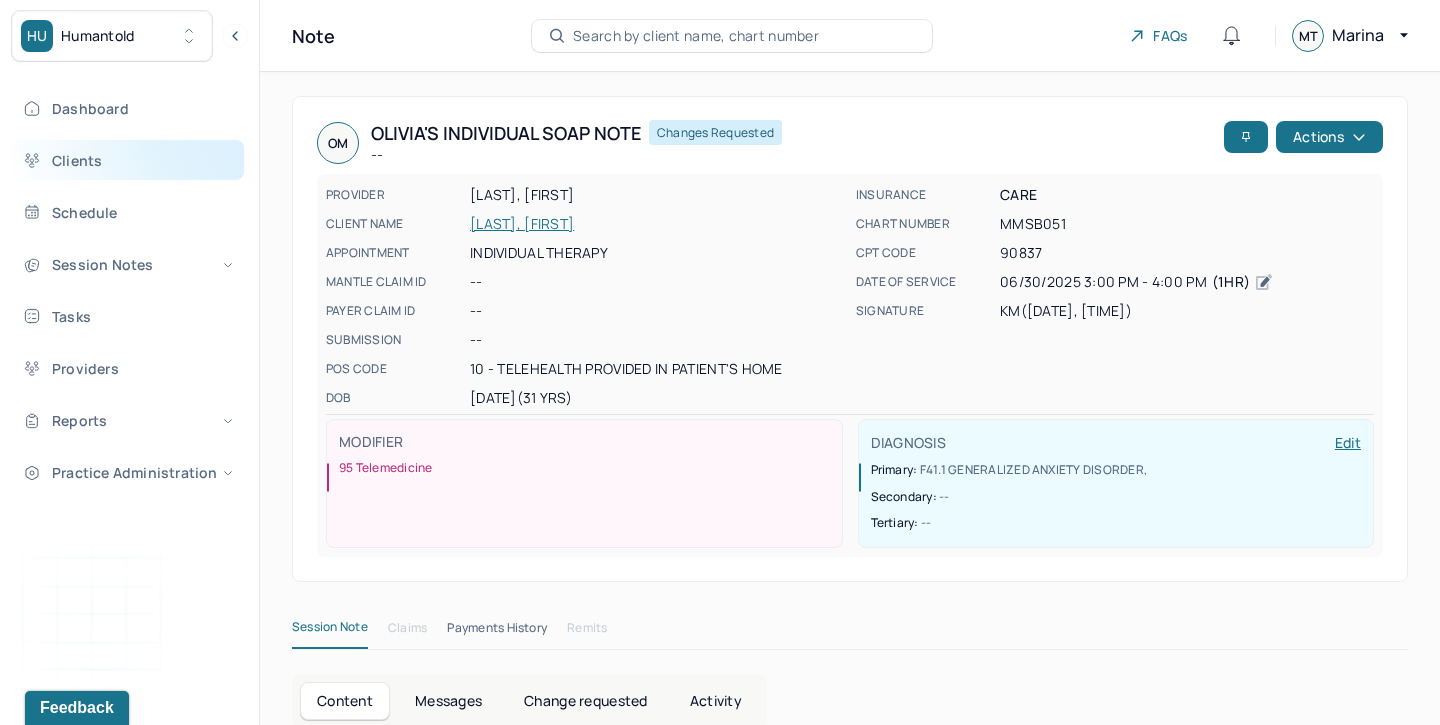 click on "Clients" at bounding box center [128, 160] 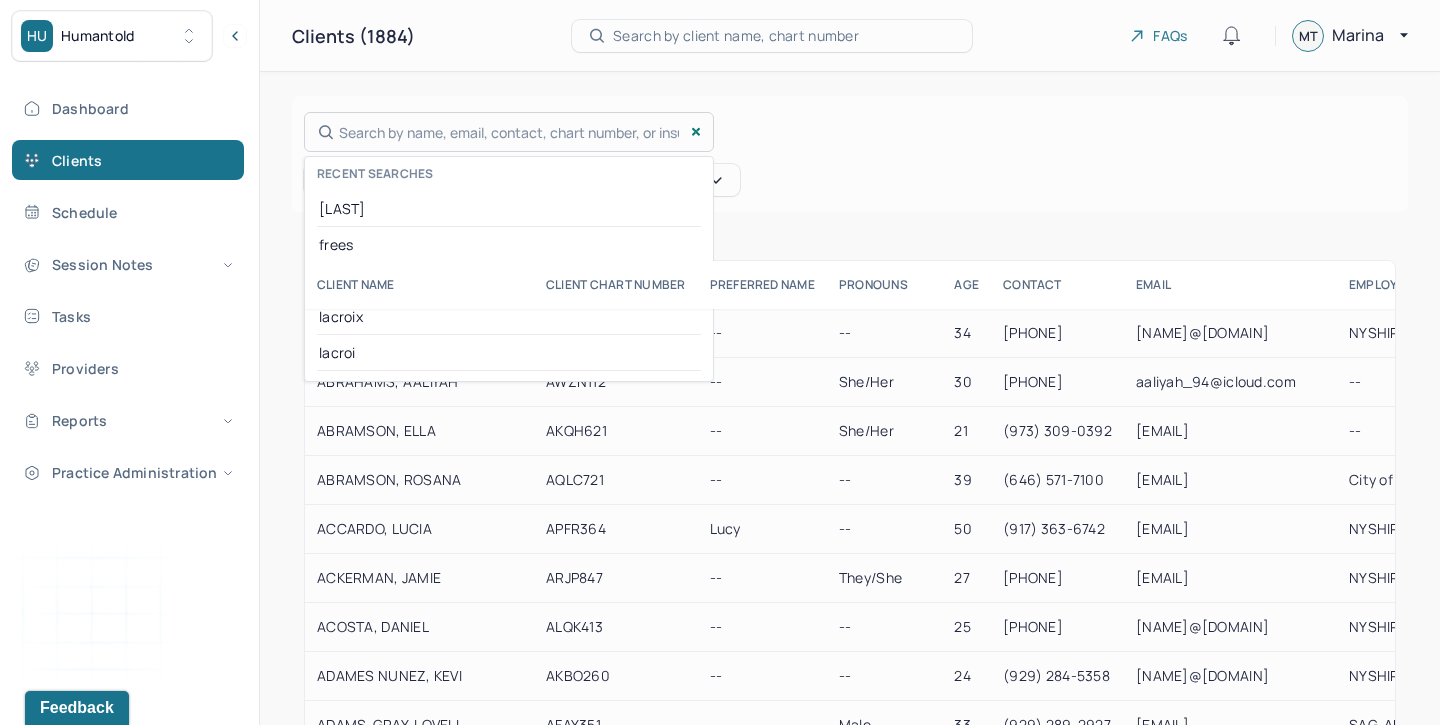 click on "Search by name, email, contact, chart number, or insurance id... Recent searches mignone frees christine lacroix lacroi" at bounding box center [509, 132] 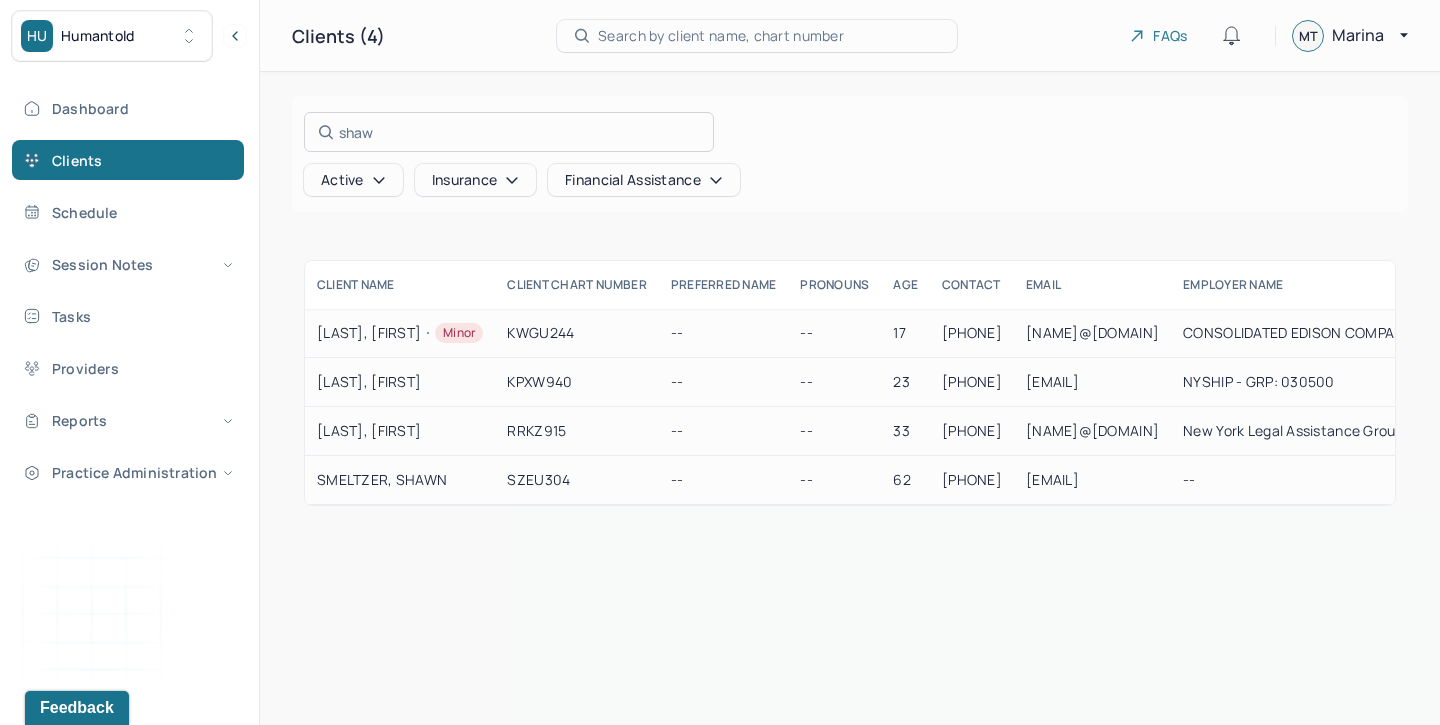type on "shaw" 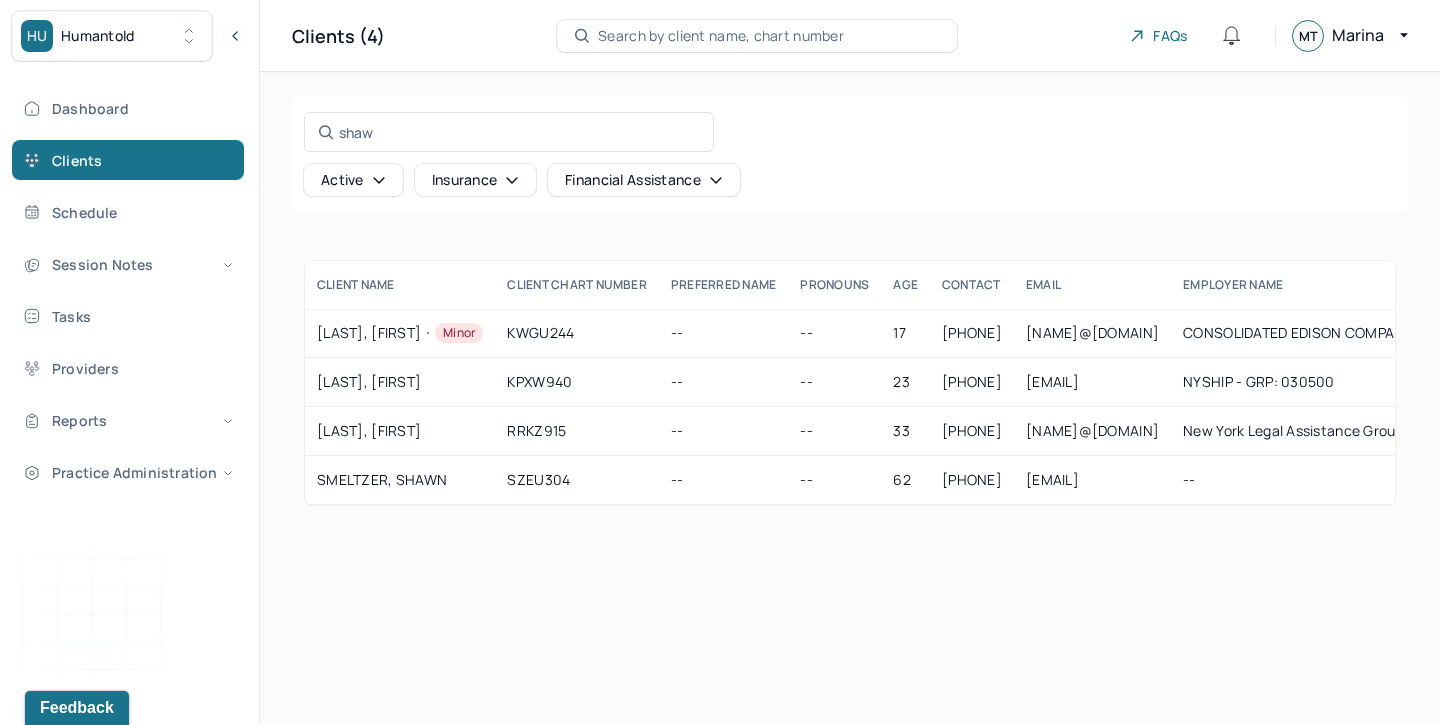click 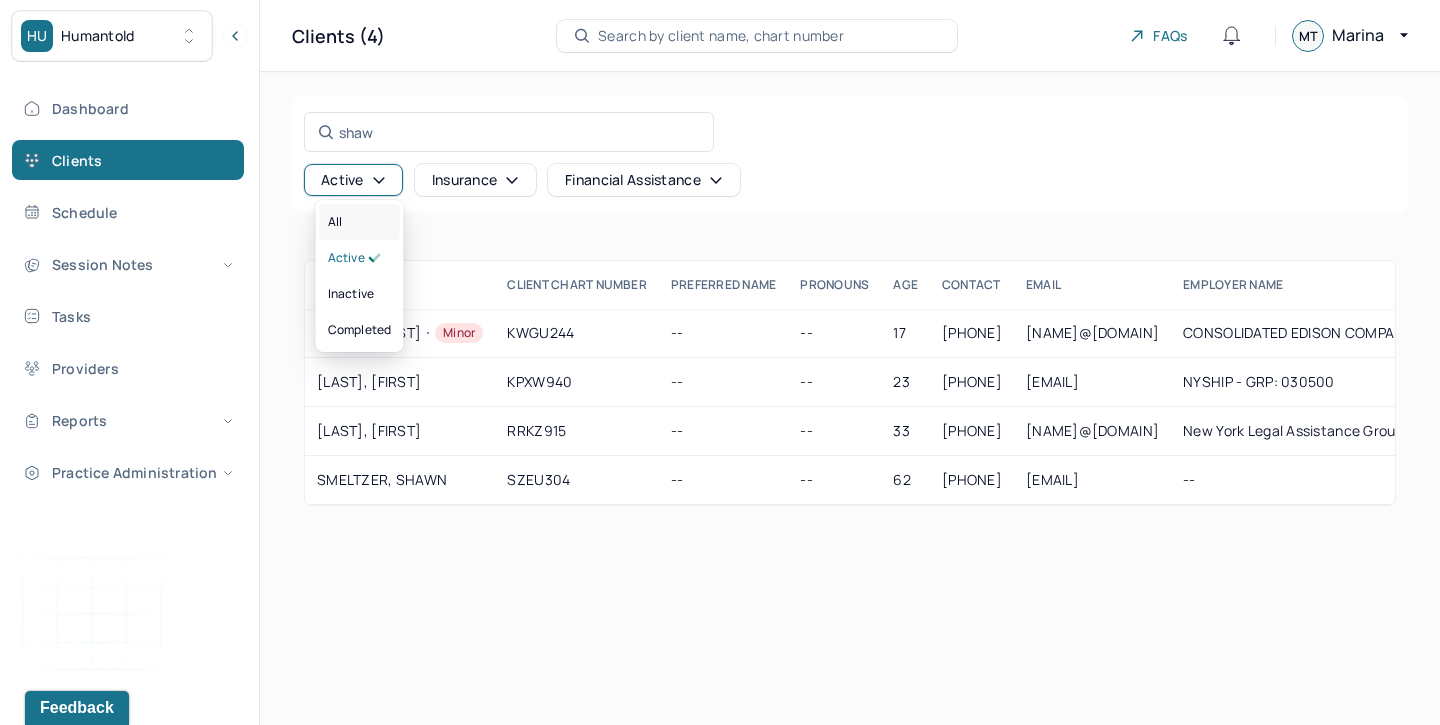 click on "All" at bounding box center [360, 222] 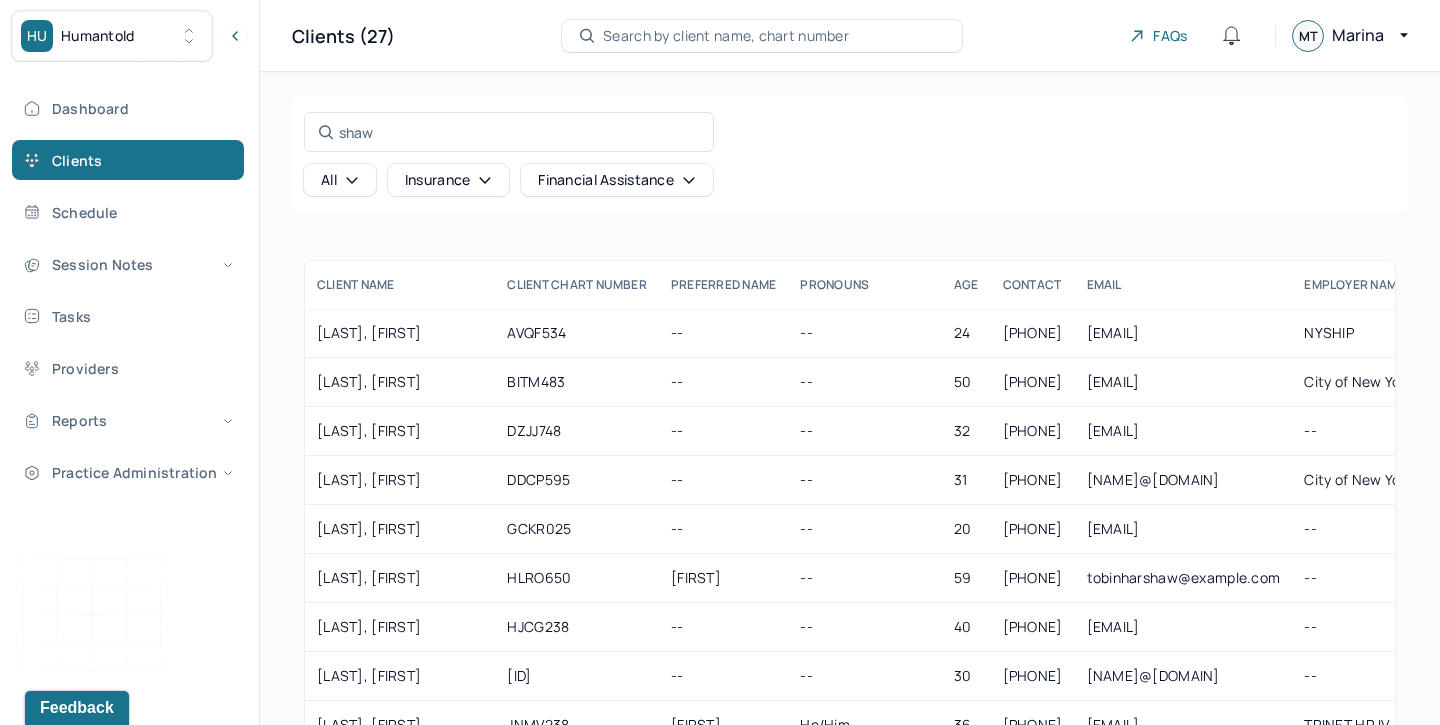 click on "All" at bounding box center [340, 180] 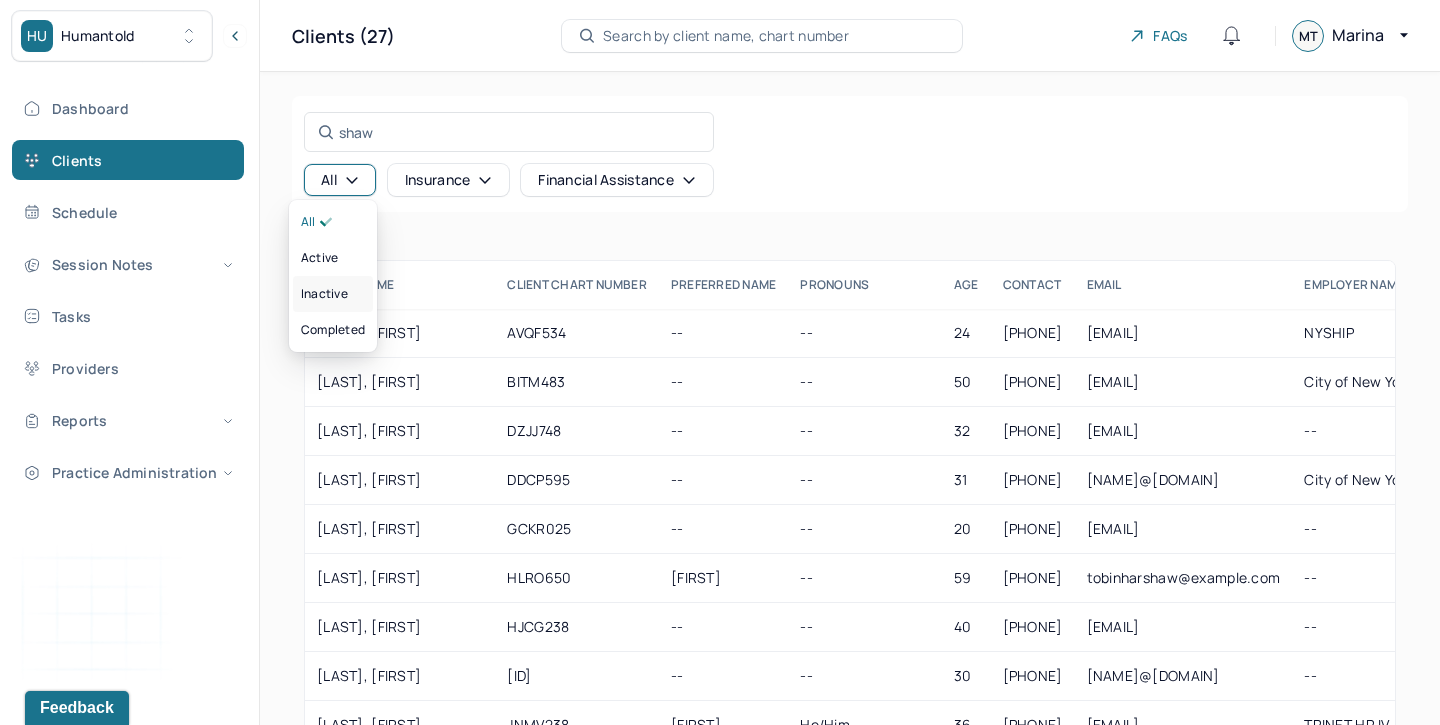 click on "inactive" at bounding box center (333, 294) 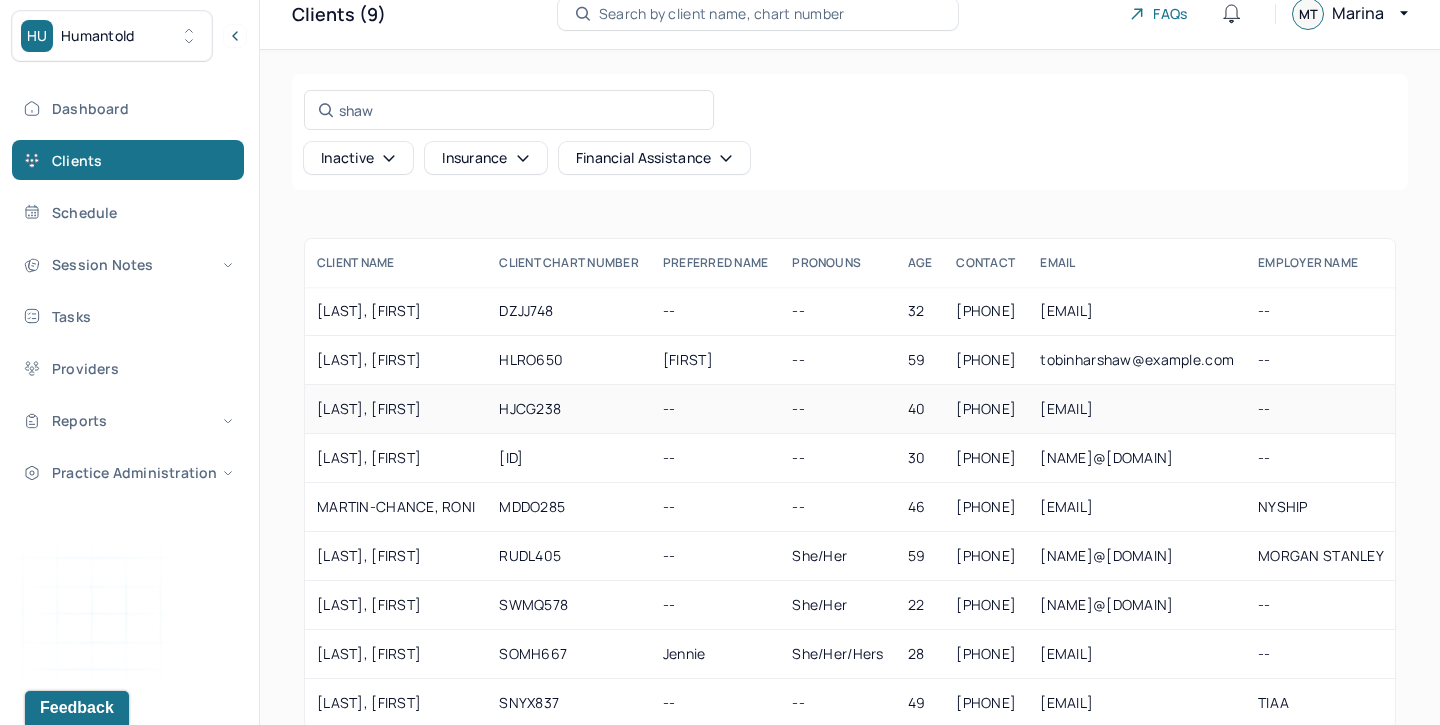 scroll, scrollTop: 66, scrollLeft: 0, axis: vertical 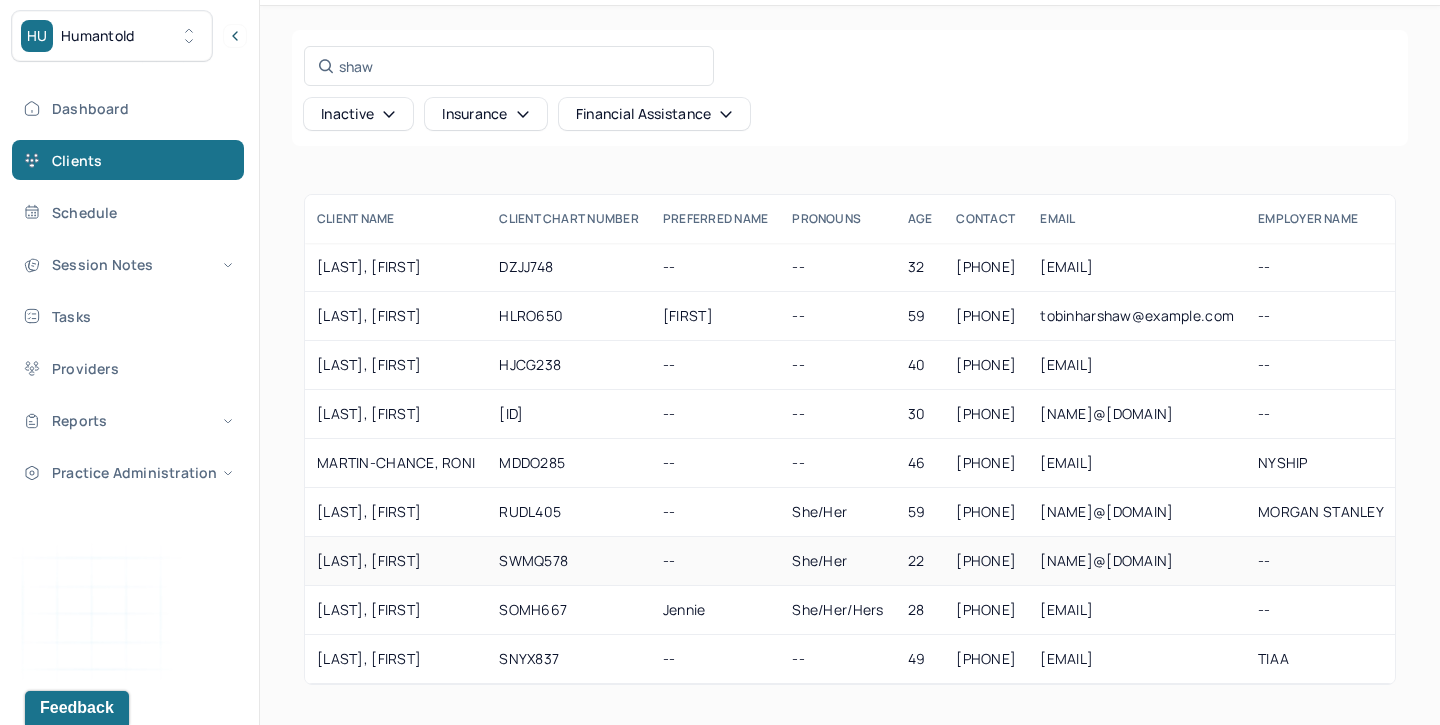click on "[LAST], [FIRST]" at bounding box center (396, 561) 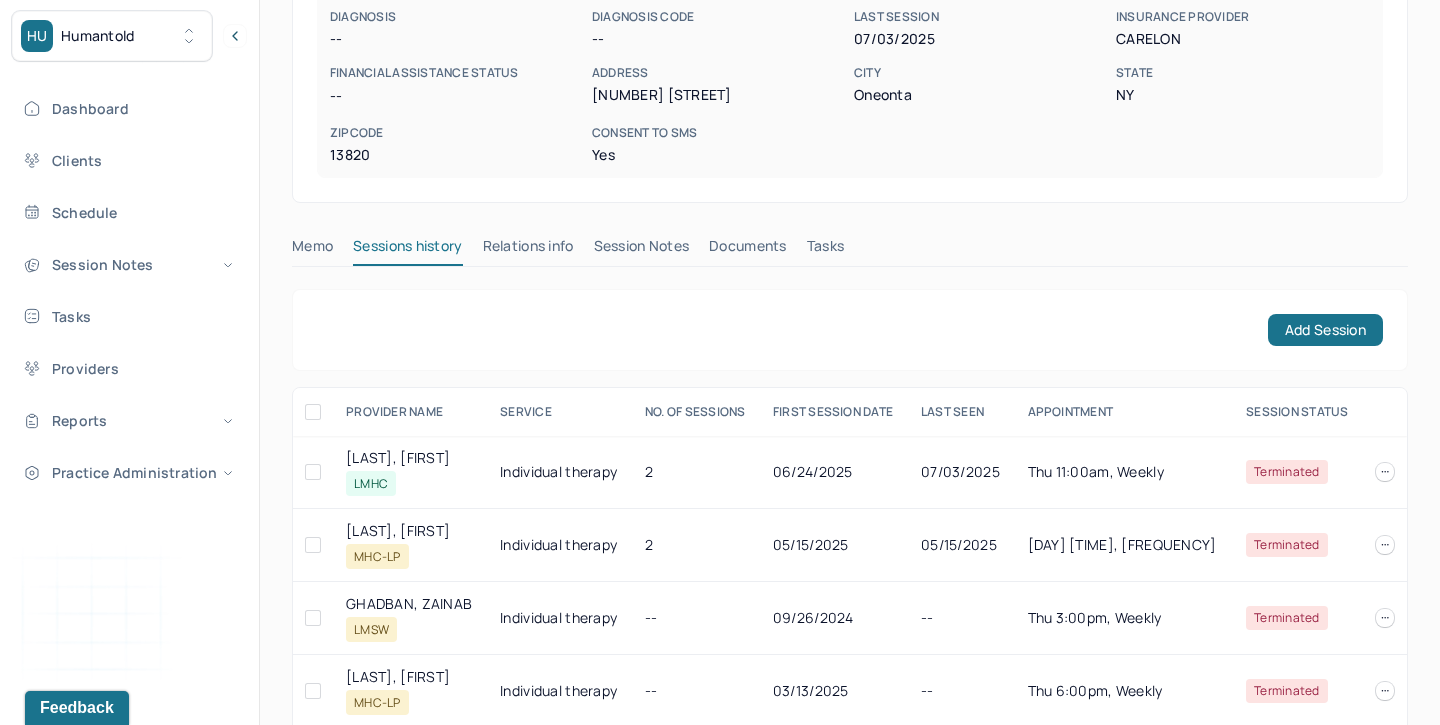 scroll, scrollTop: 329, scrollLeft: 0, axis: vertical 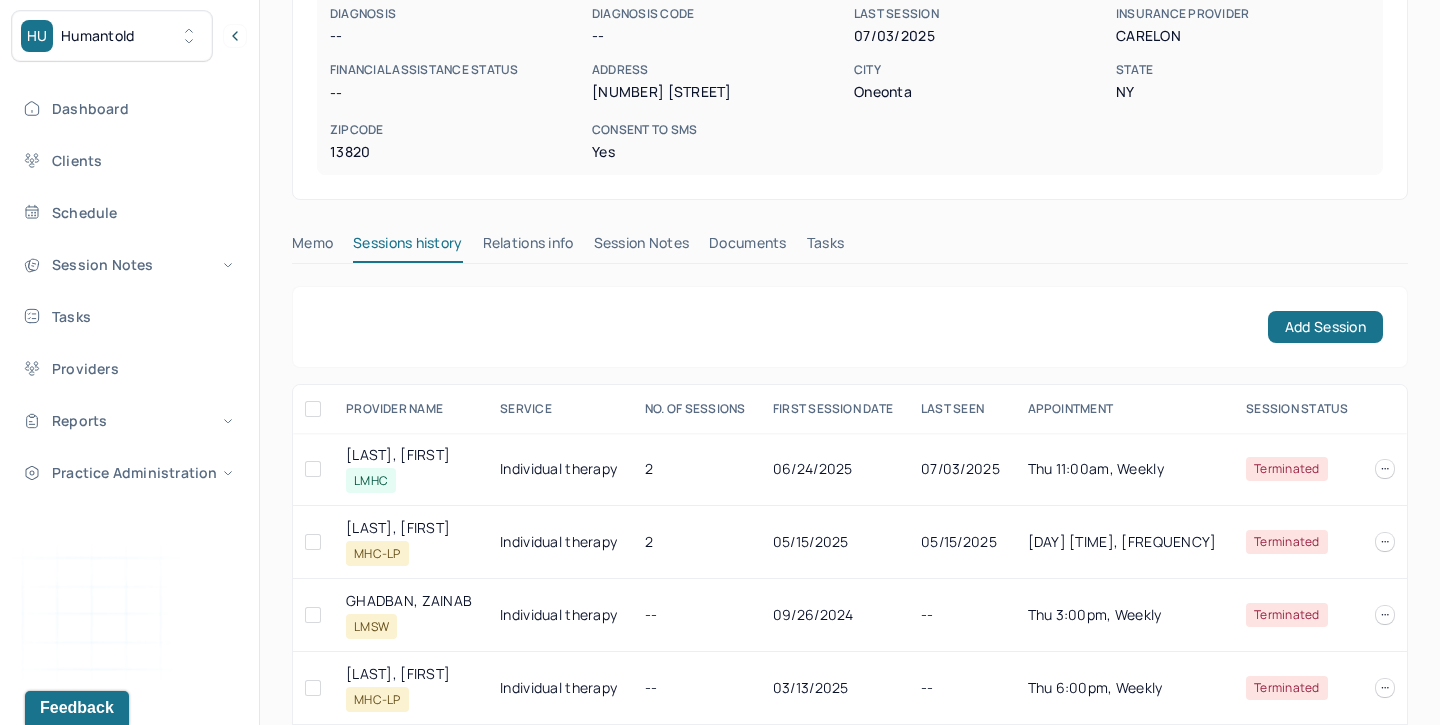 click on "Session Notes" at bounding box center [642, 247] 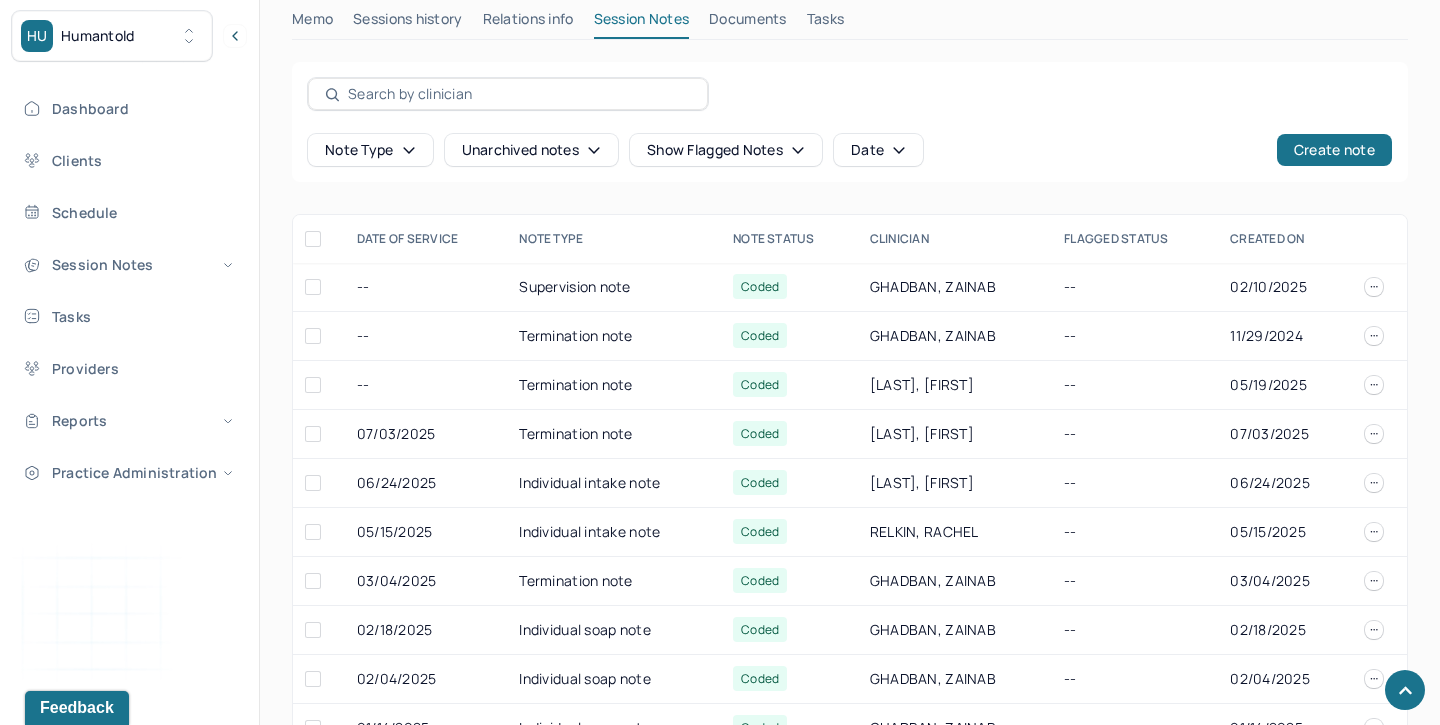 scroll, scrollTop: 646, scrollLeft: 0, axis: vertical 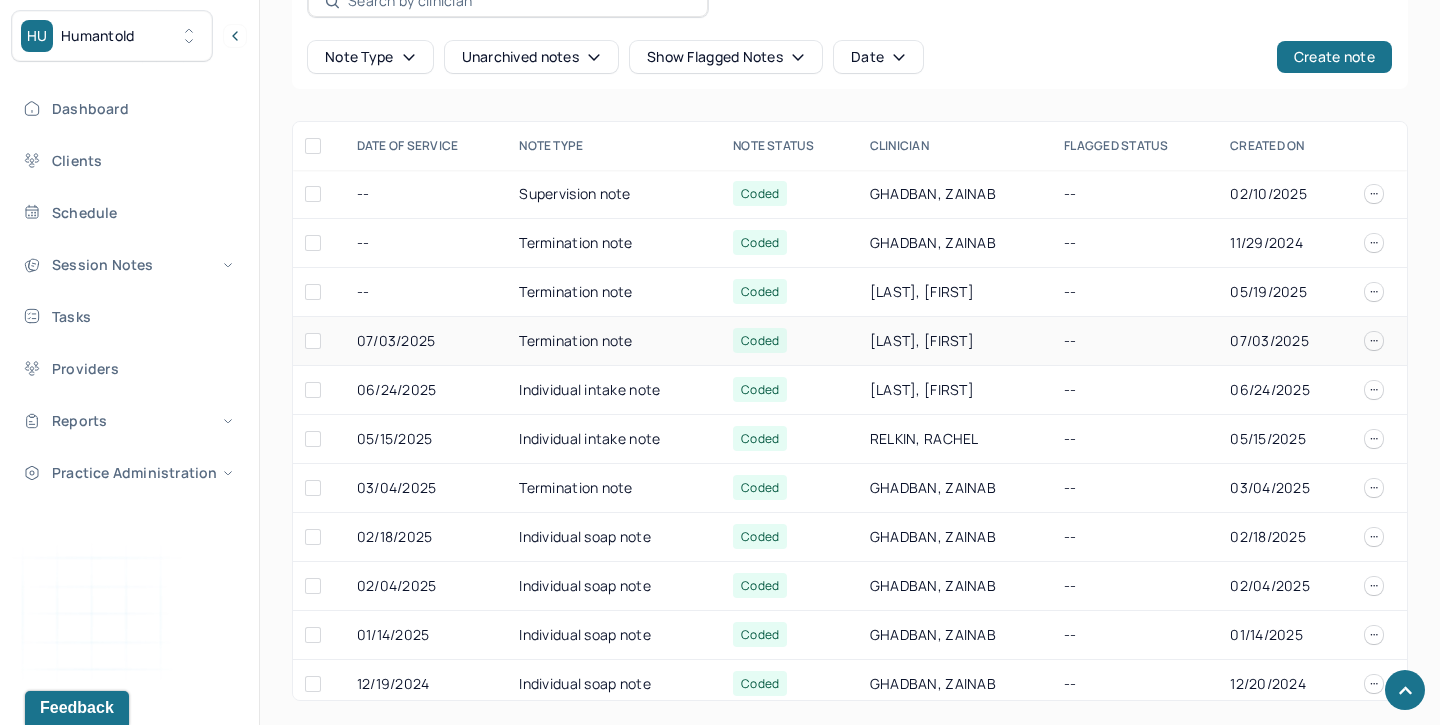 click on "Termination note" at bounding box center (614, 341) 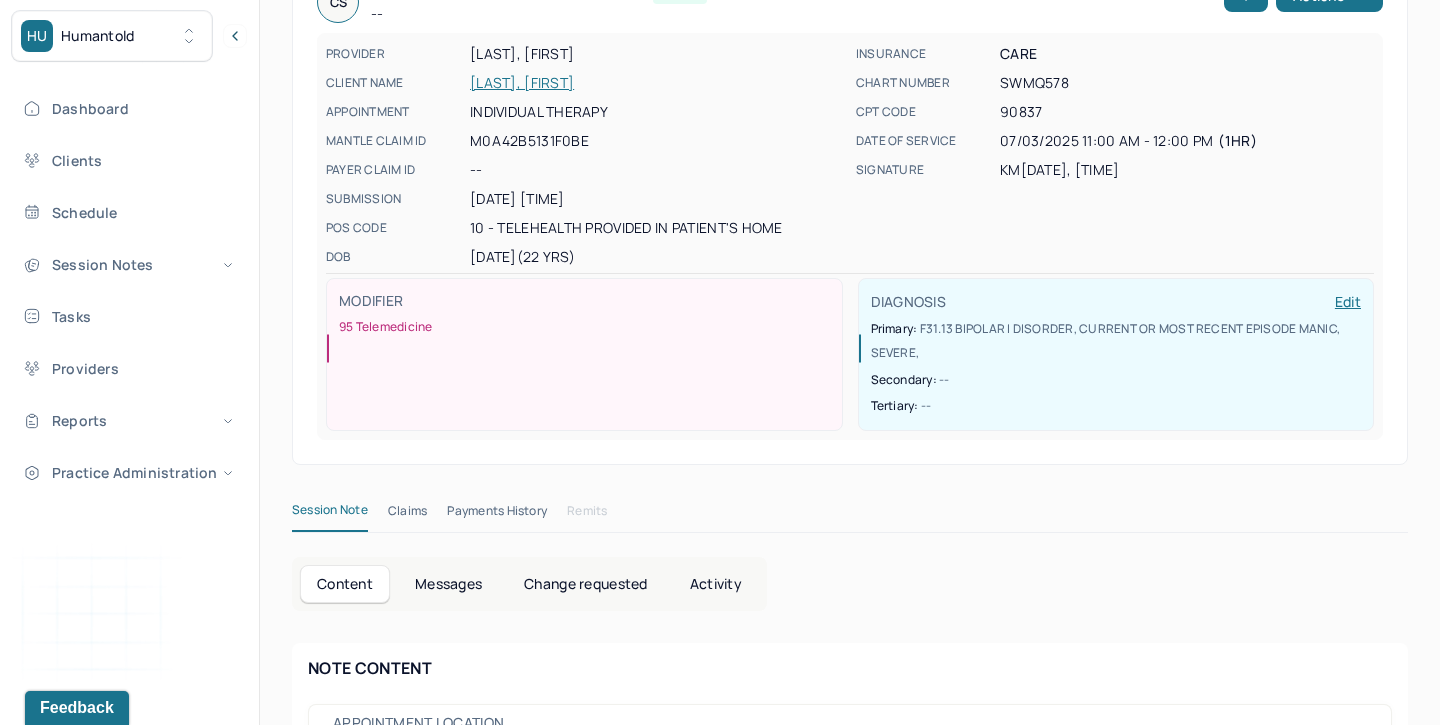 scroll, scrollTop: 0, scrollLeft: 0, axis: both 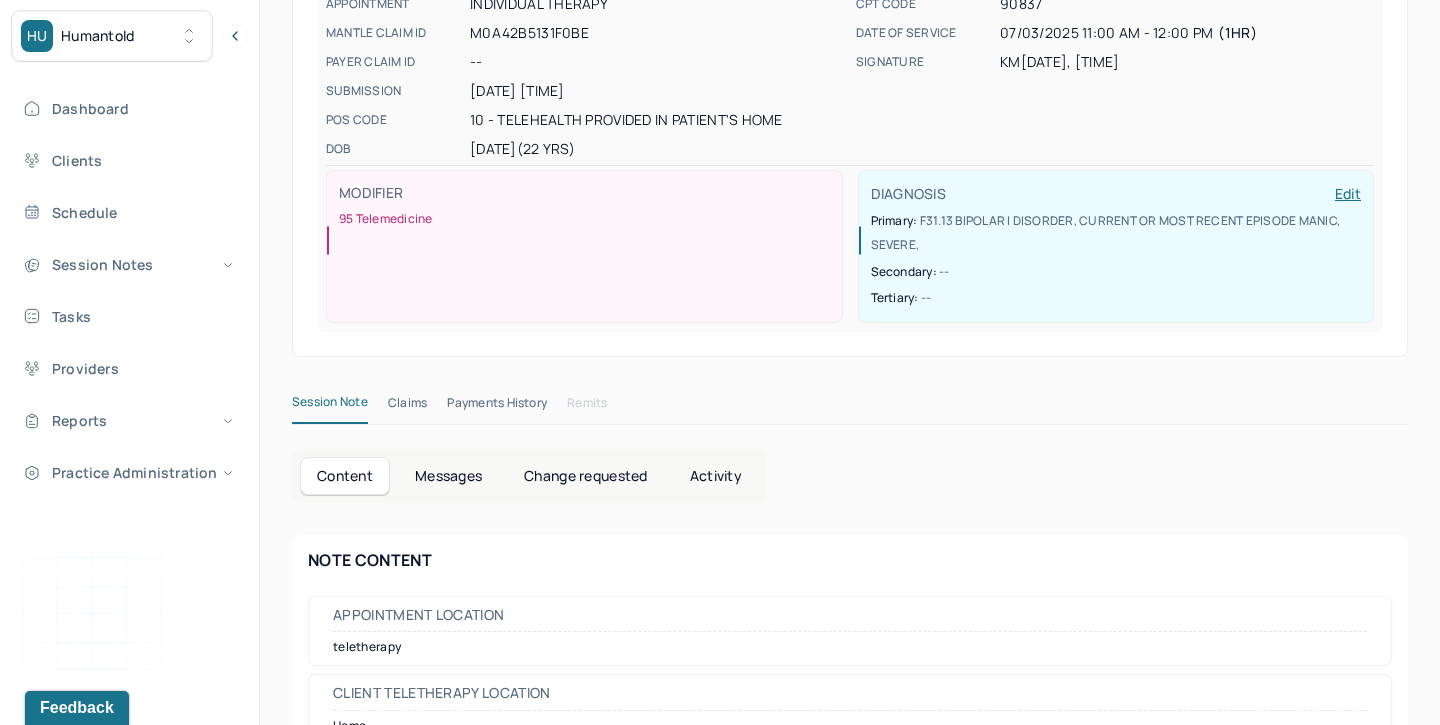 click on "Change requested" at bounding box center [585, 476] 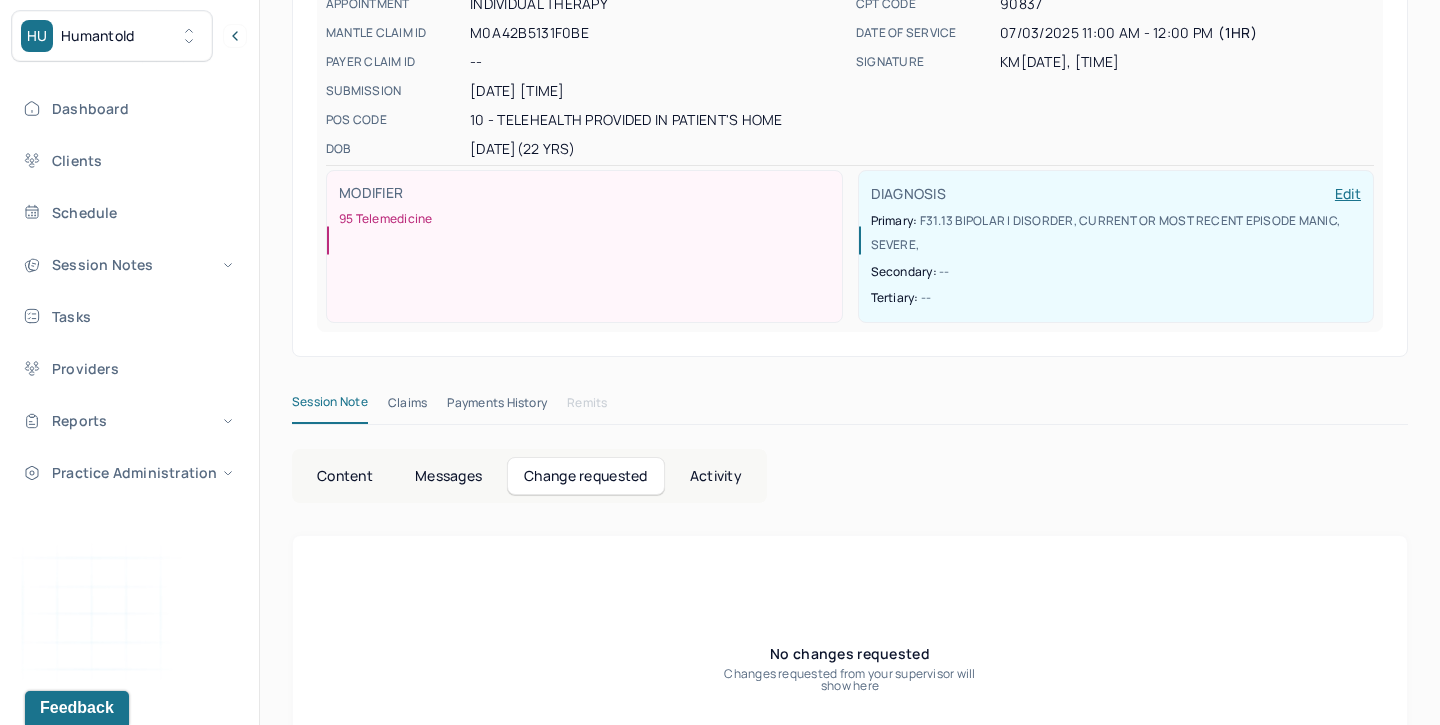 scroll, scrollTop: 351, scrollLeft: 0, axis: vertical 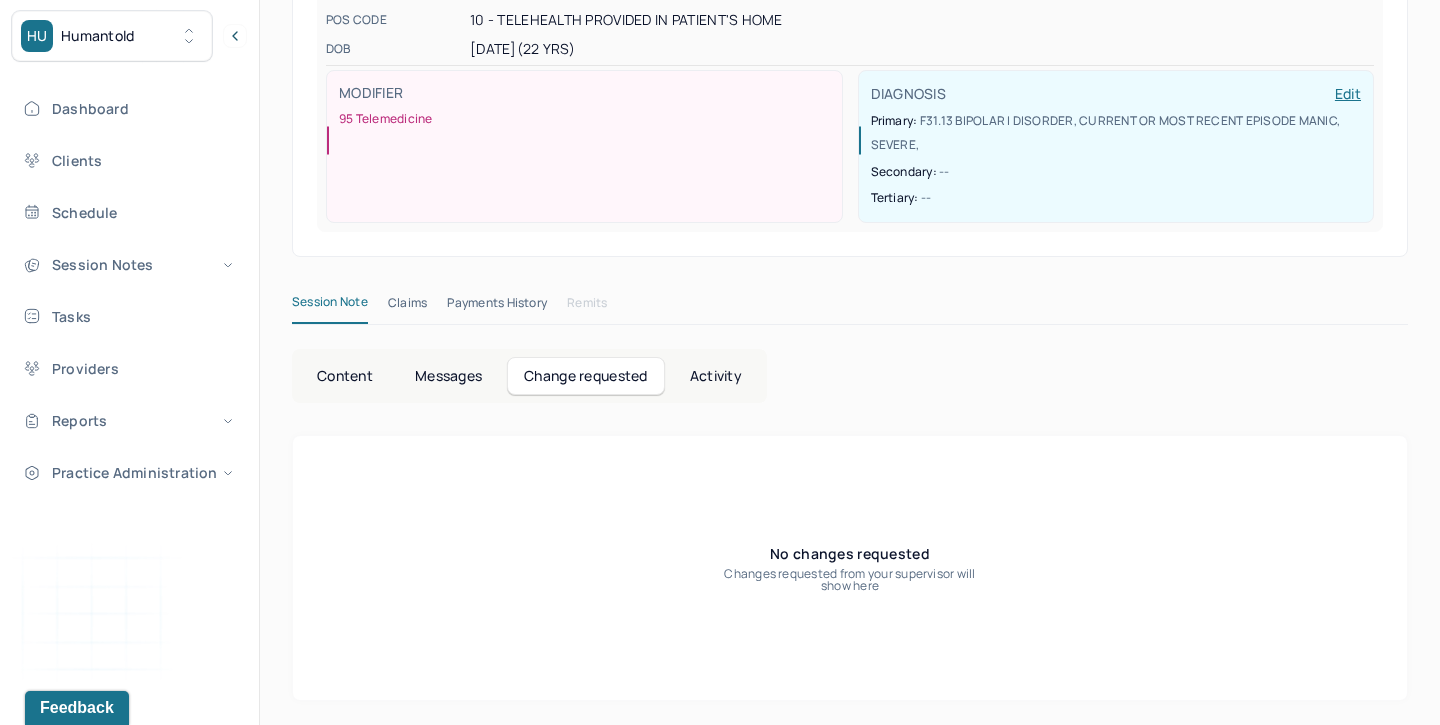 click on "Content" at bounding box center (345, 376) 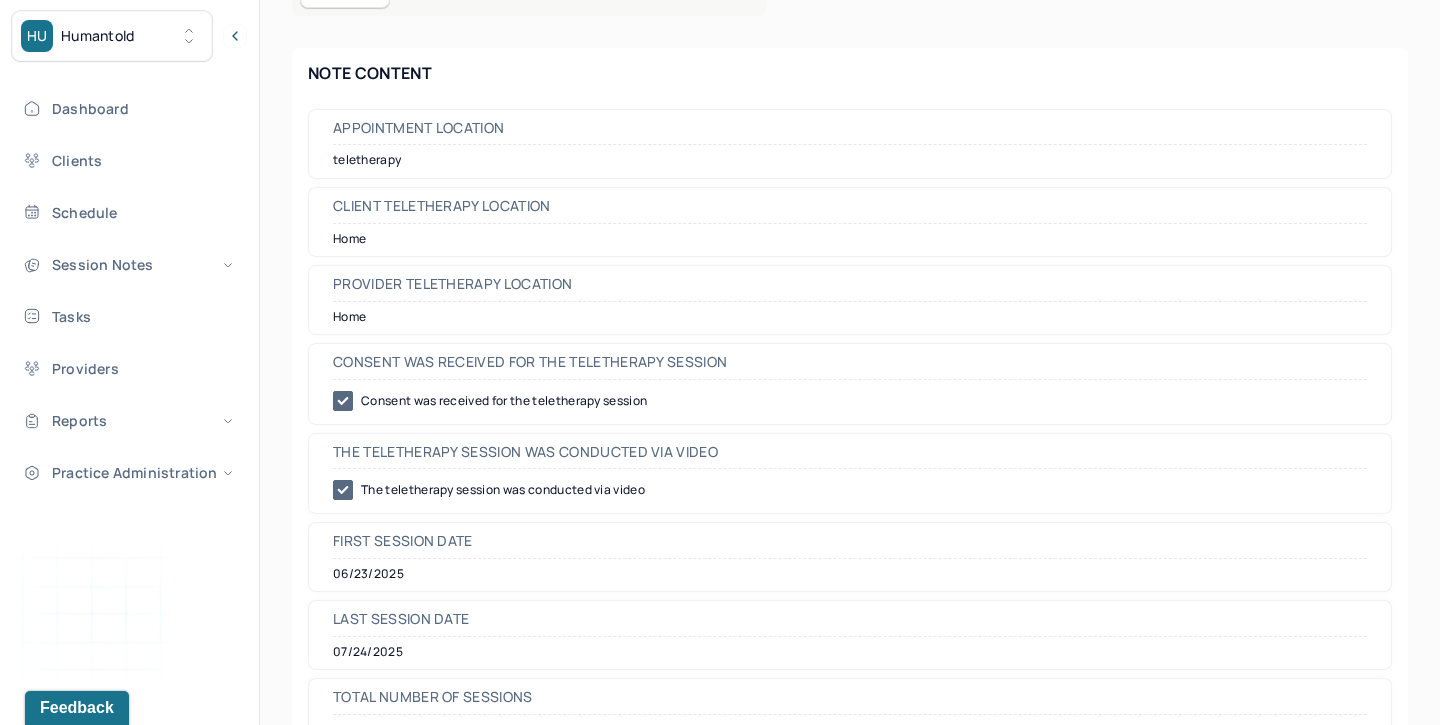 scroll, scrollTop: 0, scrollLeft: 0, axis: both 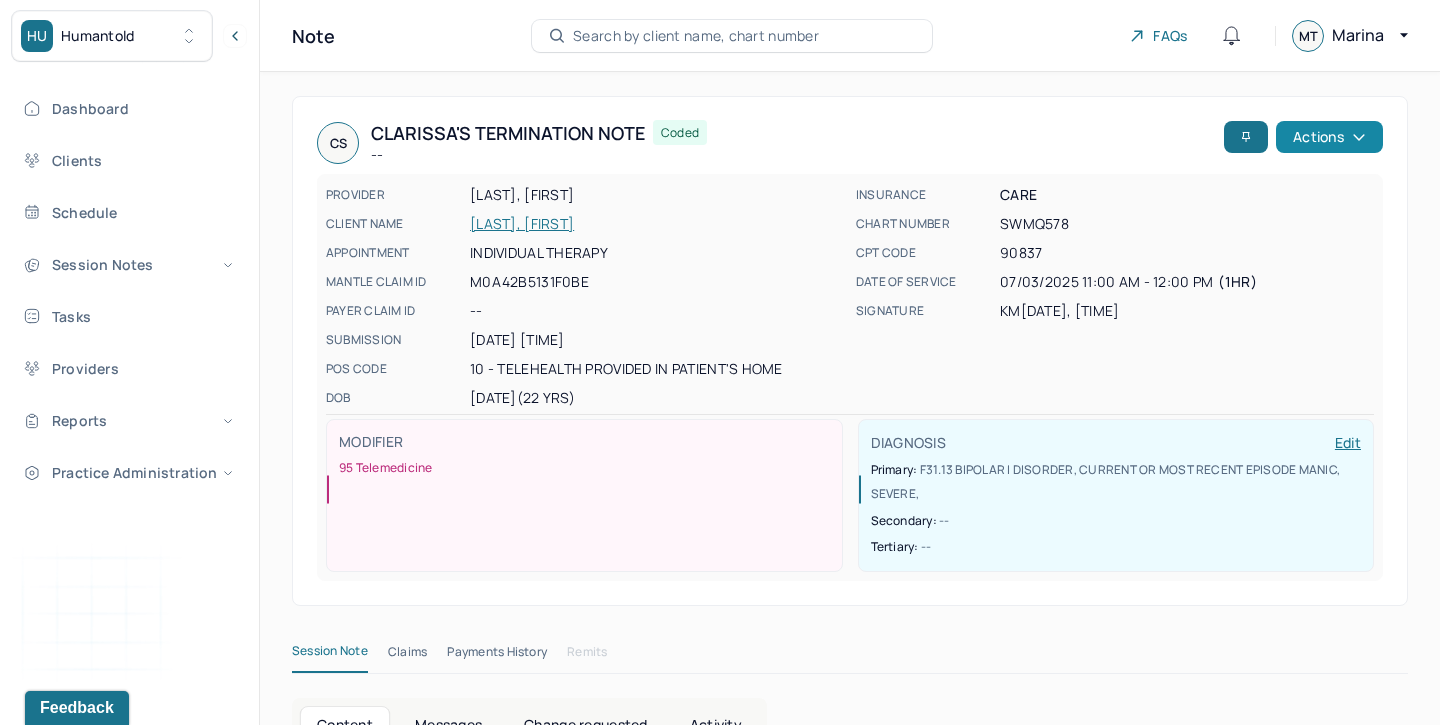 click on "Actions" at bounding box center (1329, 137) 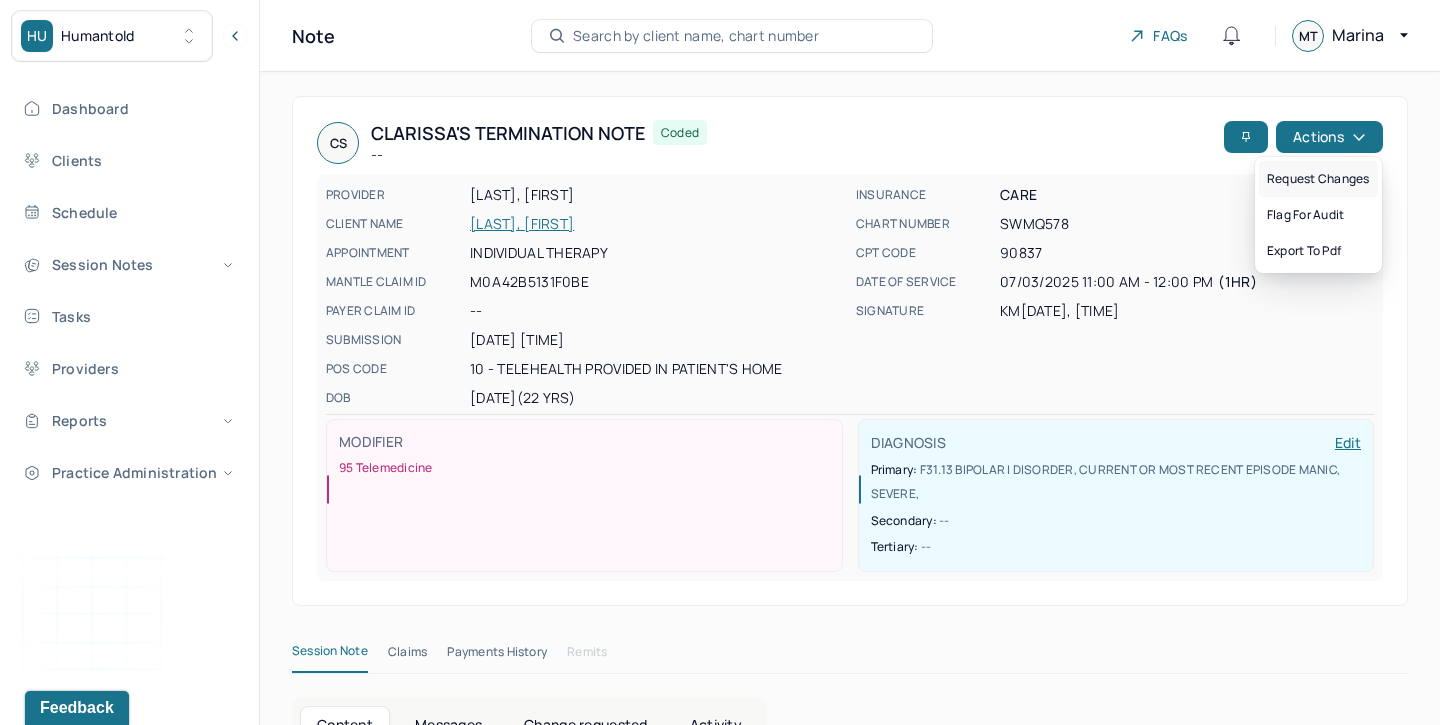 click on "Request changes" at bounding box center [1318, 179] 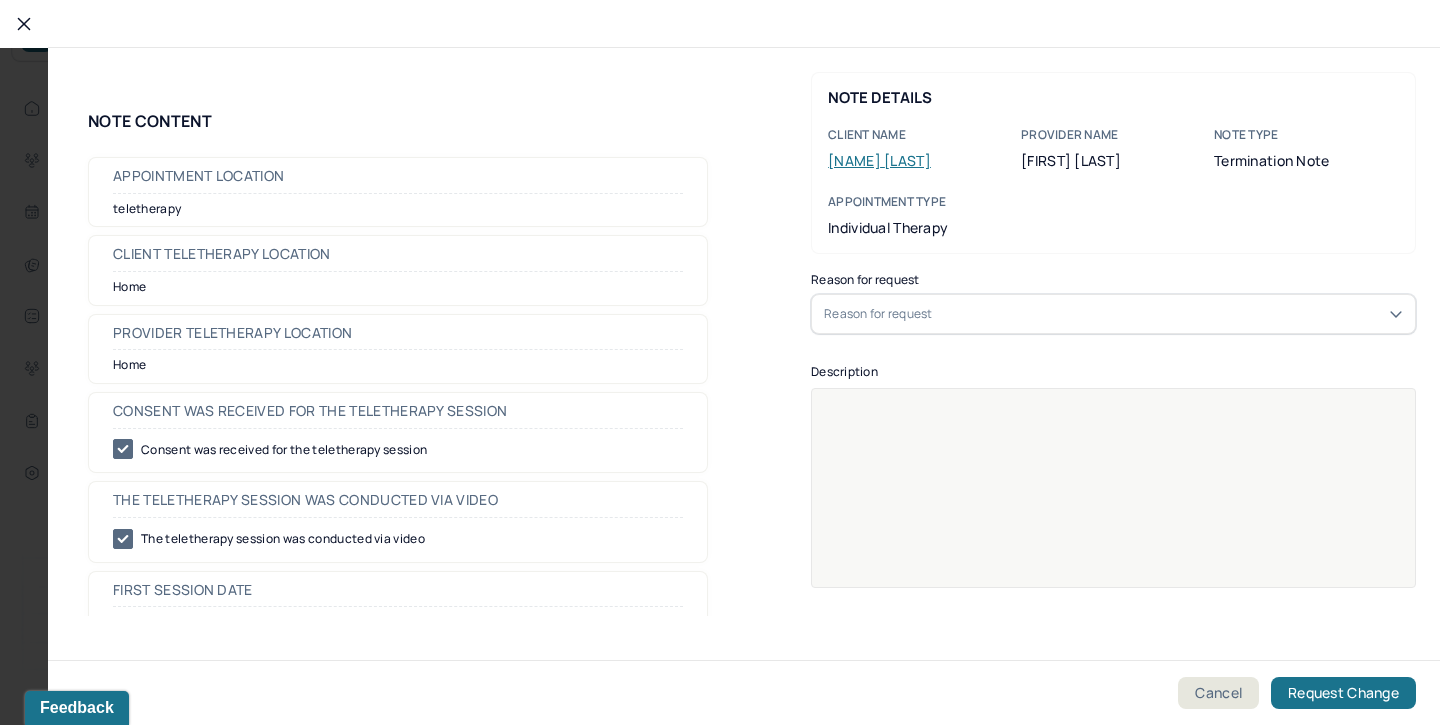 click on "Reason for request" at bounding box center [878, 314] 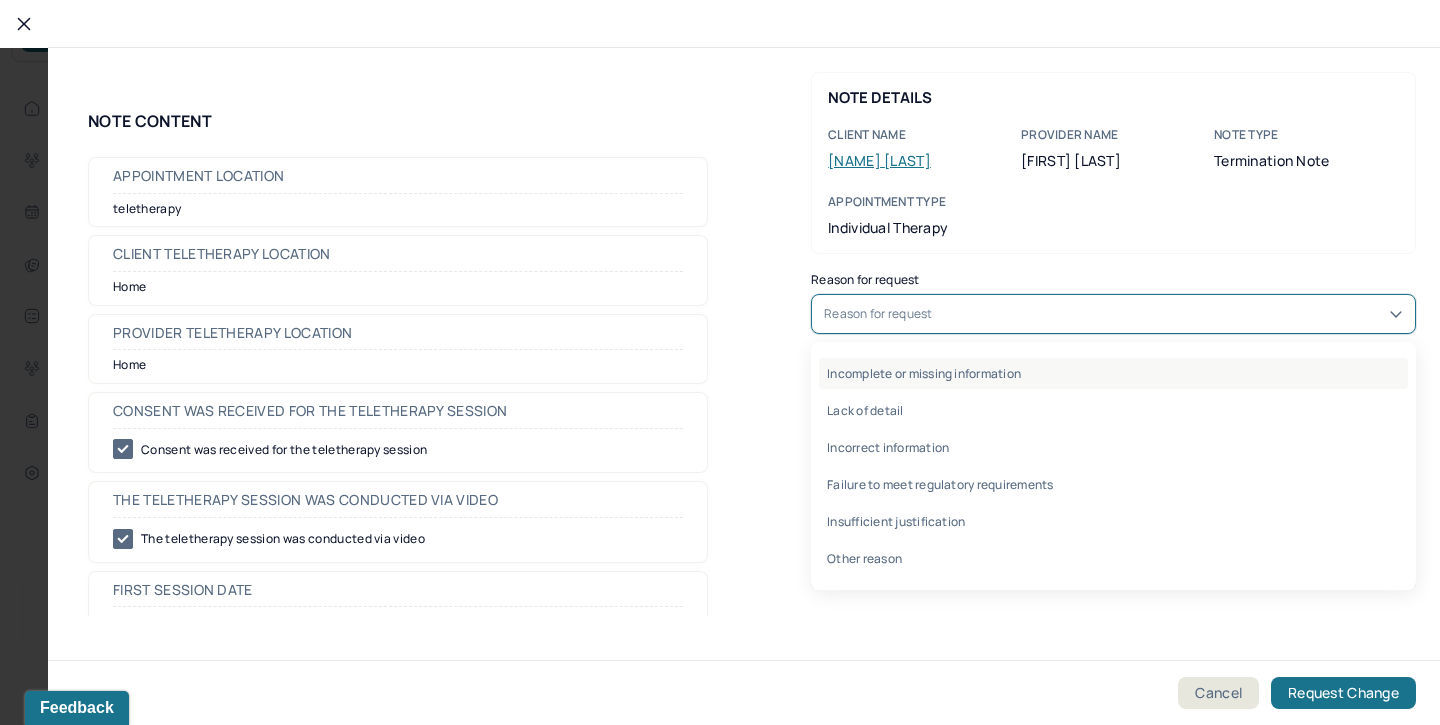 click on "Incomplete or missing information" at bounding box center (1113, 373) 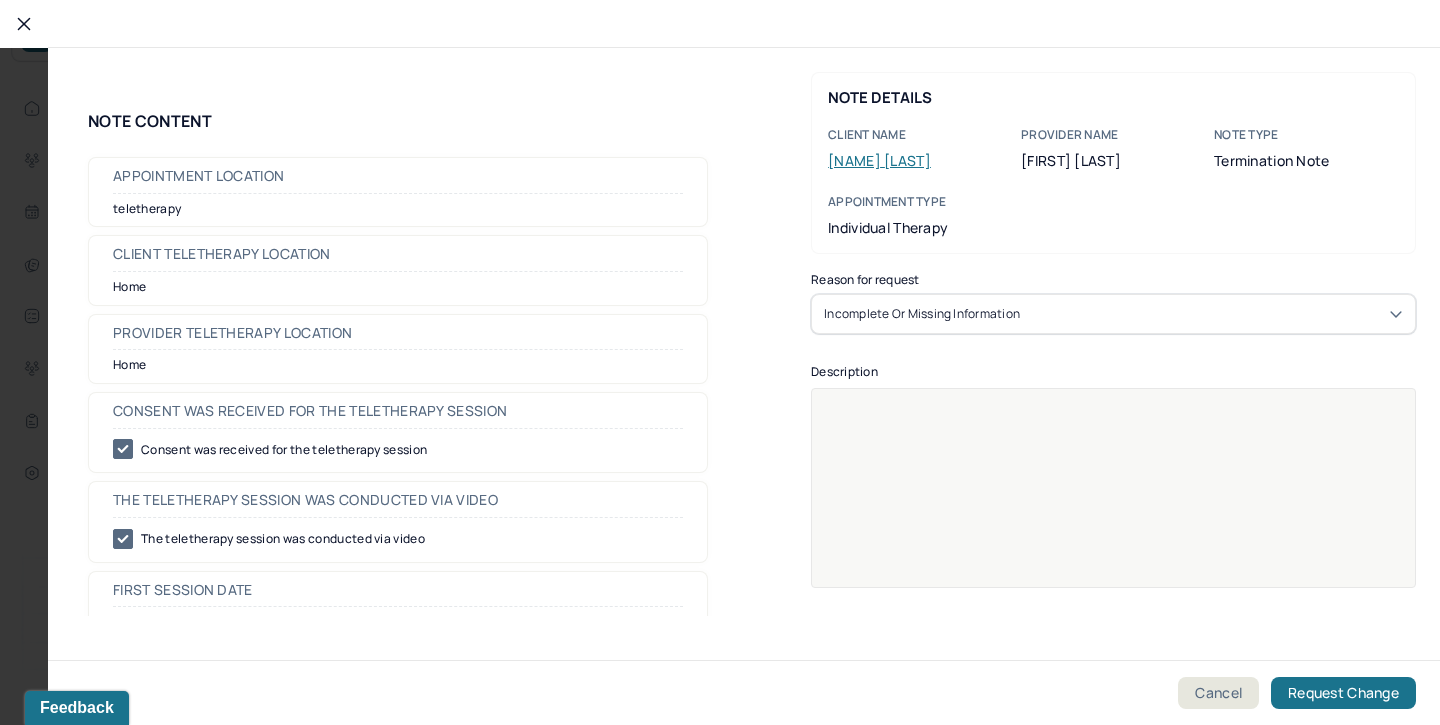 click at bounding box center [1114, 501] 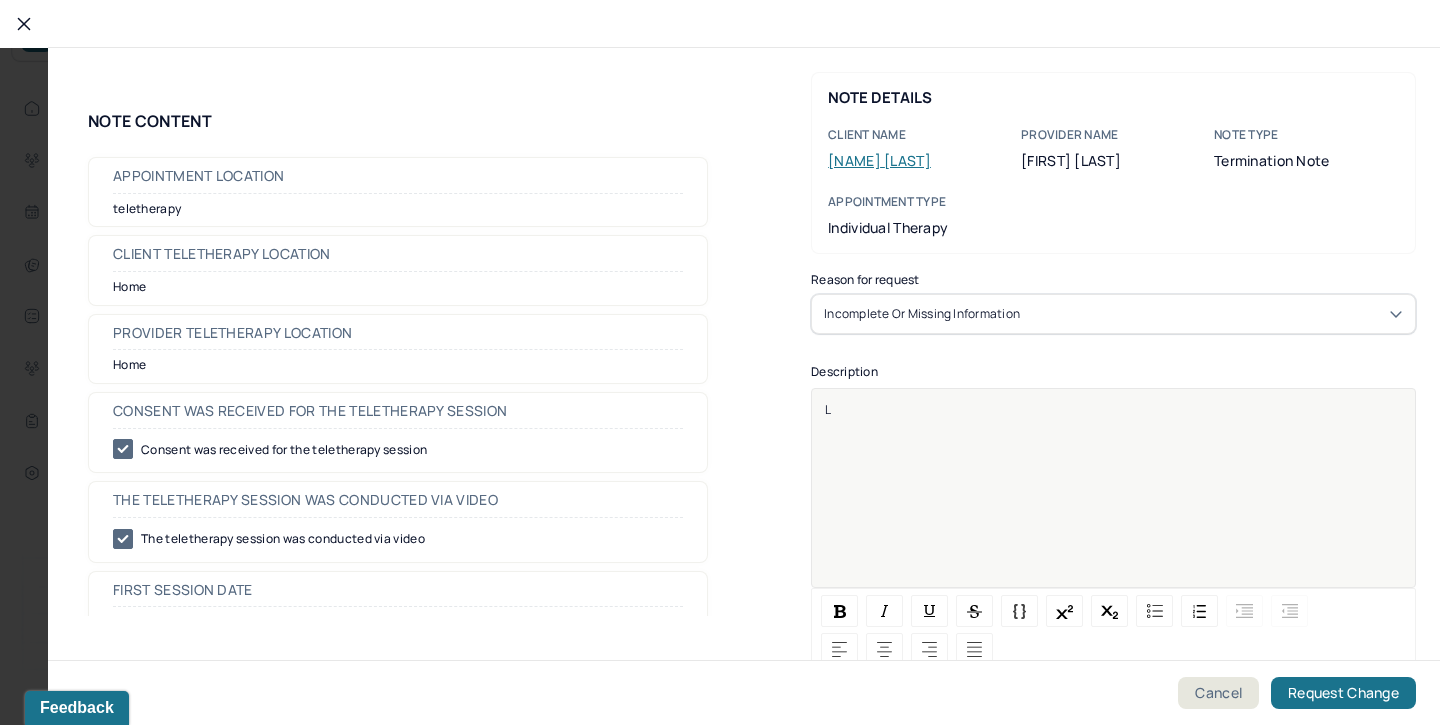 type 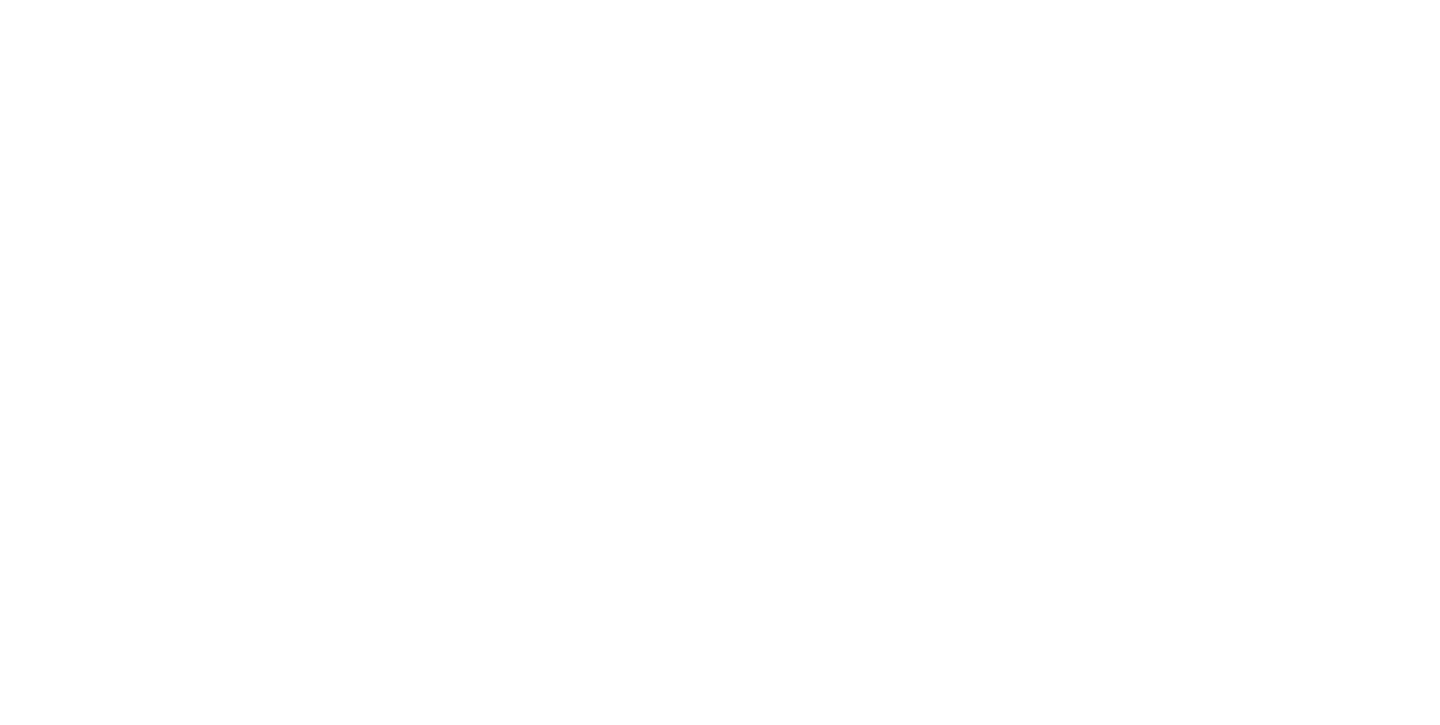scroll, scrollTop: 0, scrollLeft: 0, axis: both 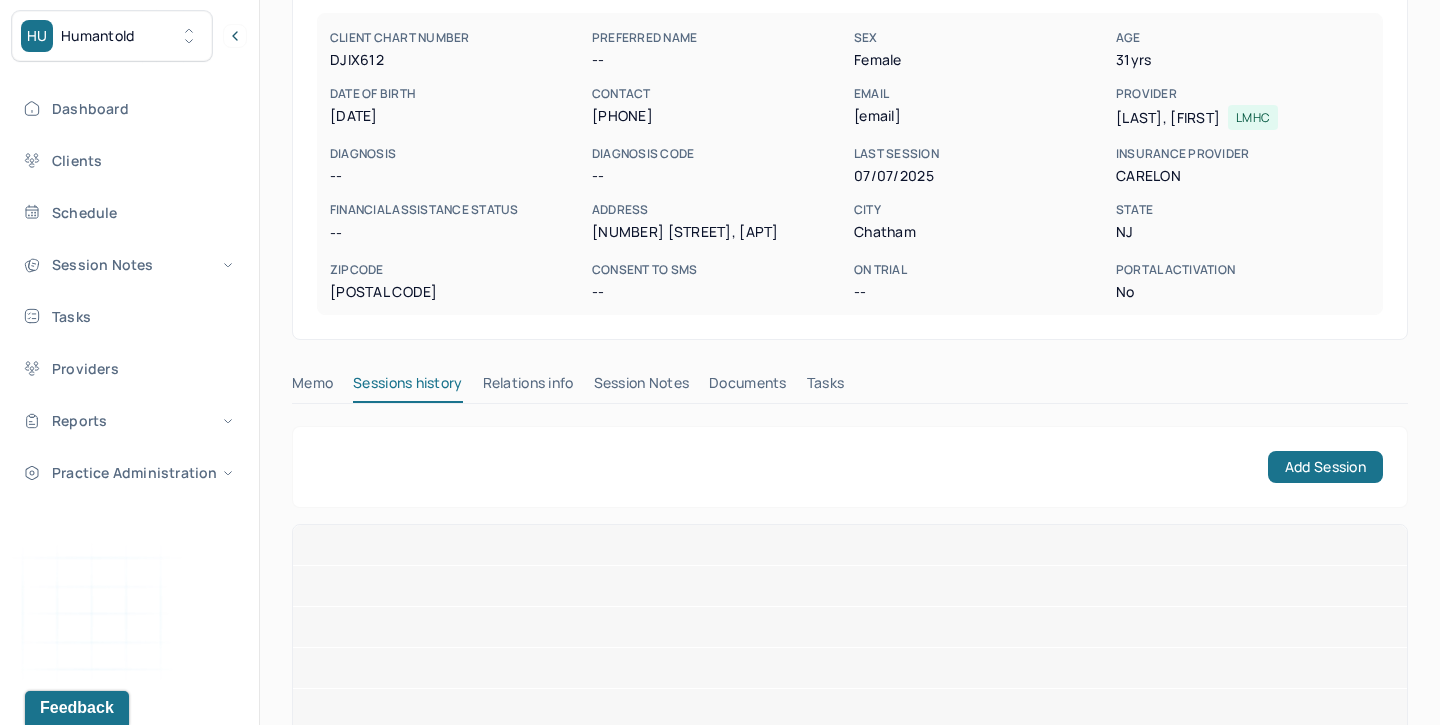 click on "Session Notes" at bounding box center [642, 387] 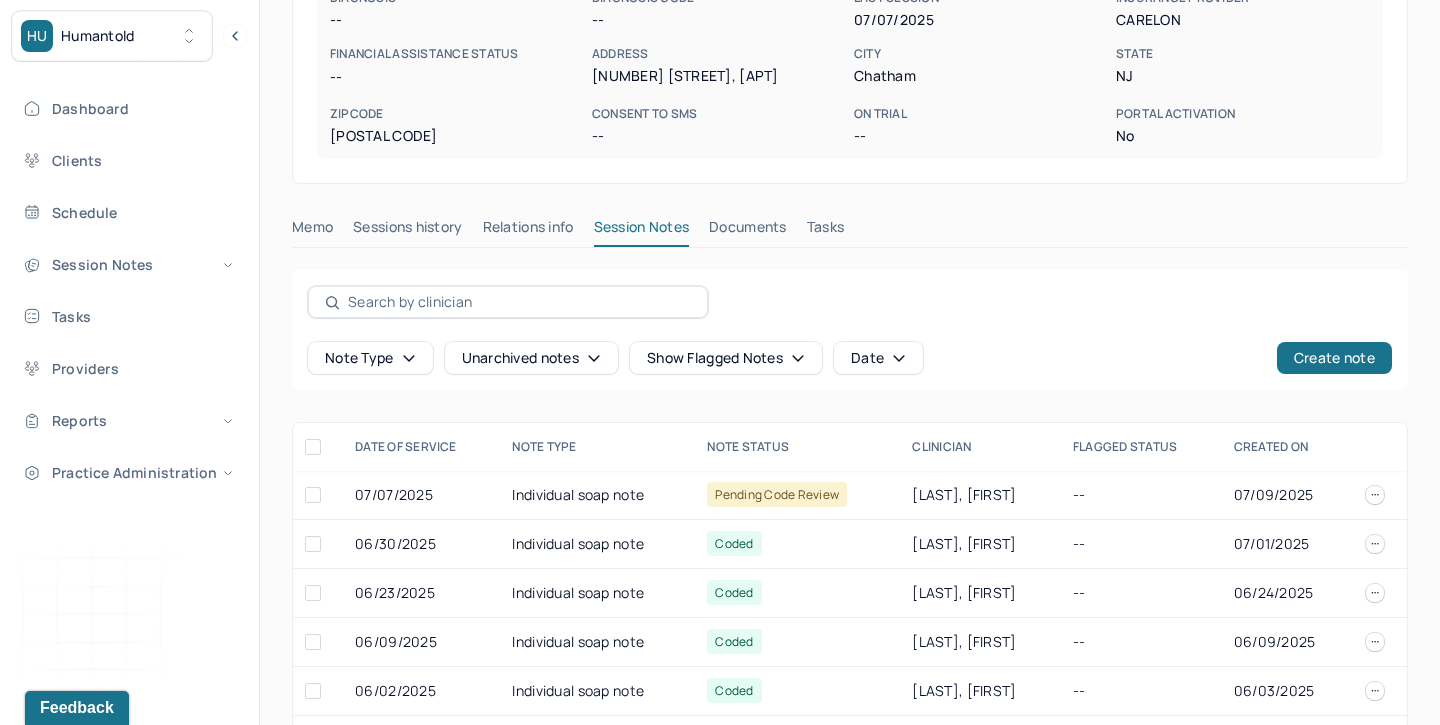 scroll, scrollTop: 346, scrollLeft: 0, axis: vertical 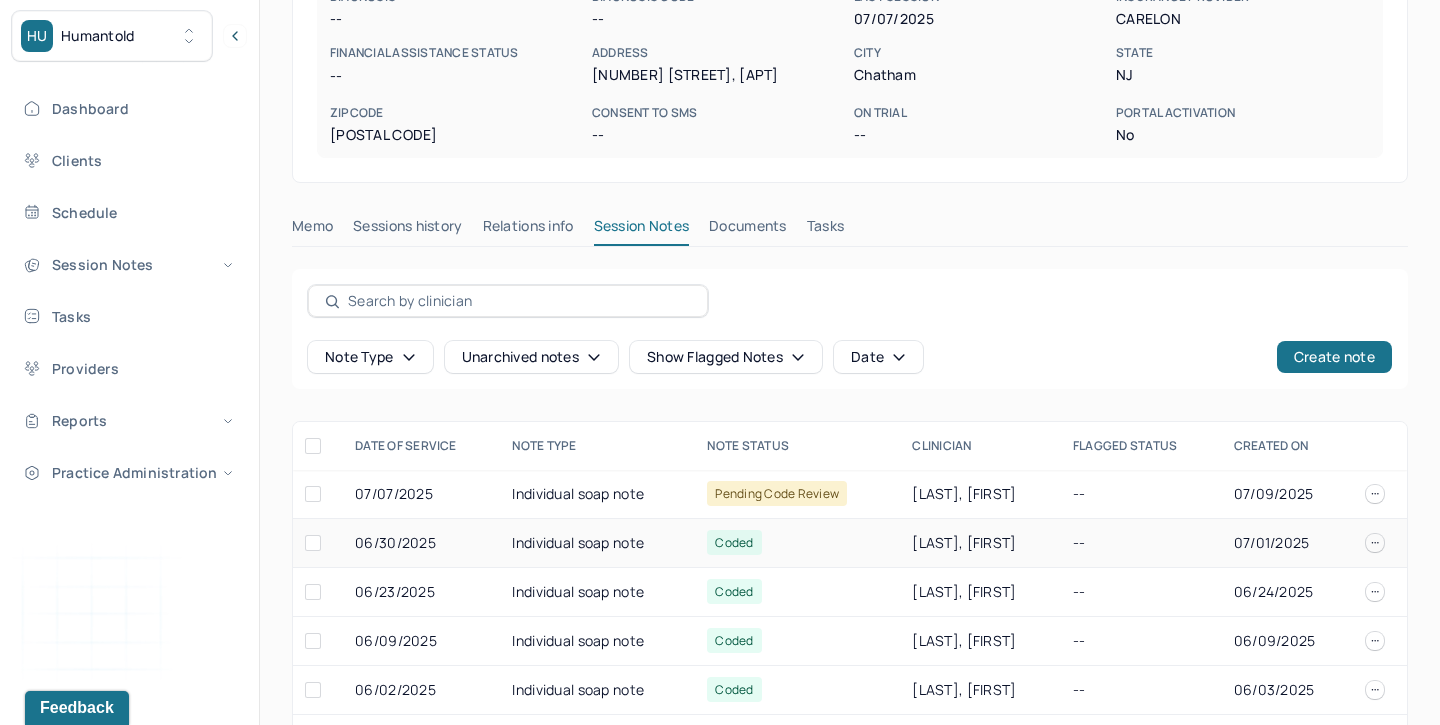 click on "Individual soap note" at bounding box center (597, 543) 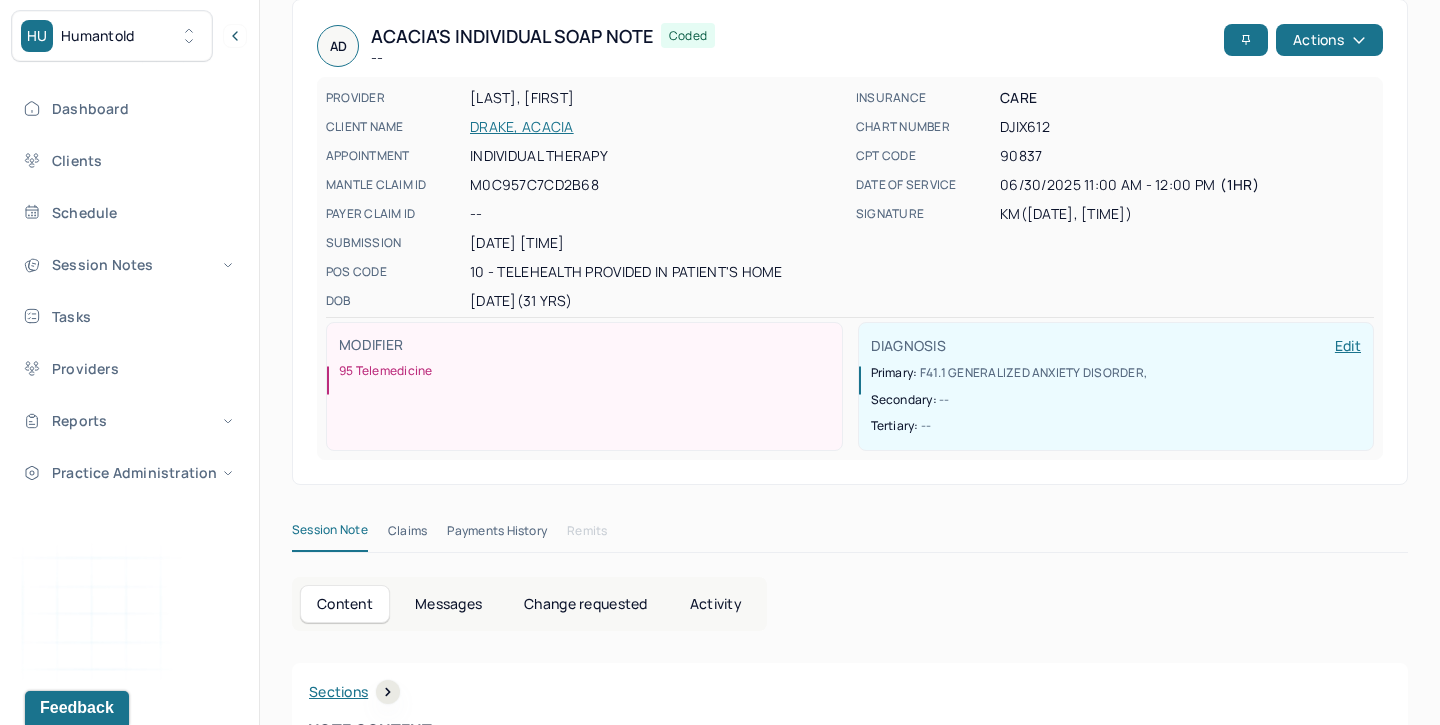 scroll, scrollTop: 0, scrollLeft: 0, axis: both 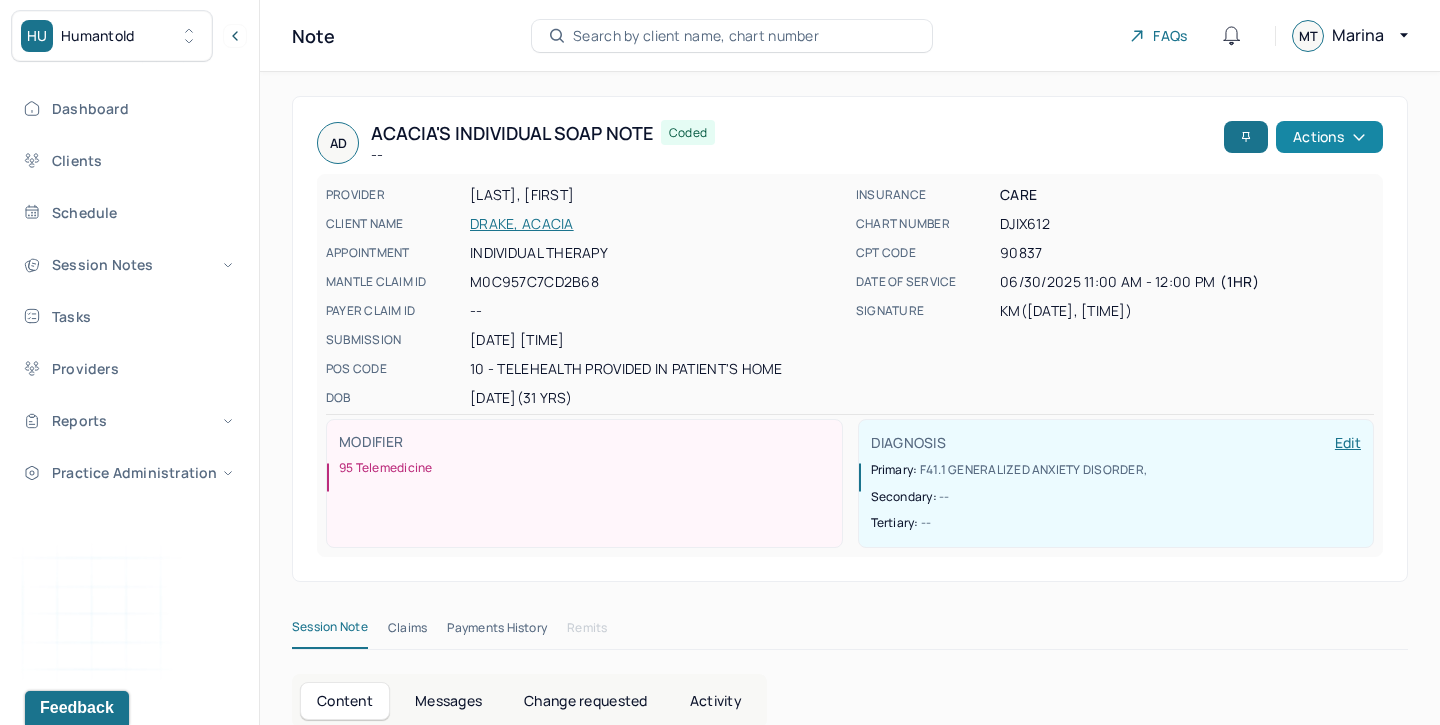 click on "Actions" at bounding box center [1329, 137] 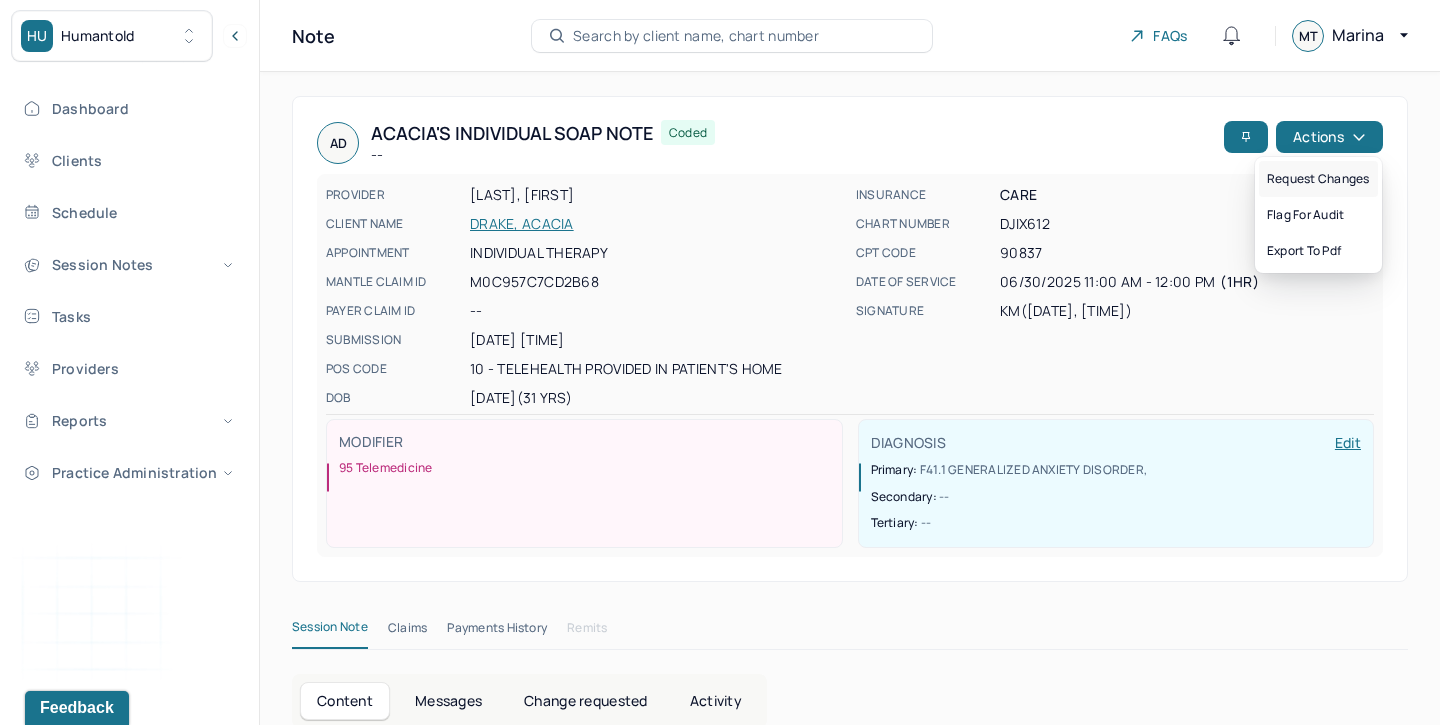 click on "Request changes" at bounding box center [1318, 179] 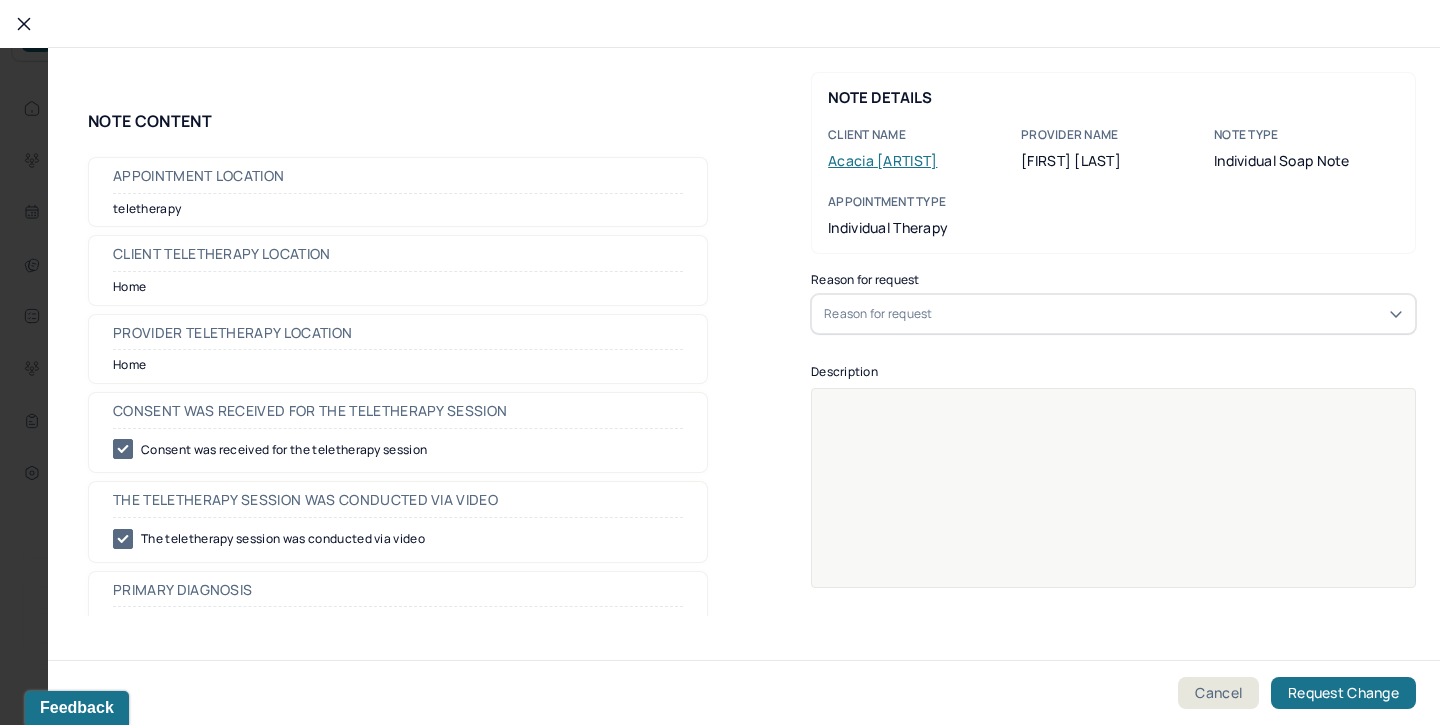 click on "Reason for request" at bounding box center (1113, 314) 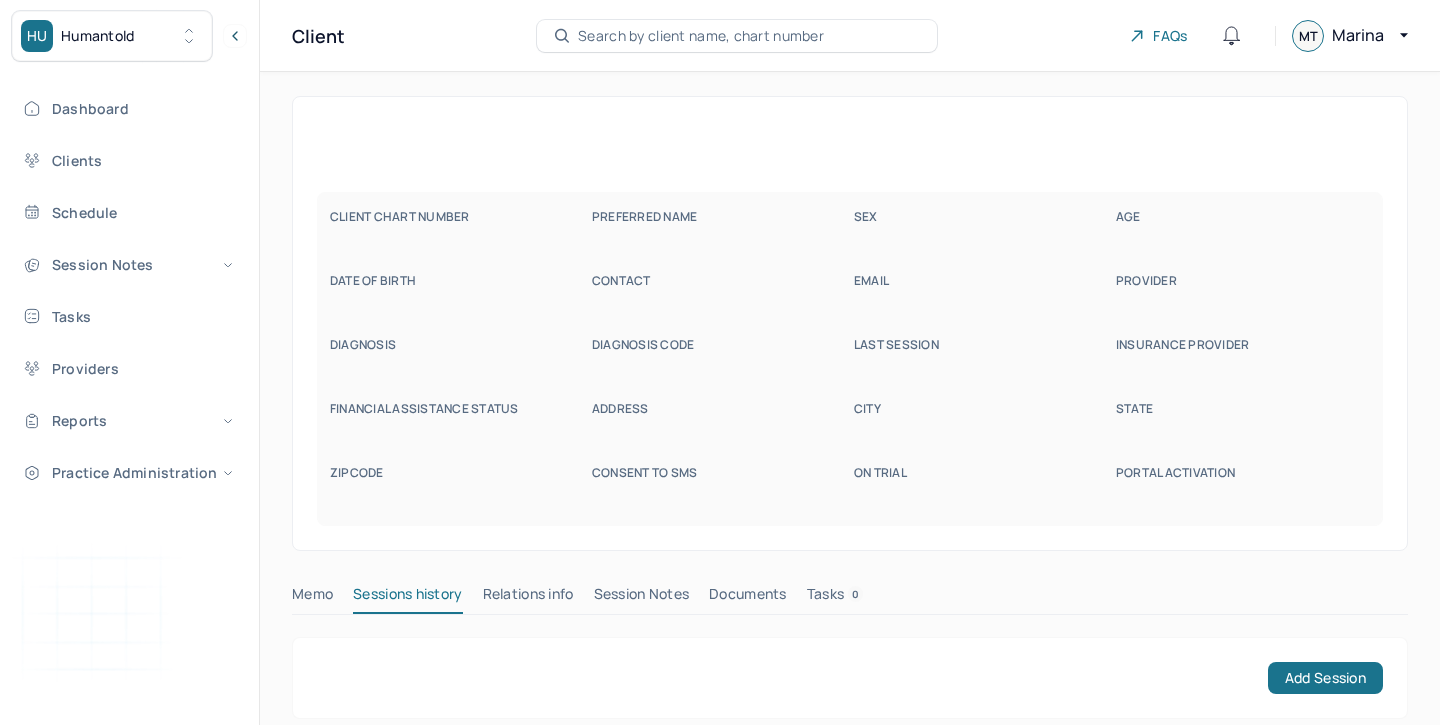 scroll, scrollTop: 0, scrollLeft: 0, axis: both 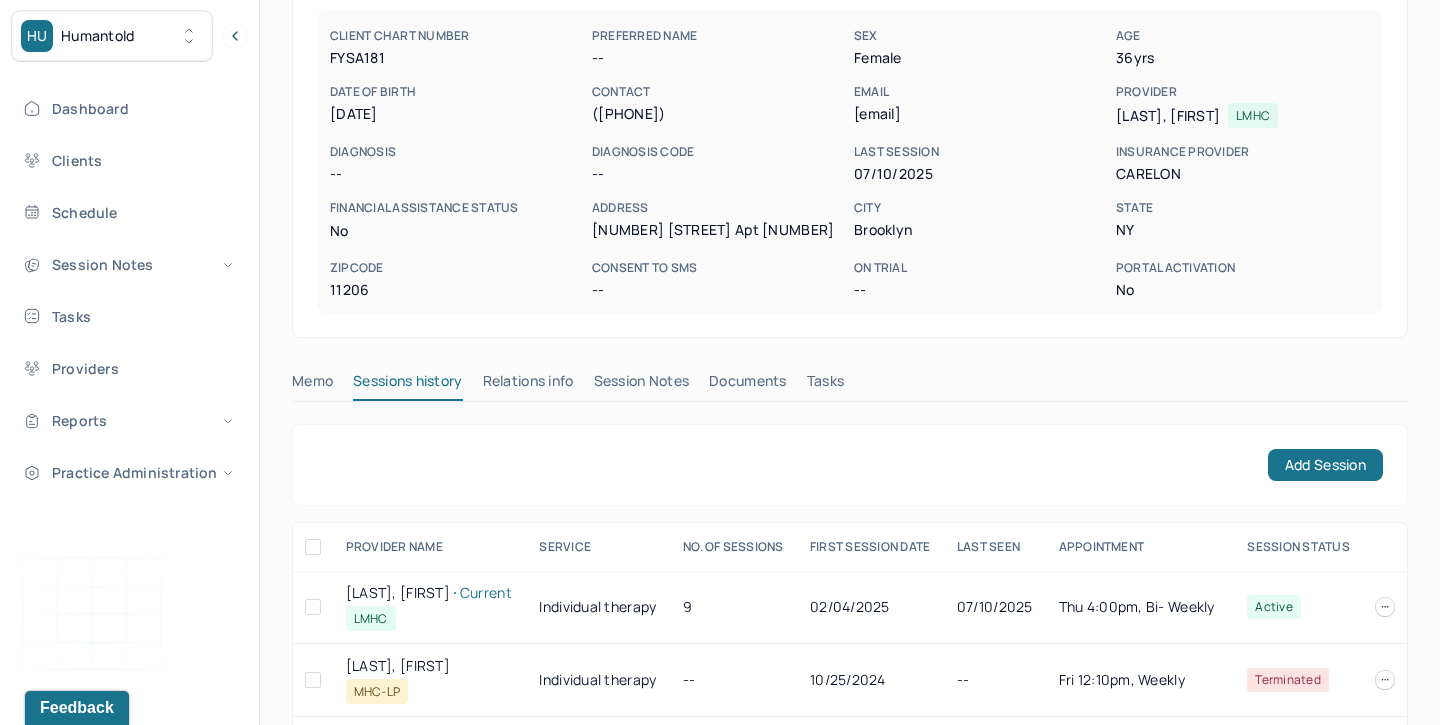 click on "Session Notes" at bounding box center [642, 385] 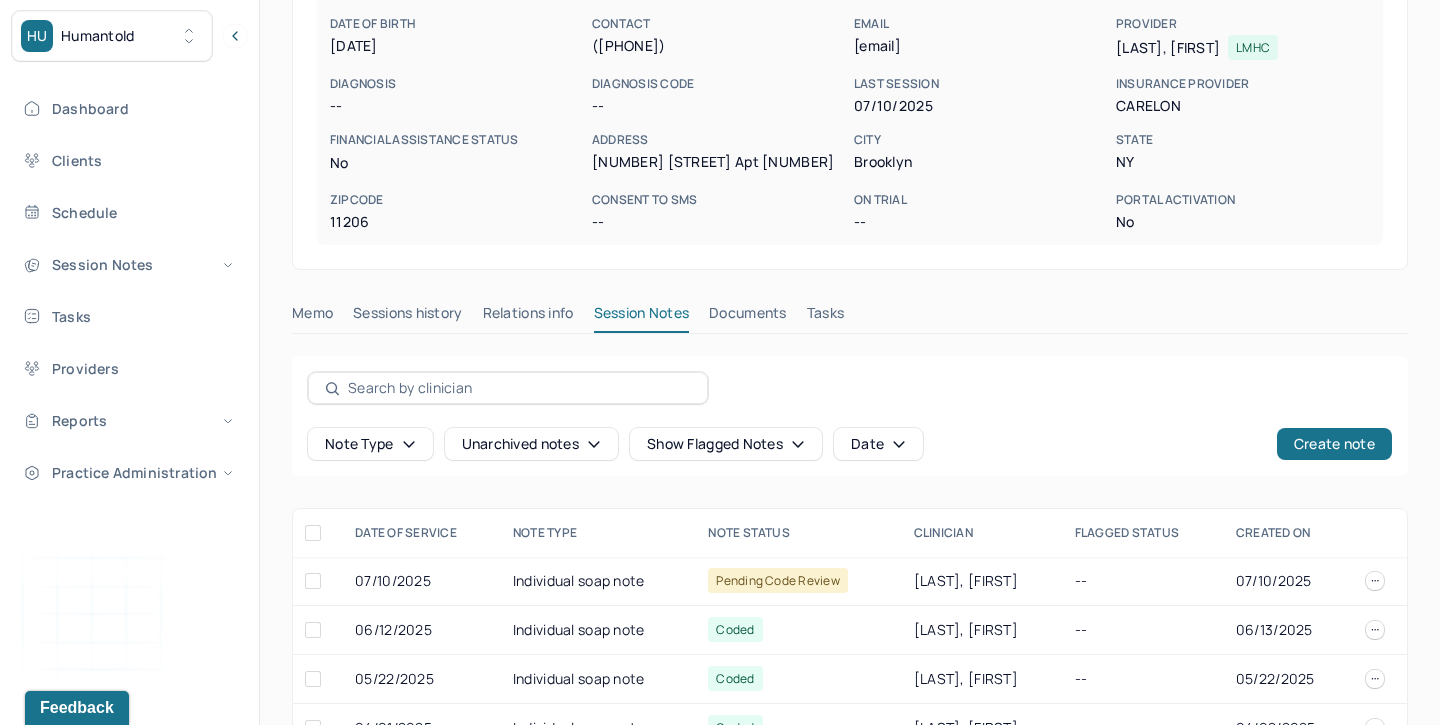 scroll, scrollTop: 275, scrollLeft: 0, axis: vertical 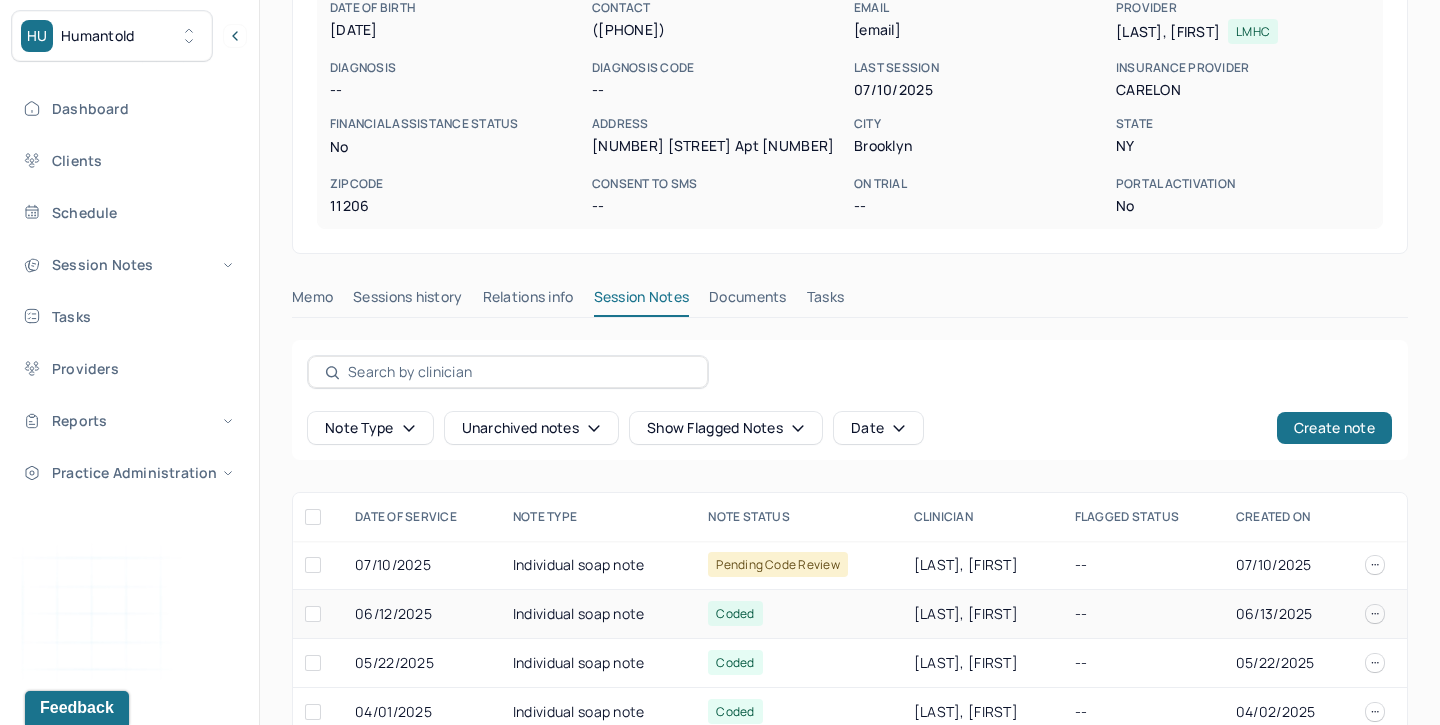 click on "06/12/2025" at bounding box center [422, 614] 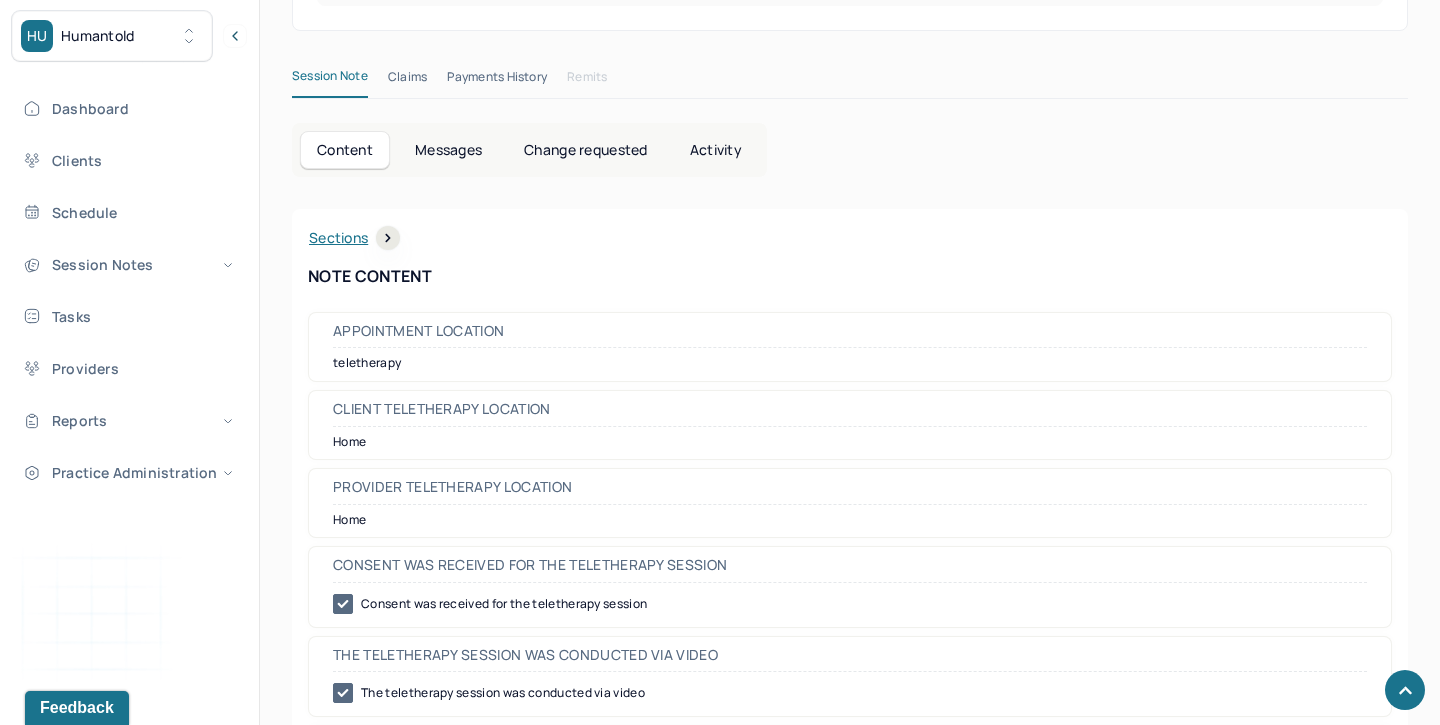 scroll, scrollTop: 0, scrollLeft: 0, axis: both 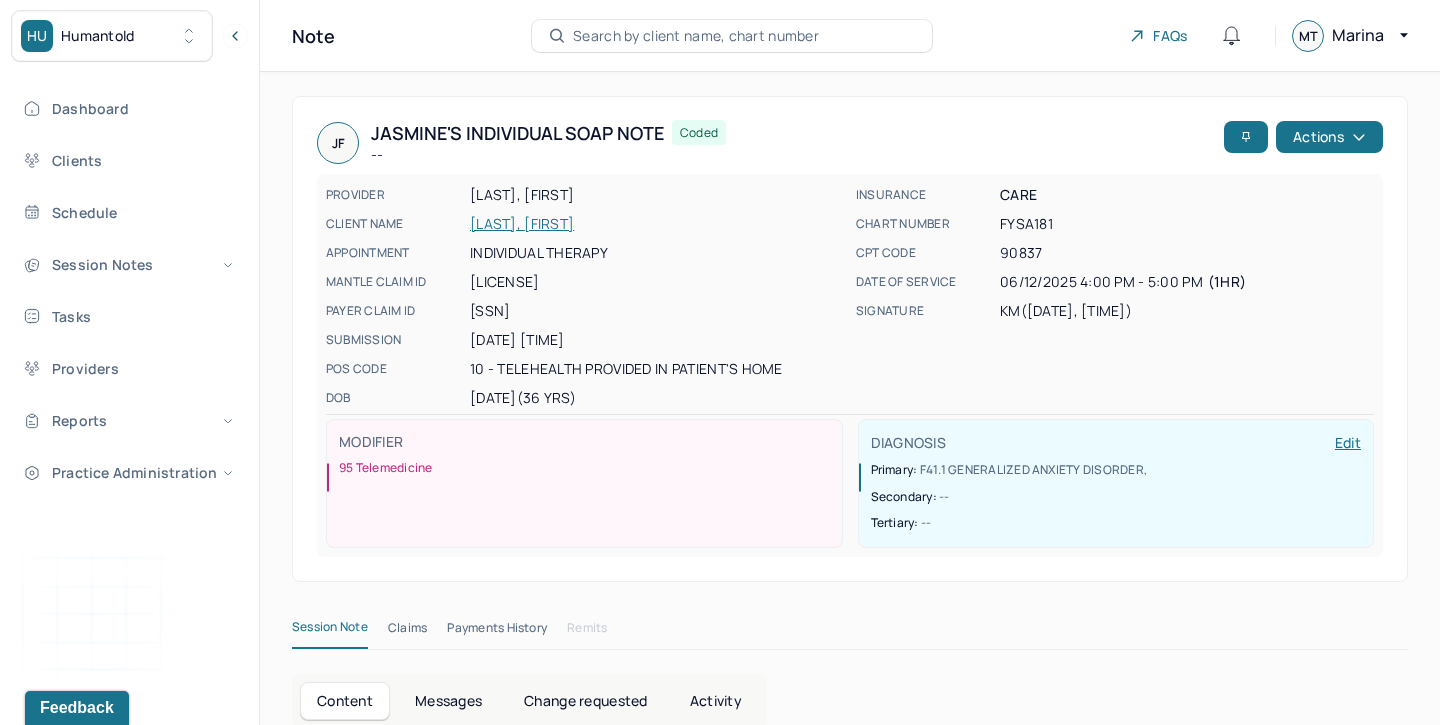 click on "[LAST], [FIRST]" at bounding box center [657, 224] 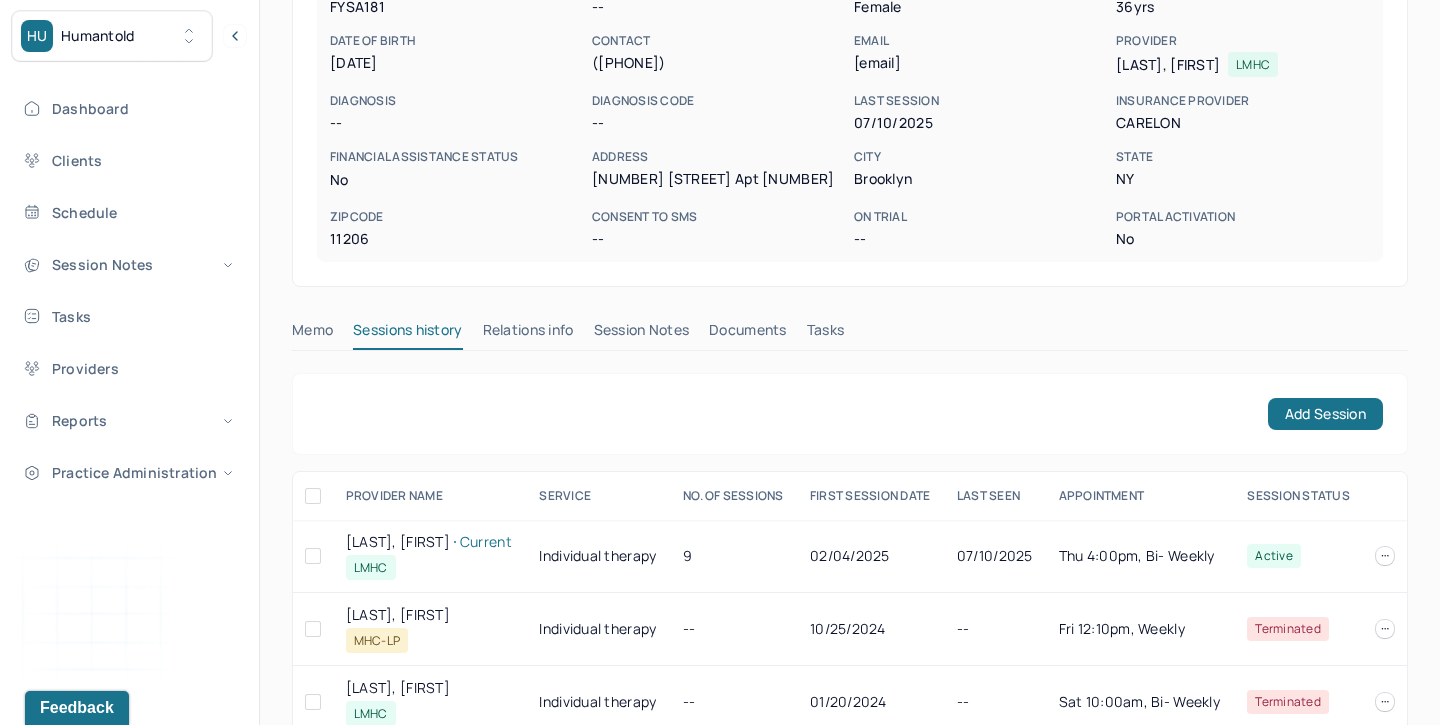 scroll, scrollTop: 281, scrollLeft: 0, axis: vertical 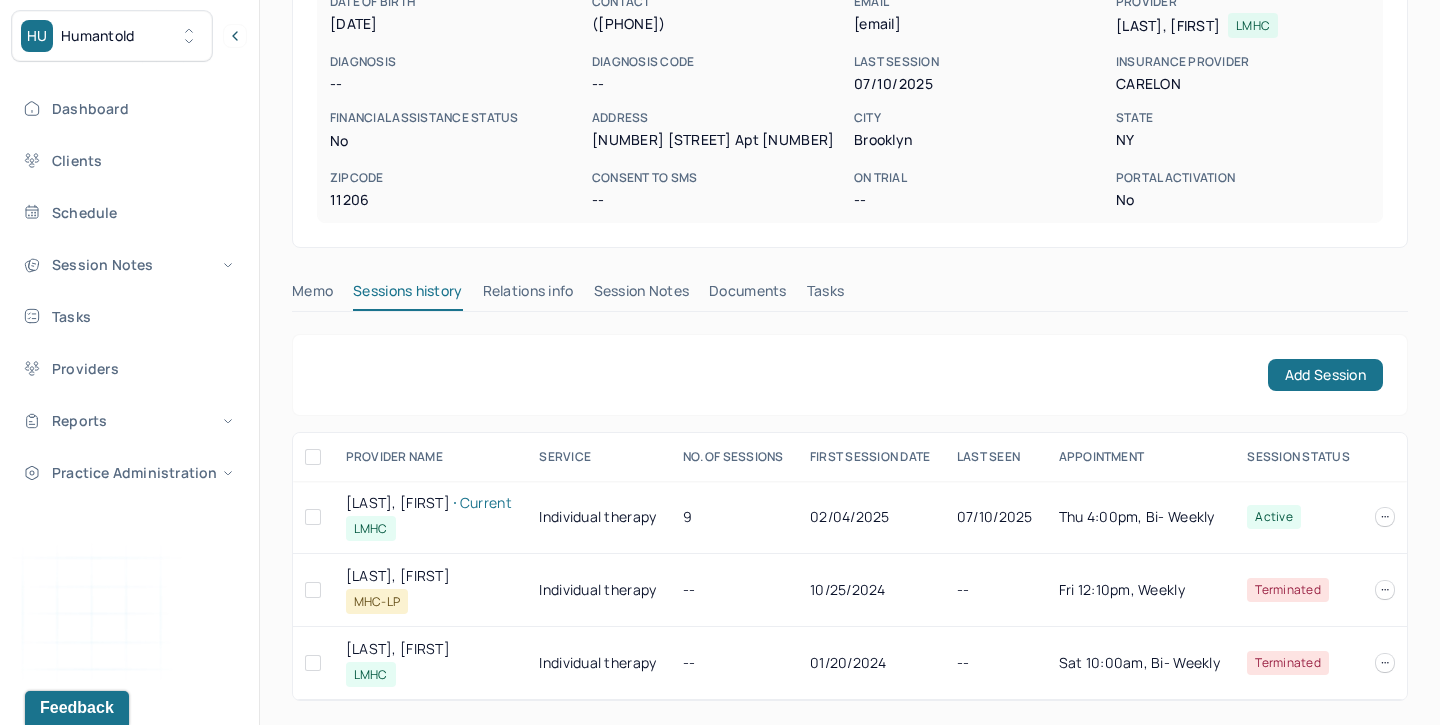 click on "Session Notes" at bounding box center (642, 295) 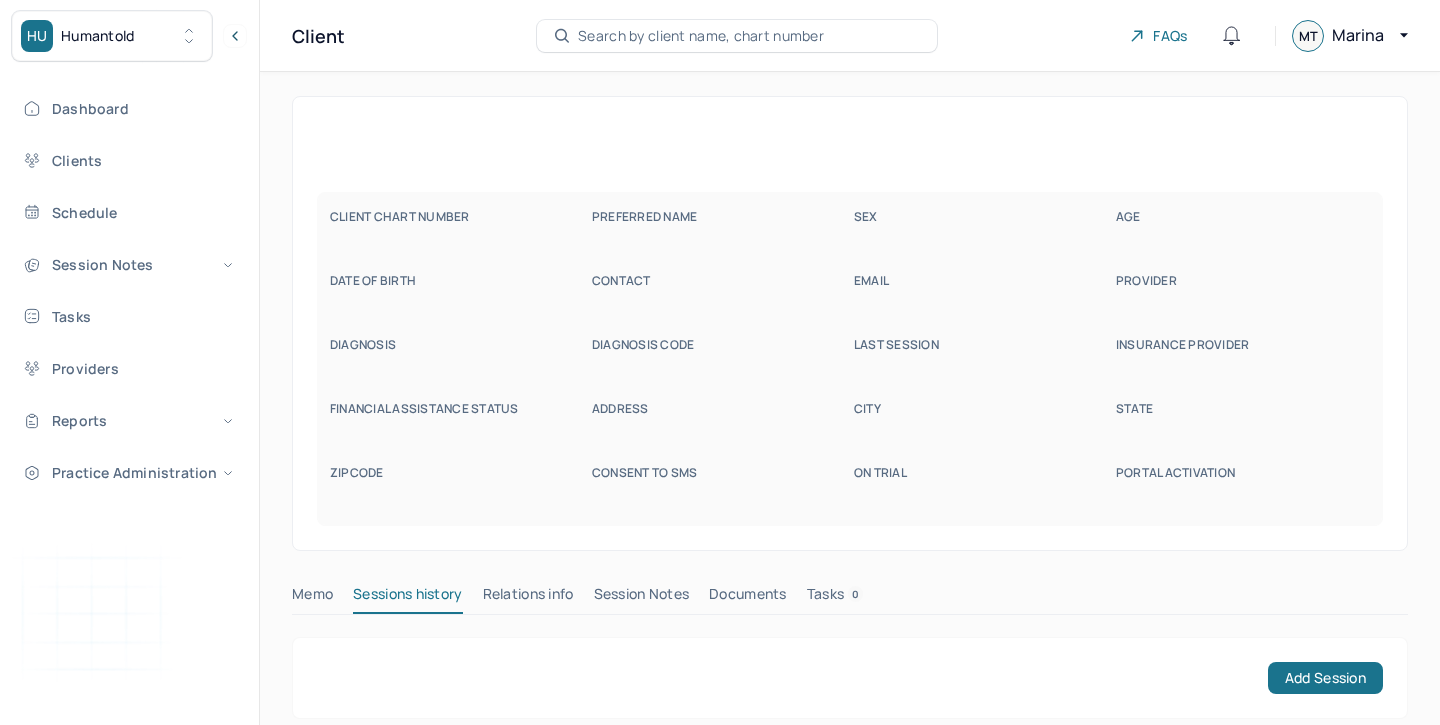 scroll, scrollTop: 0, scrollLeft: 0, axis: both 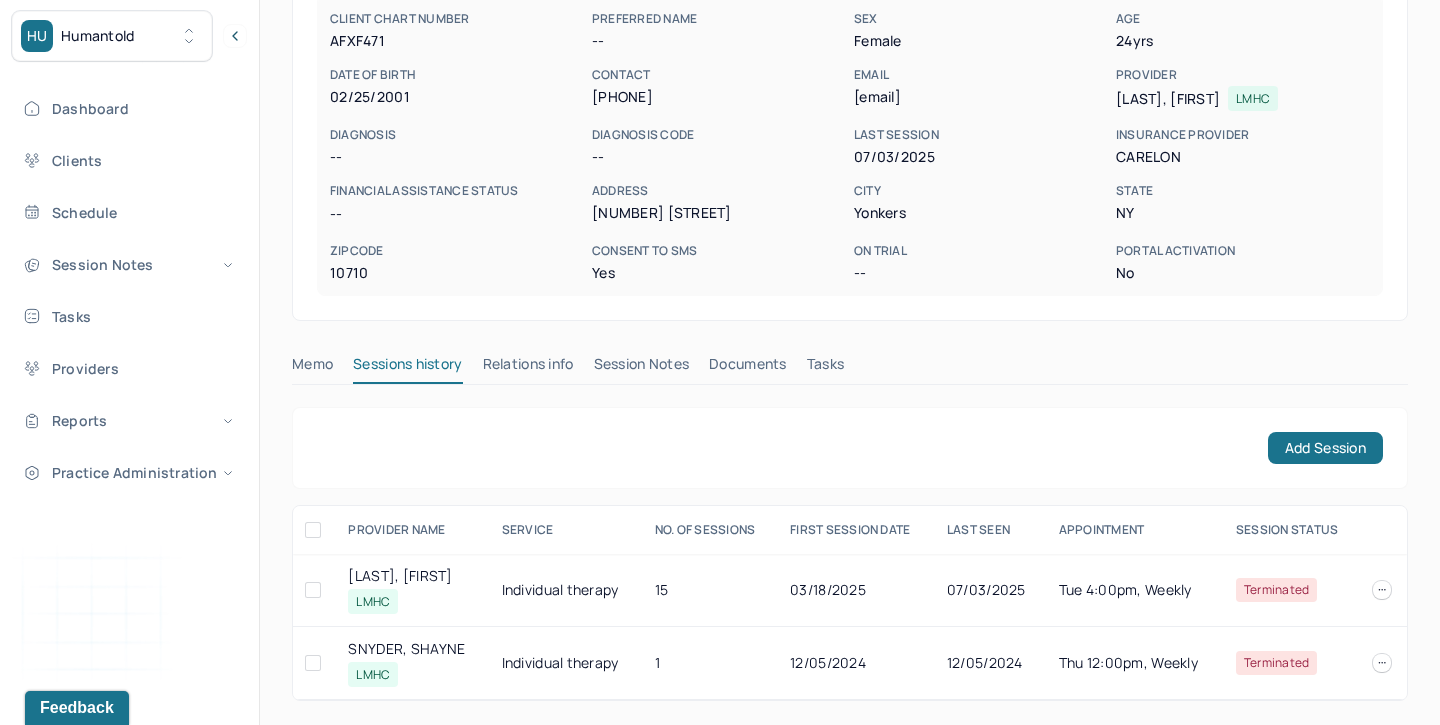 click on "Session Notes" at bounding box center (642, 368) 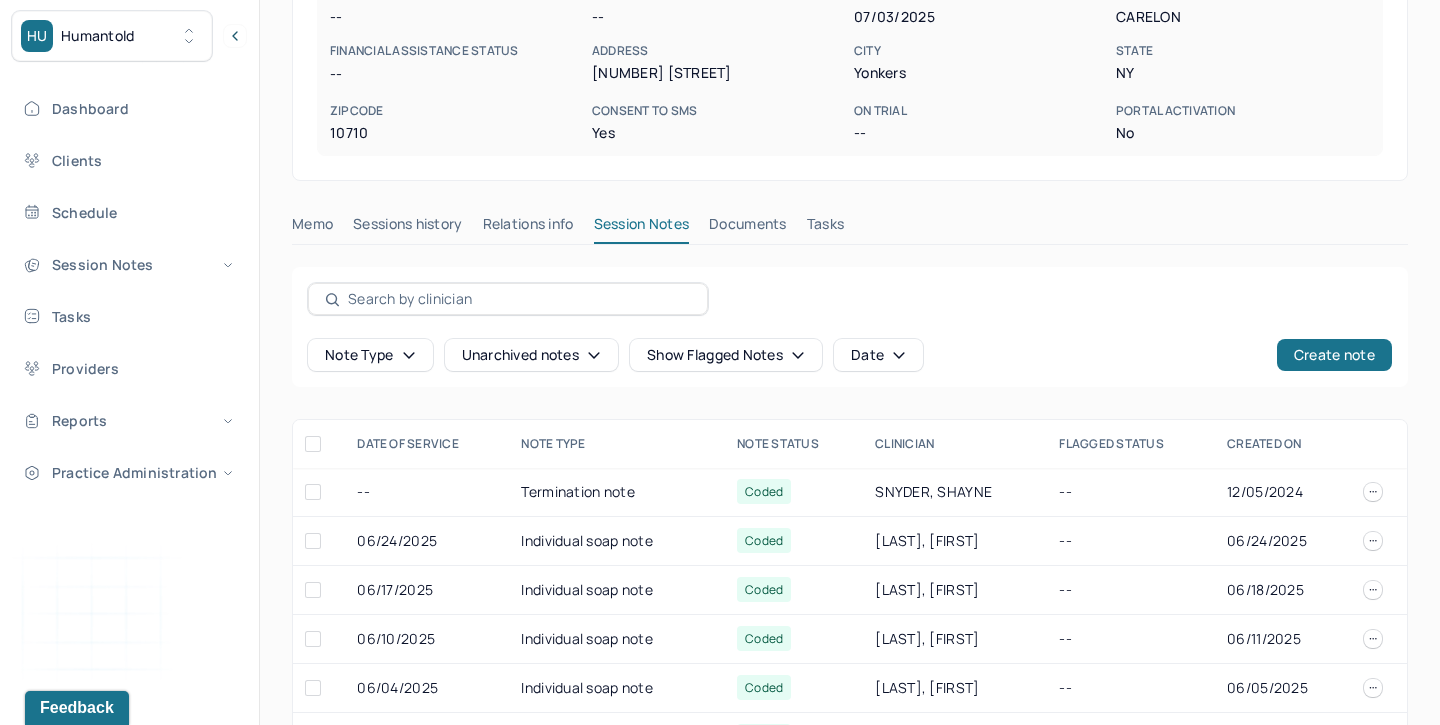 scroll, scrollTop: 378, scrollLeft: 0, axis: vertical 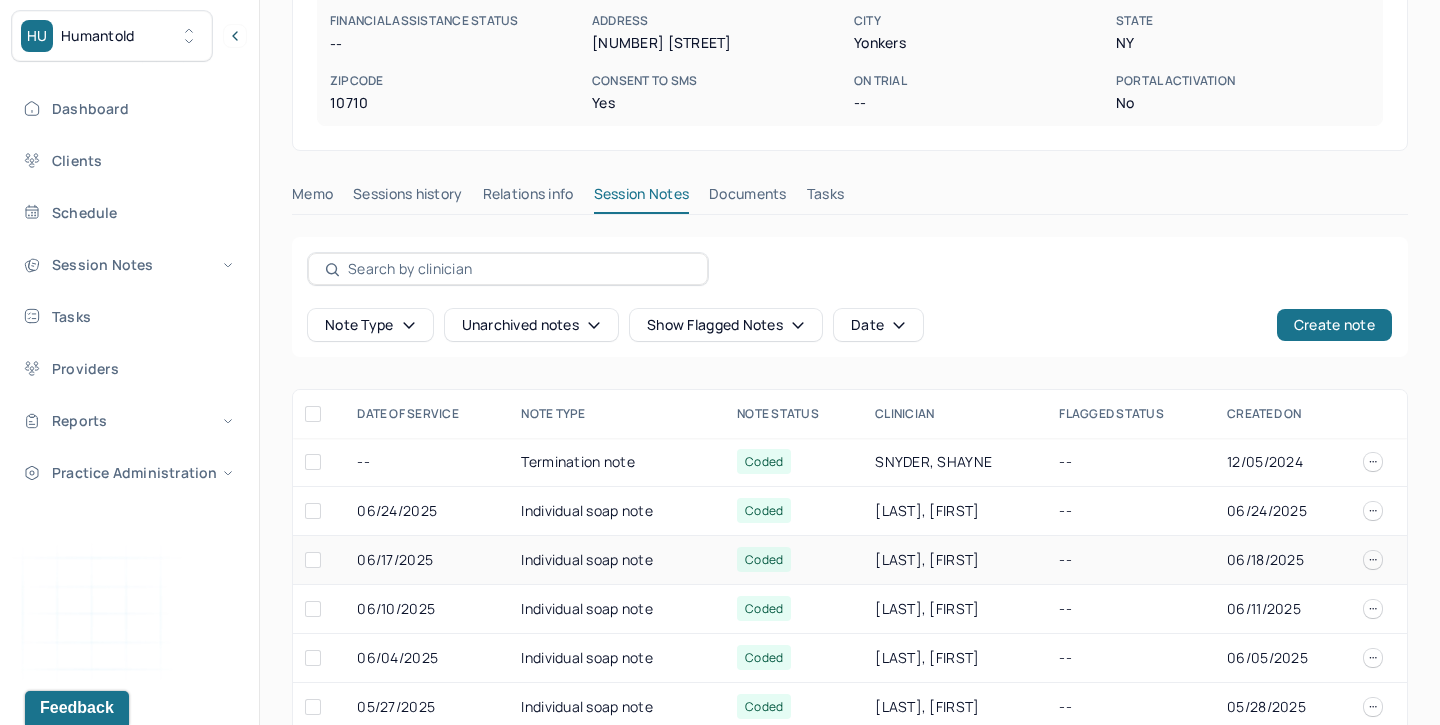 click on "Individual soap note" at bounding box center [617, 560] 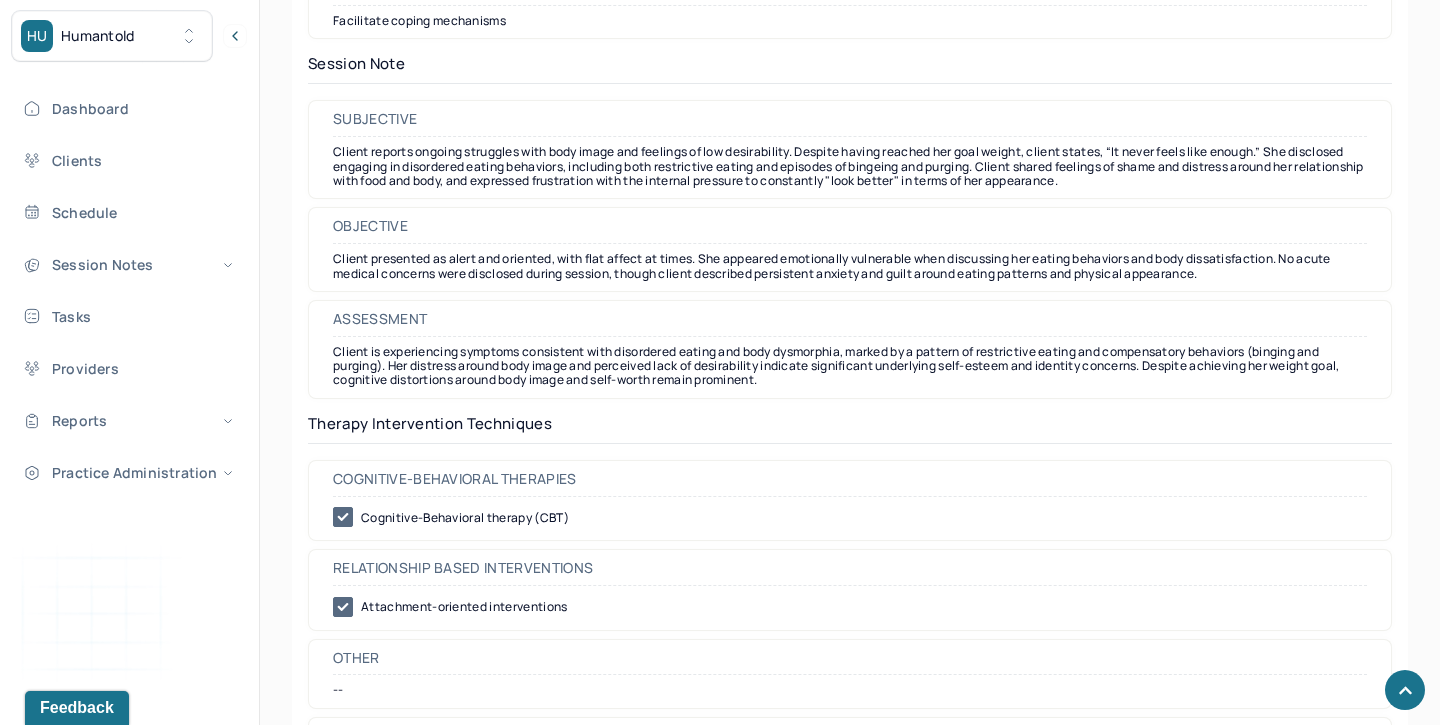 scroll, scrollTop: 1724, scrollLeft: 0, axis: vertical 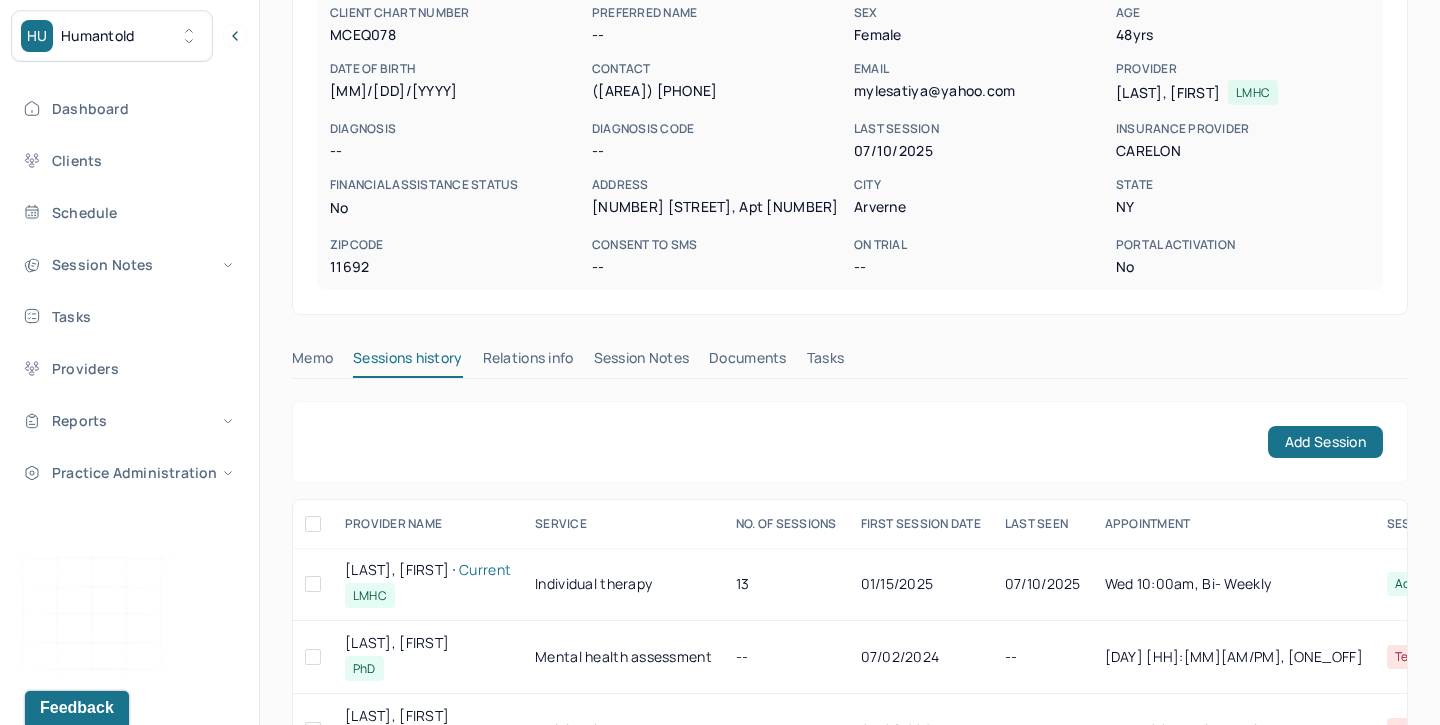 click on "Session Notes" at bounding box center [642, 362] 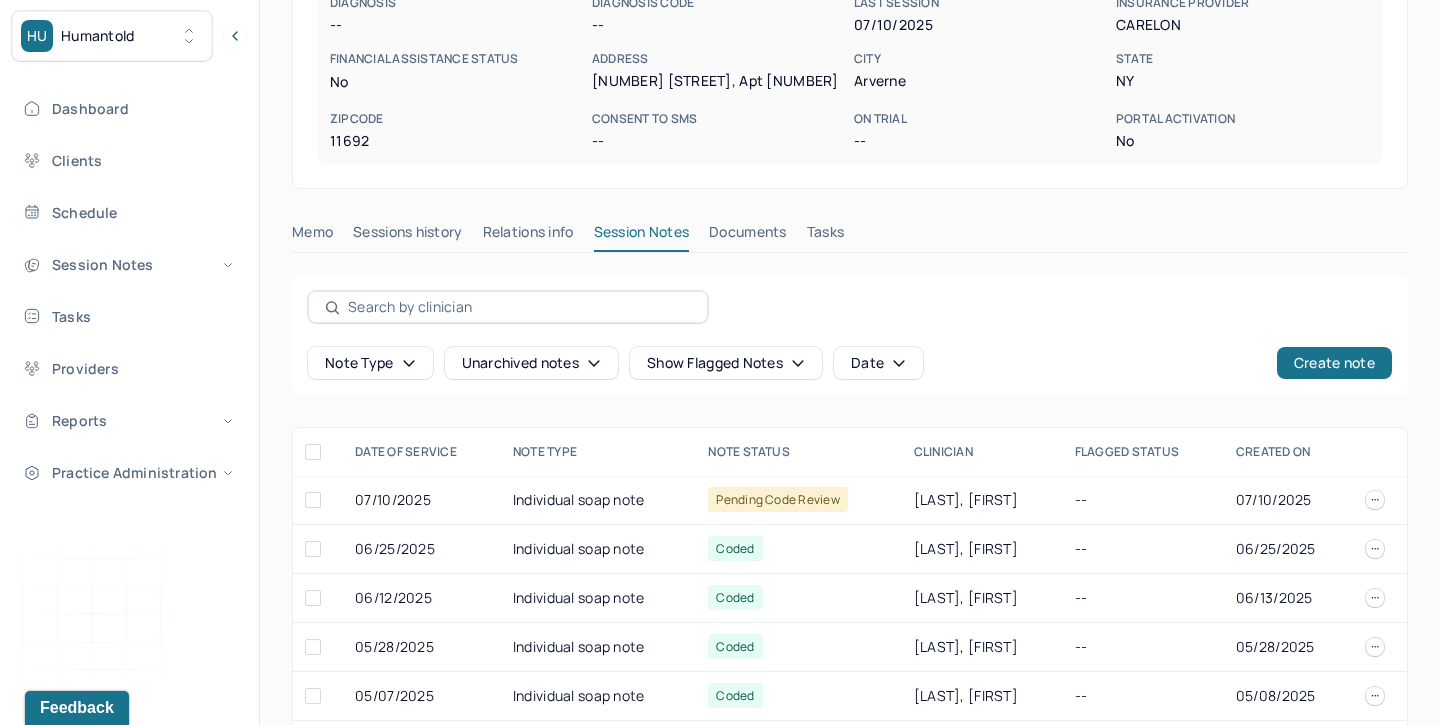 scroll, scrollTop: 392, scrollLeft: 0, axis: vertical 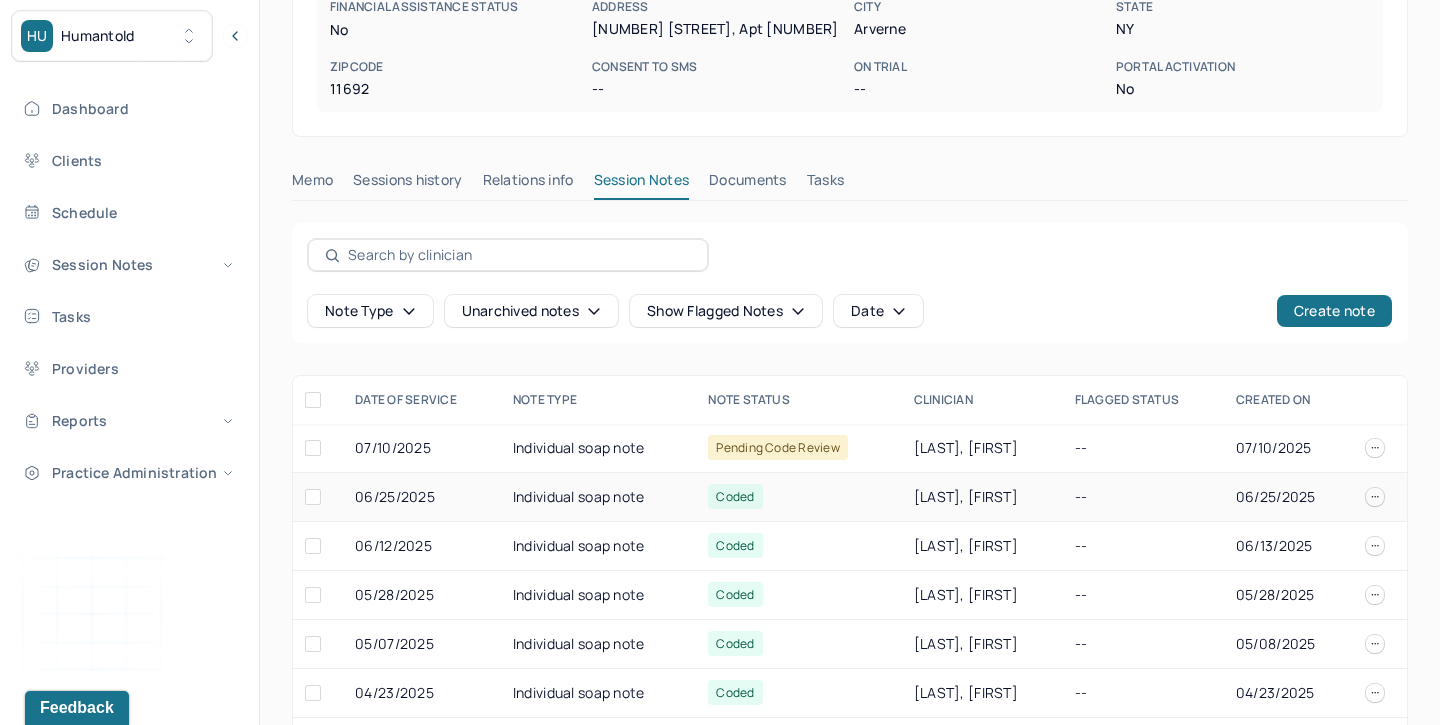 click on "06/25/2025" at bounding box center [422, 497] 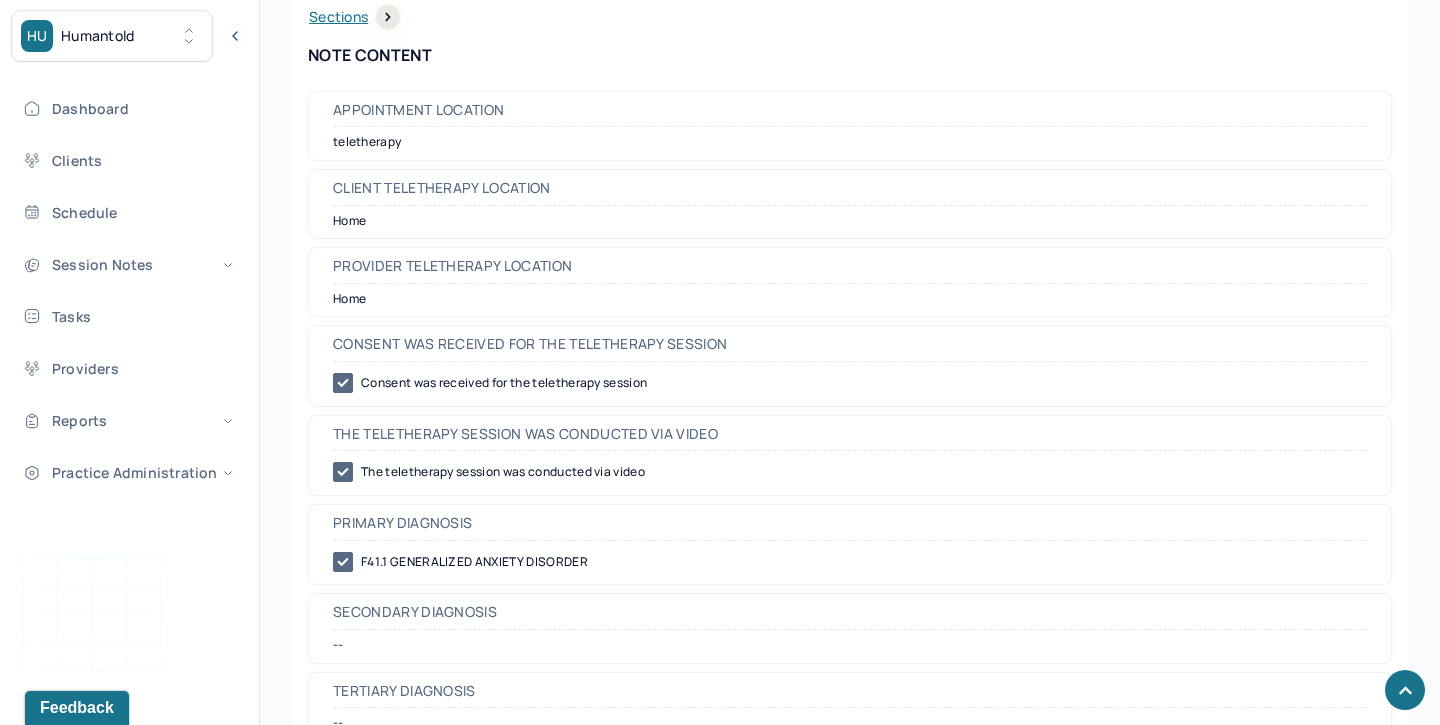scroll, scrollTop: 0, scrollLeft: 0, axis: both 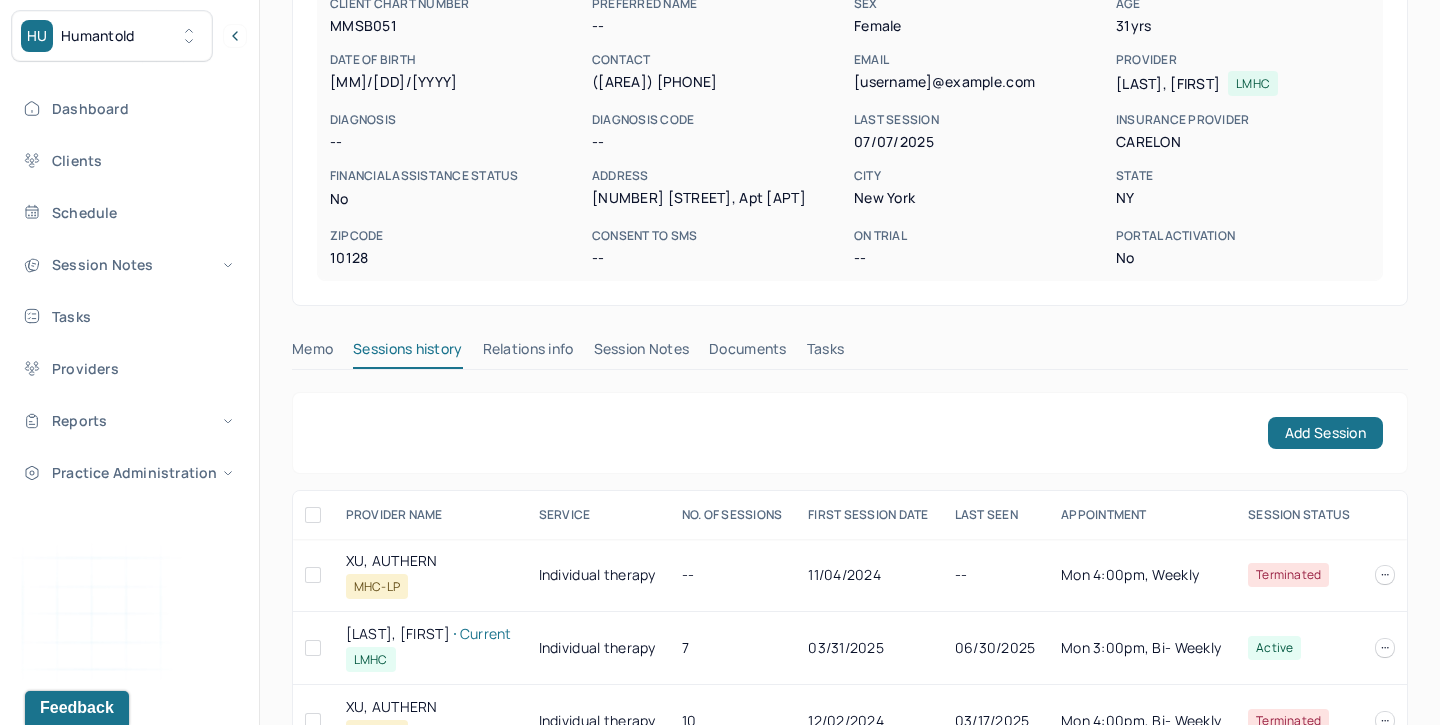 click on "Session Notes" at bounding box center (642, 353) 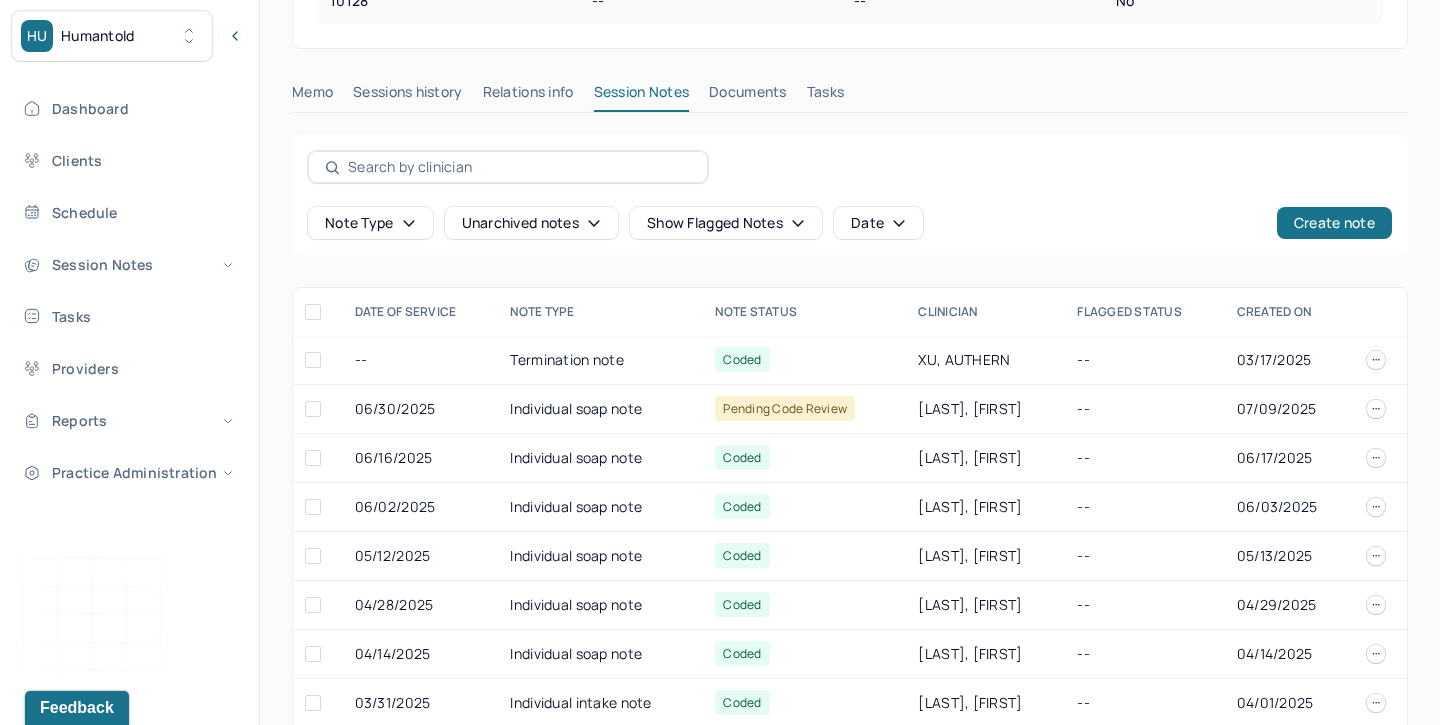 scroll, scrollTop: 481, scrollLeft: 0, axis: vertical 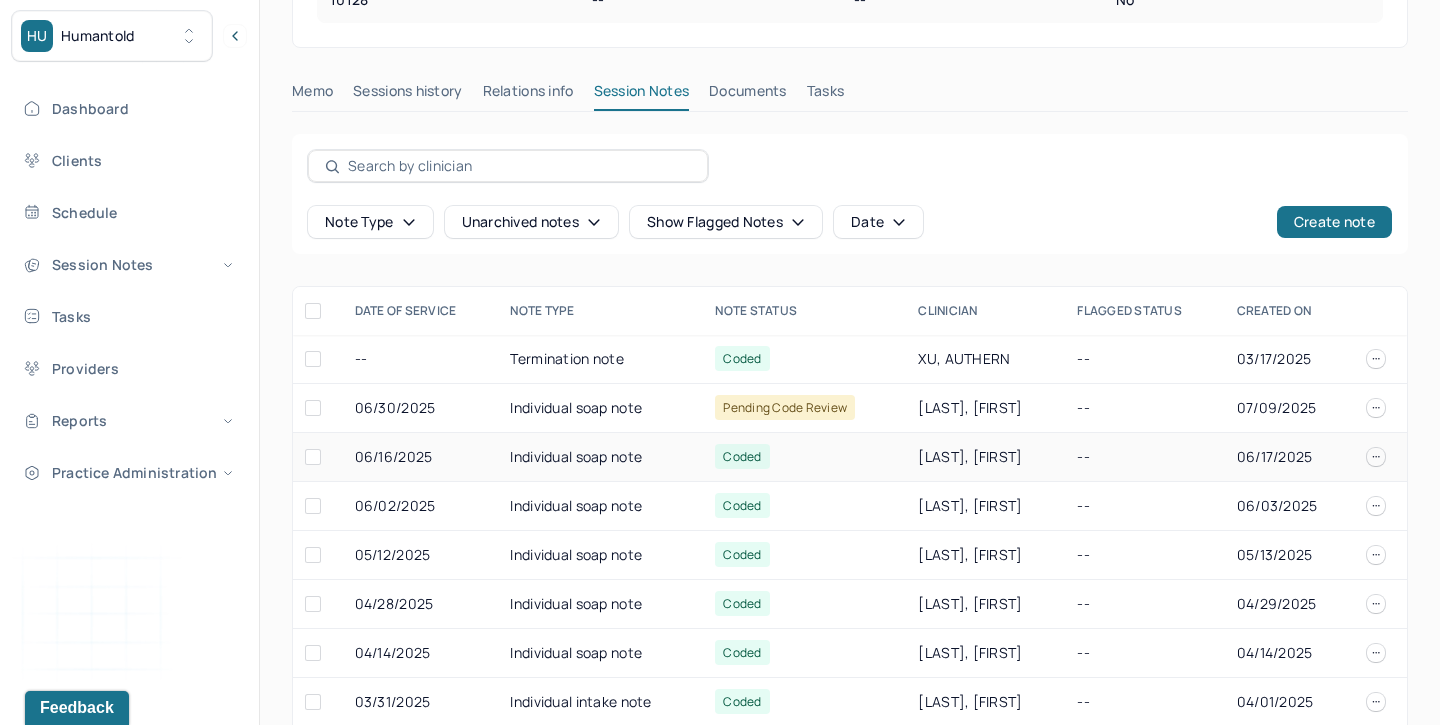 click on "Individual soap note" at bounding box center (600, 457) 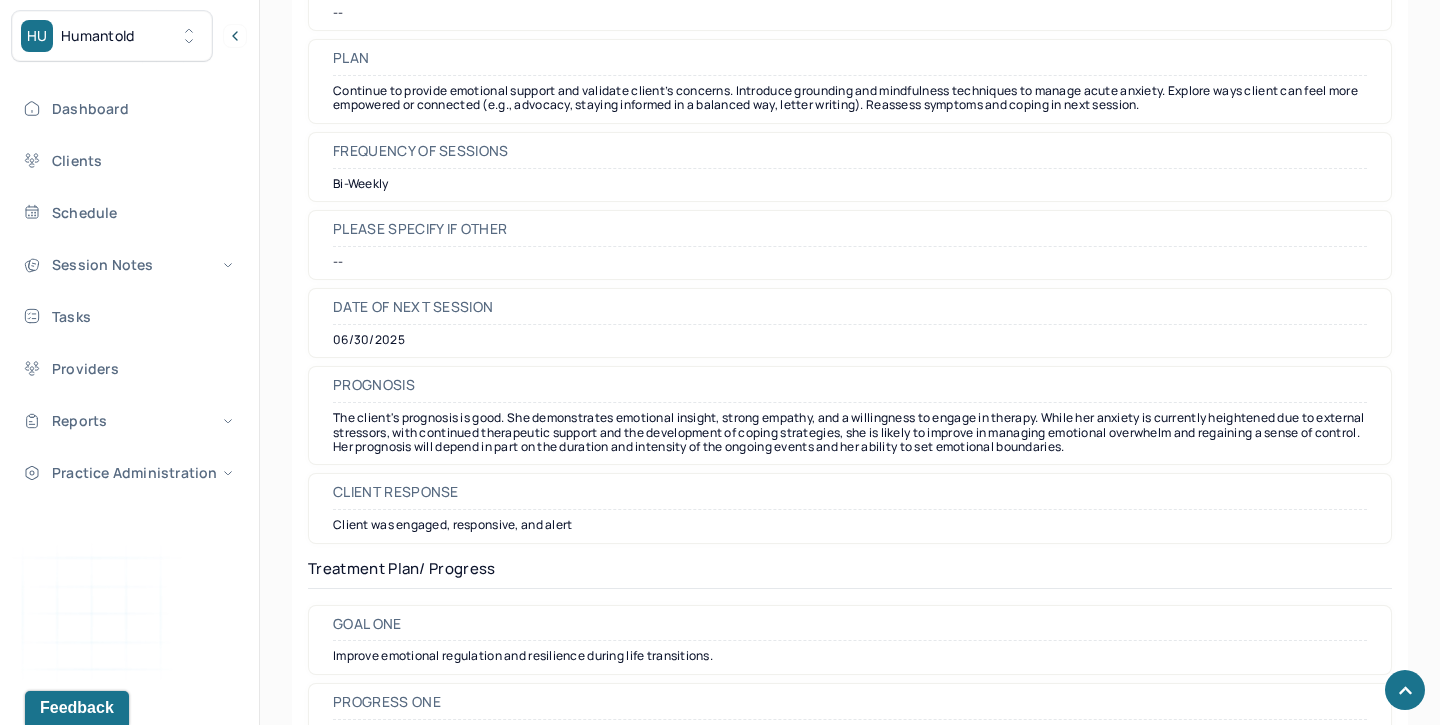 scroll, scrollTop: 2444, scrollLeft: 0, axis: vertical 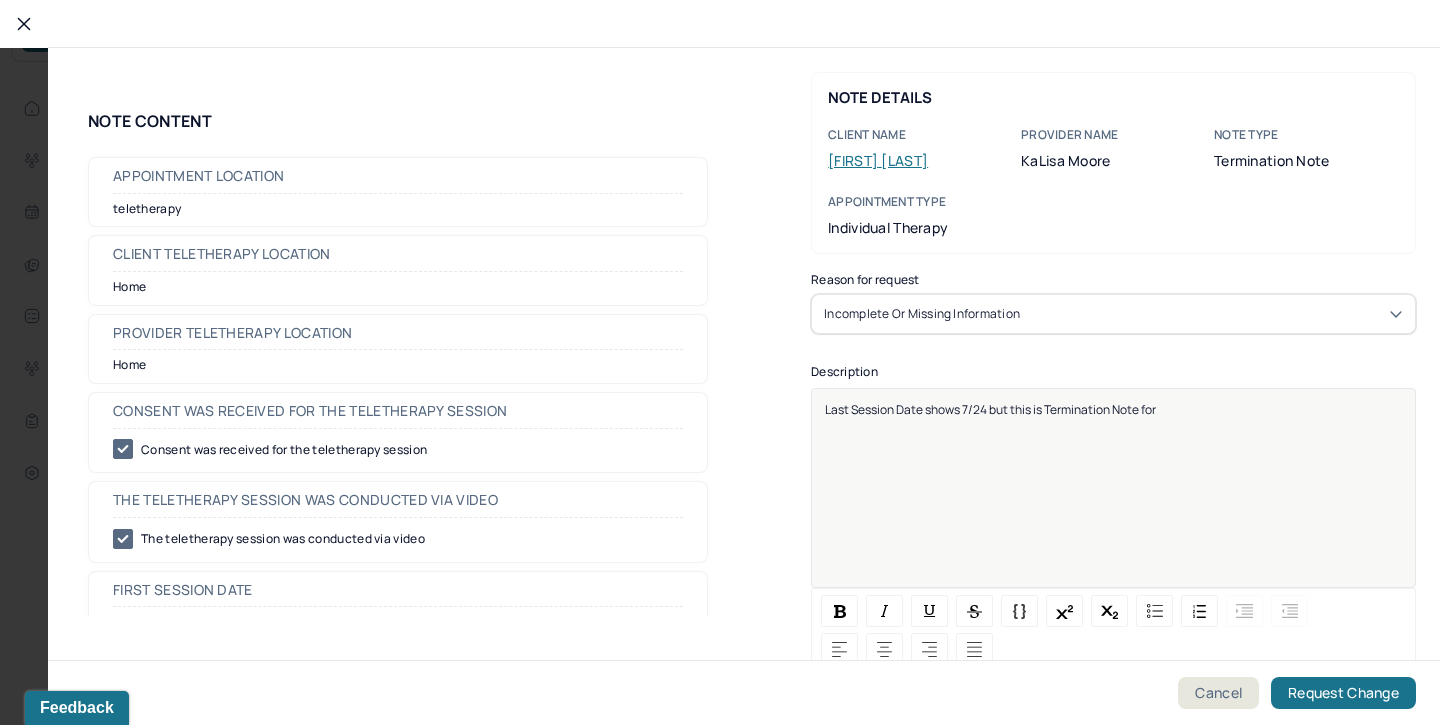 drag, startPoint x: 1179, startPoint y: 407, endPoint x: 816, endPoint y: 404, distance: 363.0124 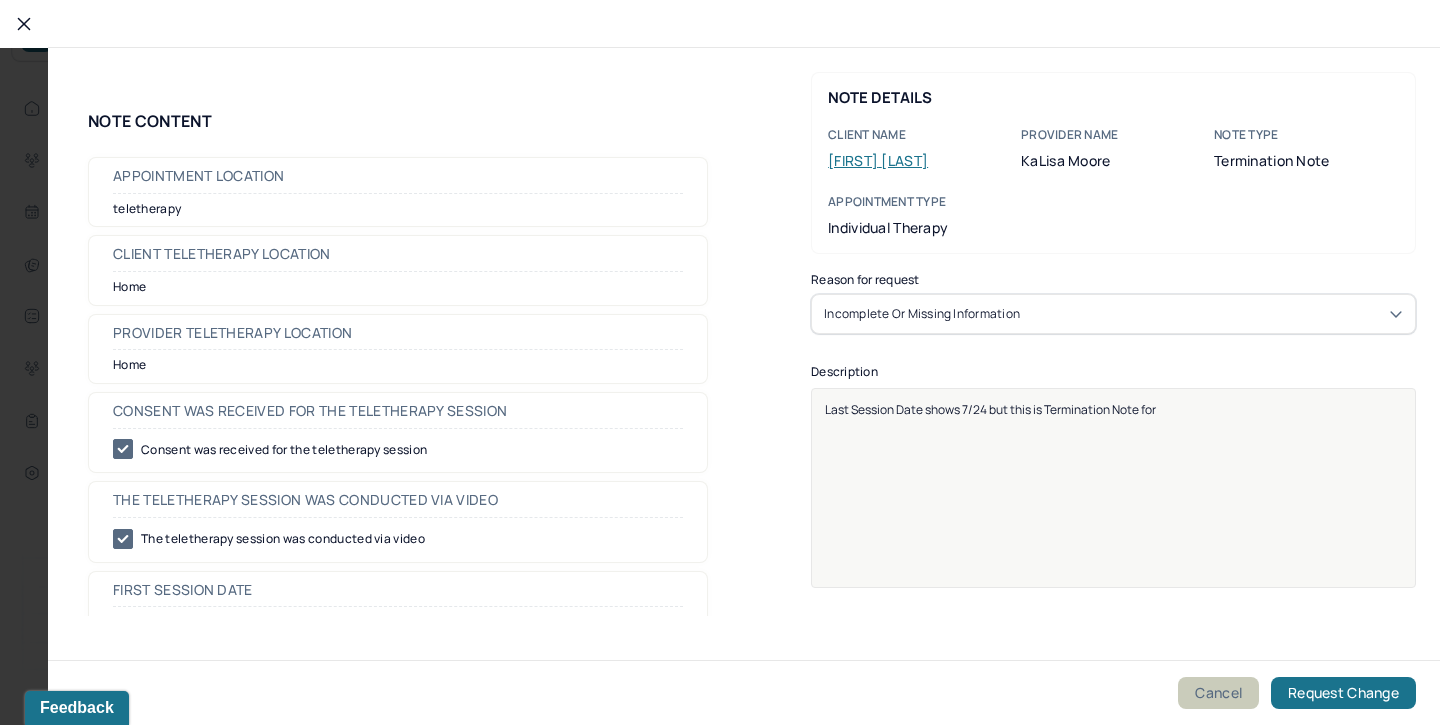 click on "Cancel" at bounding box center [1218, 693] 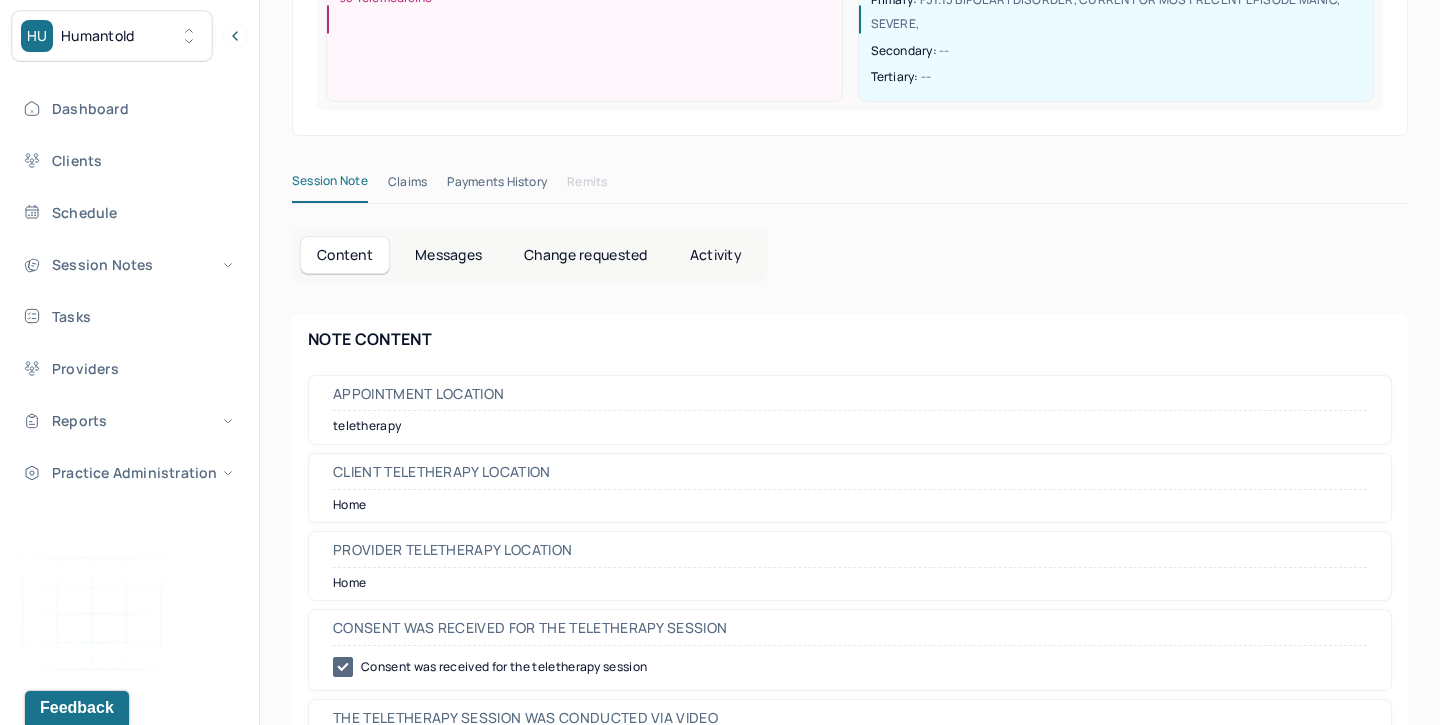 click on "Activity" at bounding box center (716, 255) 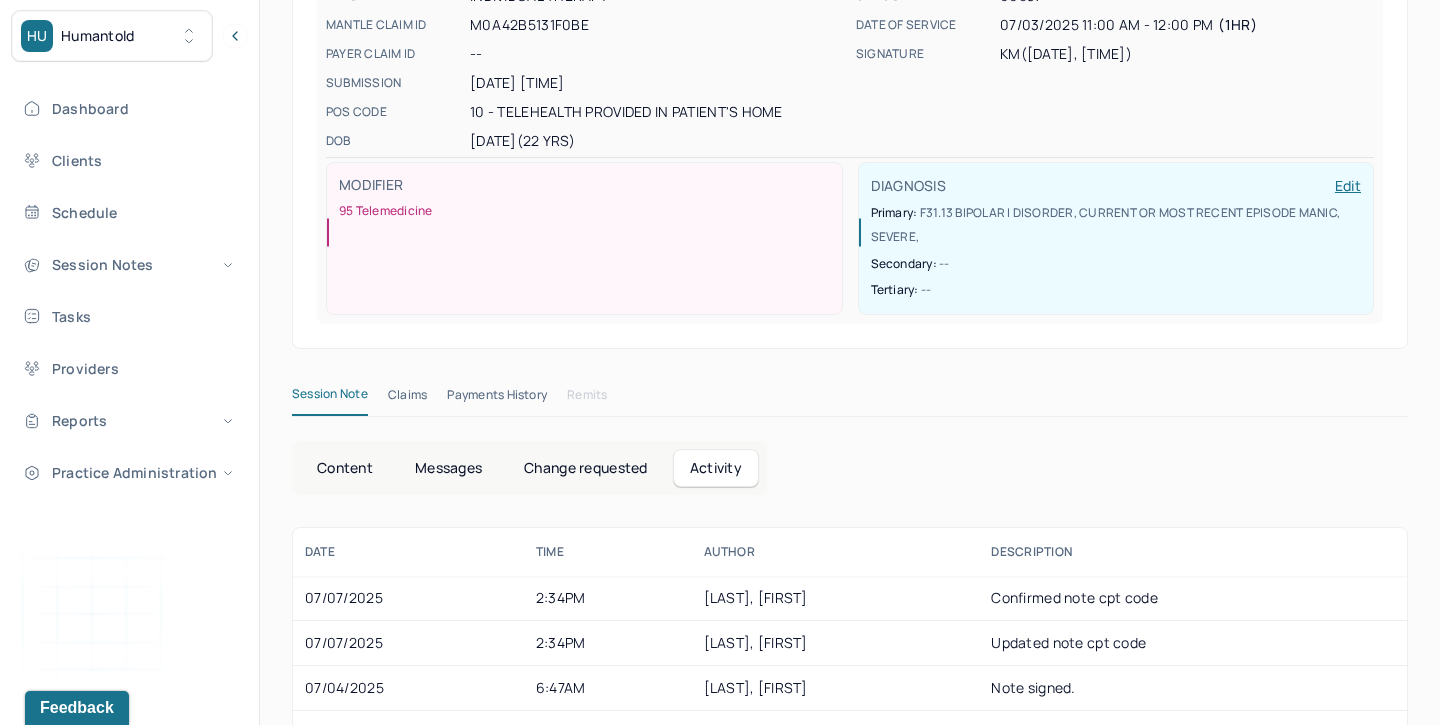 scroll, scrollTop: 0, scrollLeft: 0, axis: both 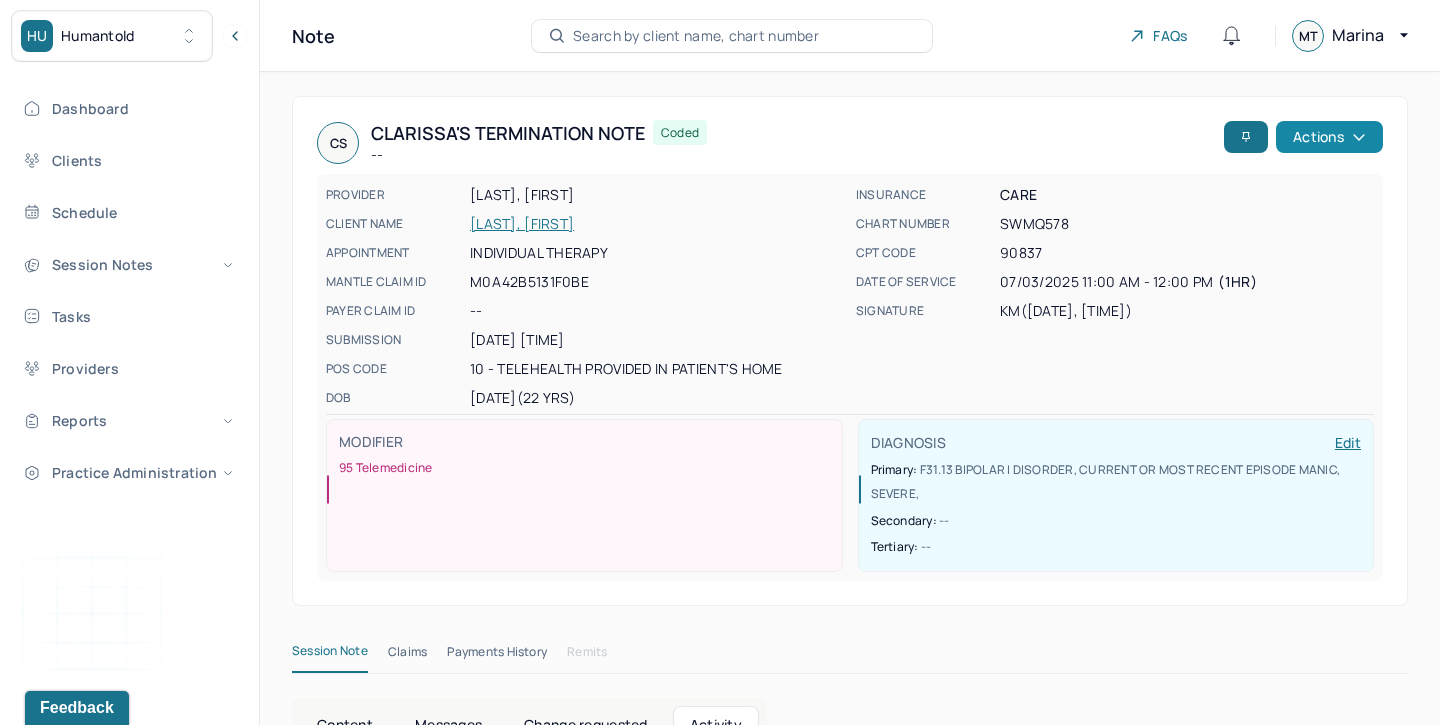 click on "Actions" at bounding box center [1329, 137] 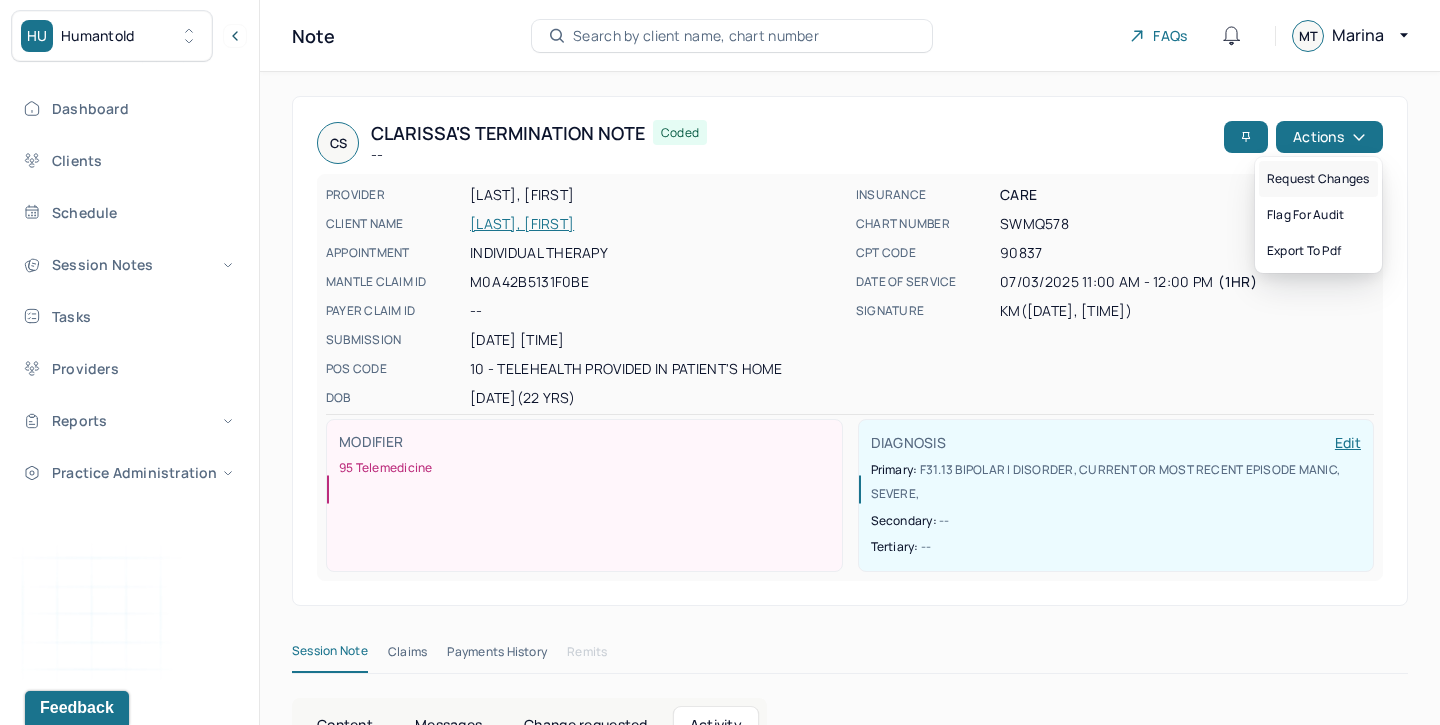 click on "Request changes" at bounding box center [1318, 179] 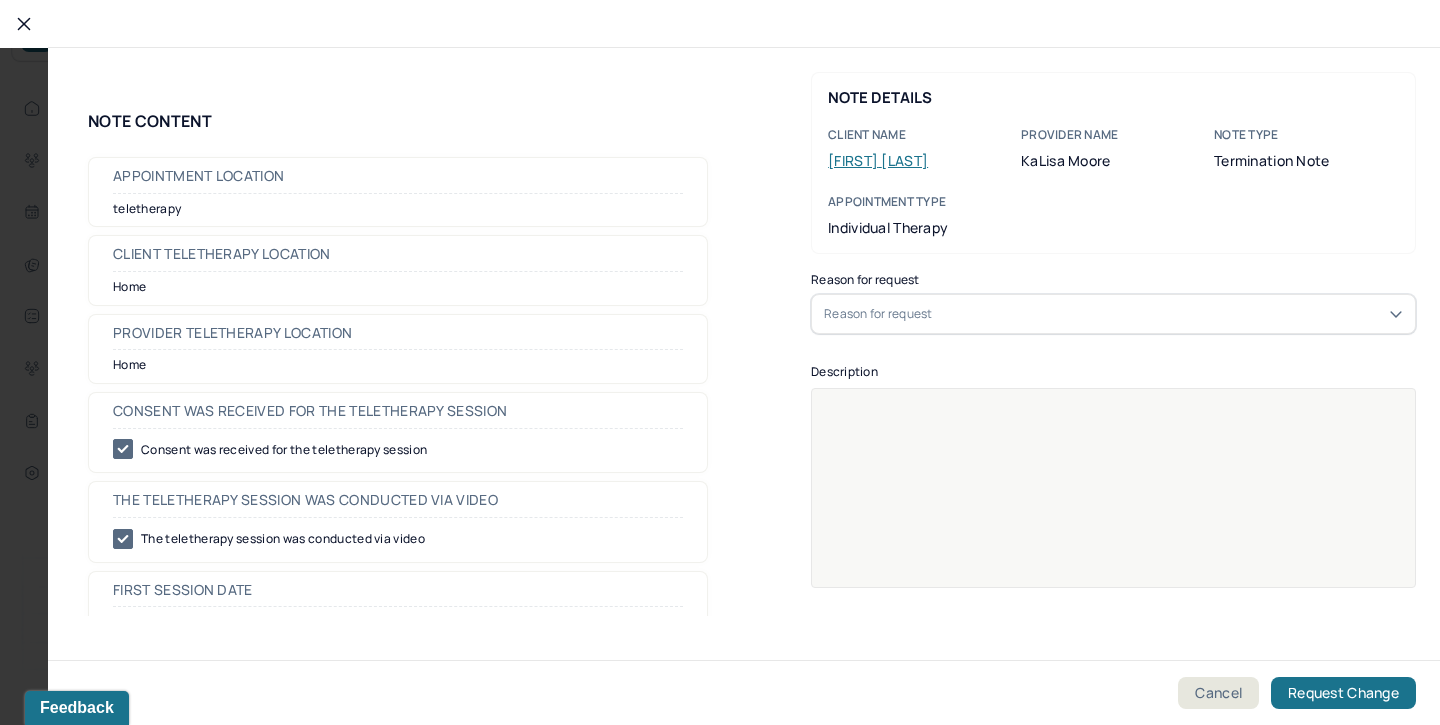 click on "Reason for request" at bounding box center [1113, 314] 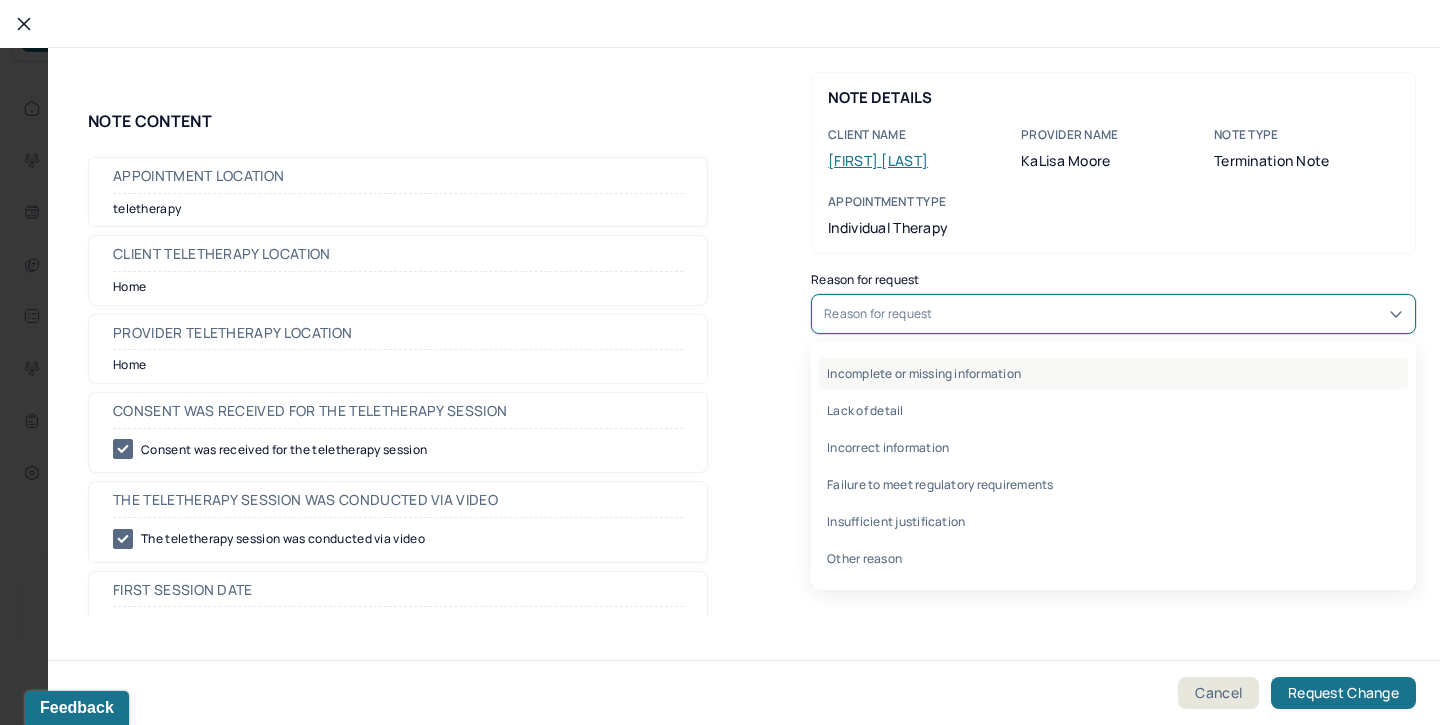 click on "Incomplete or missing information" at bounding box center [1113, 373] 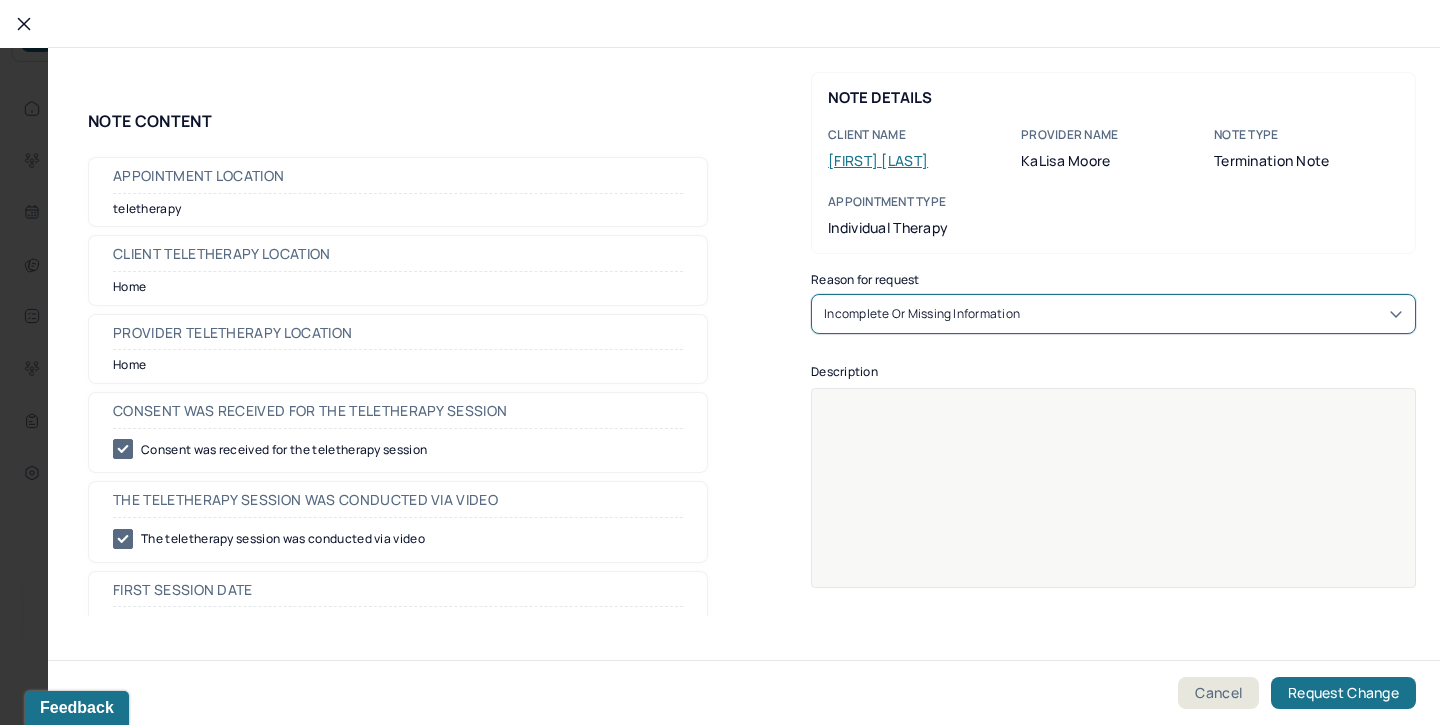 click at bounding box center [1114, 501] 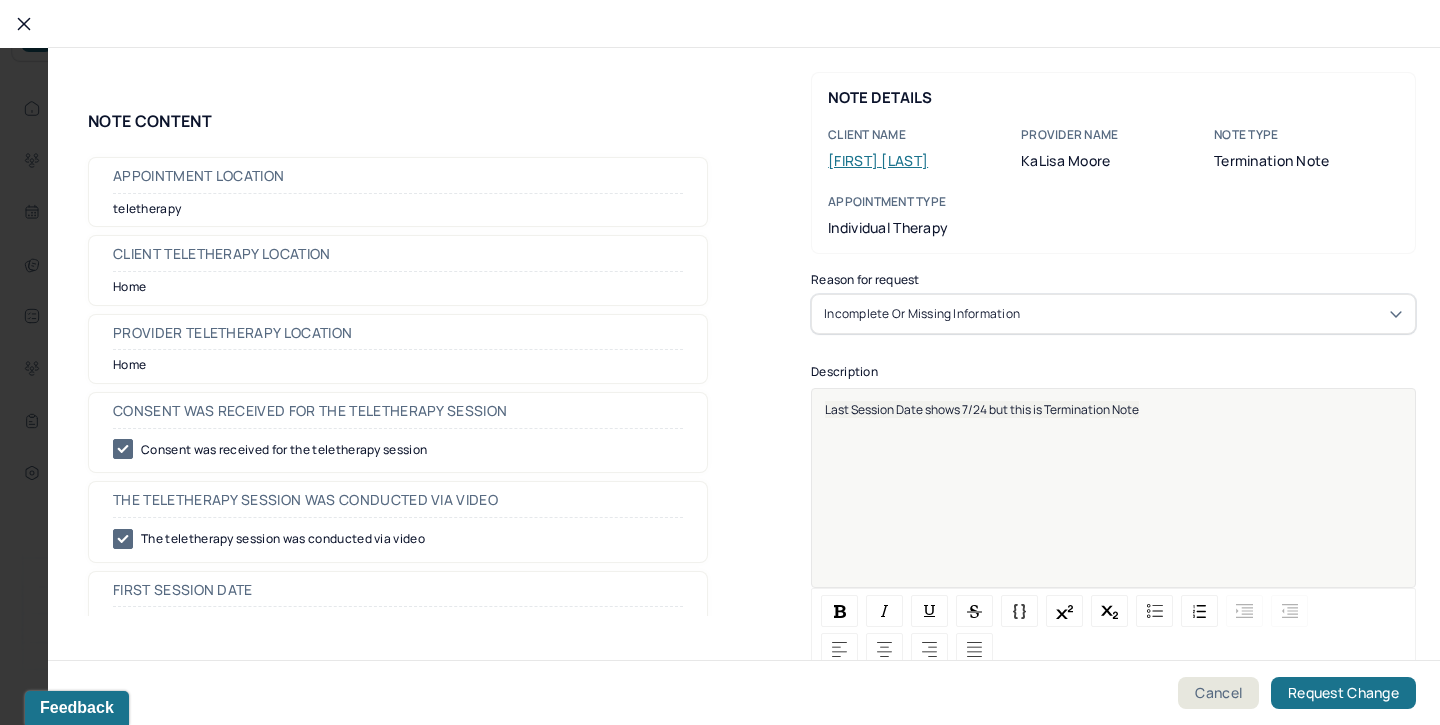 type 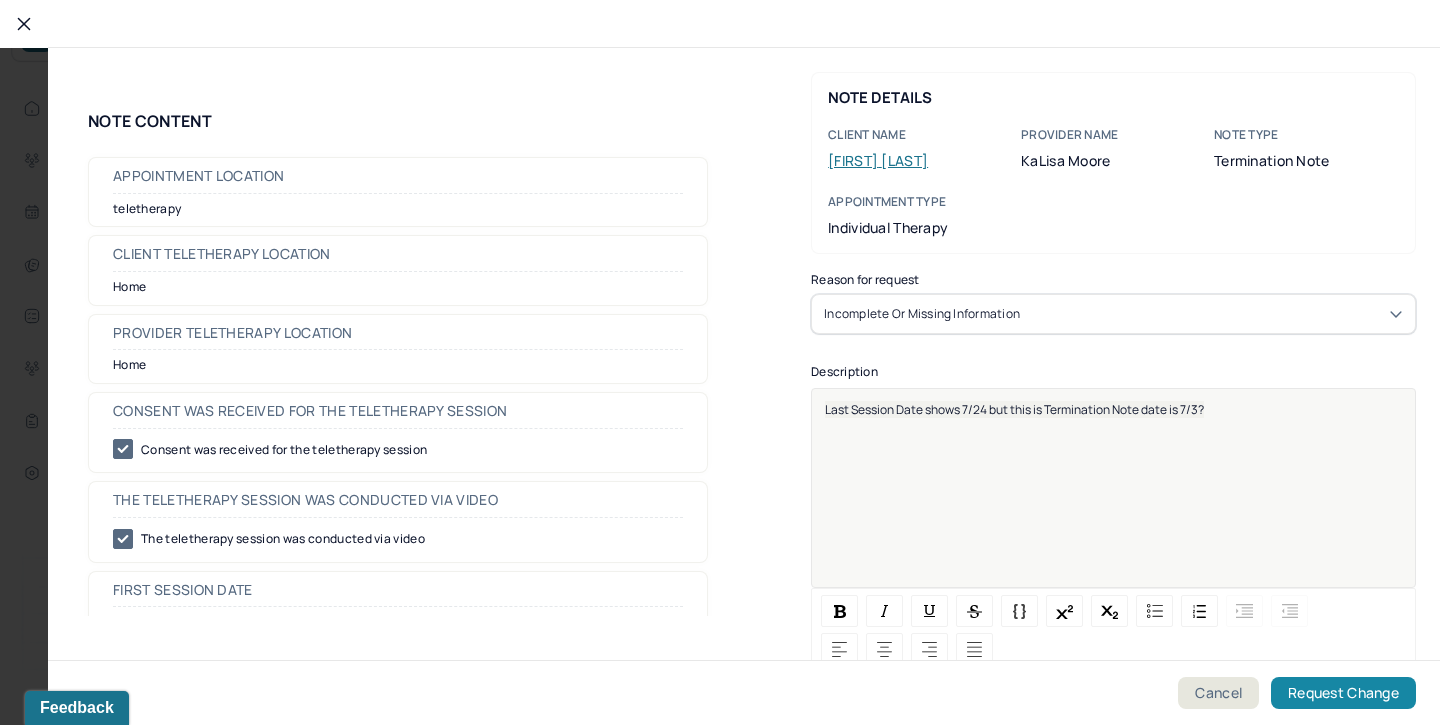 click on "Request Change" at bounding box center [1343, 693] 